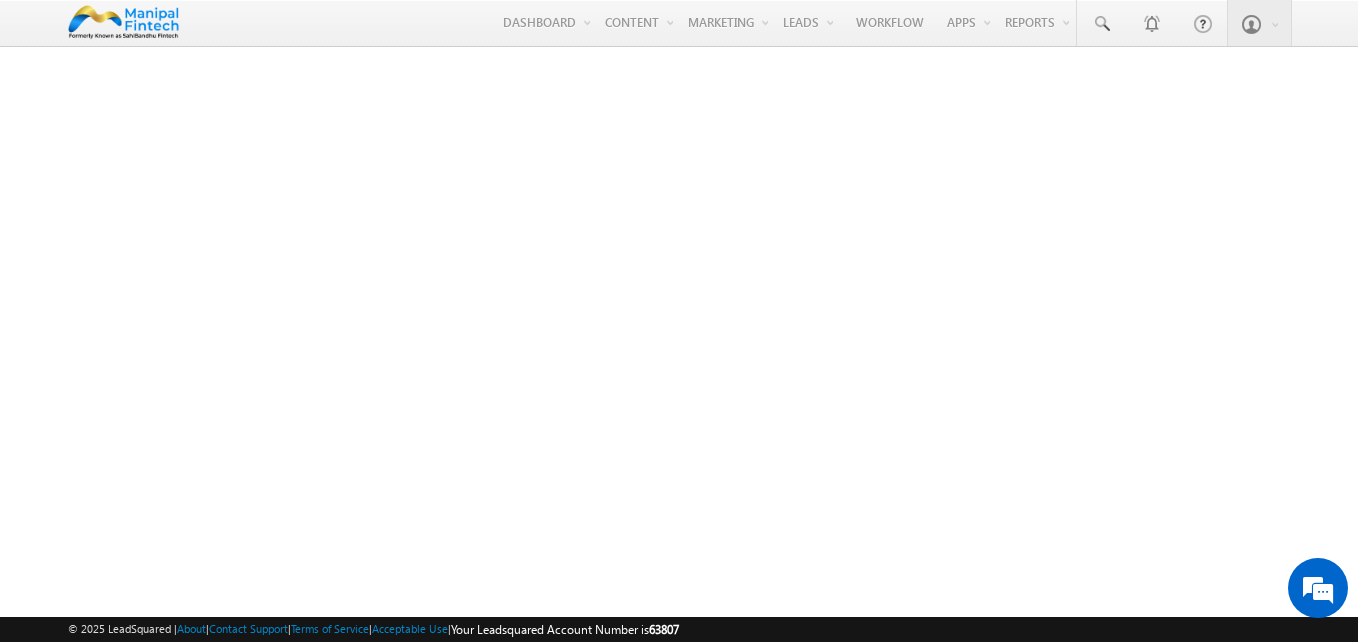 scroll, scrollTop: 0, scrollLeft: 0, axis: both 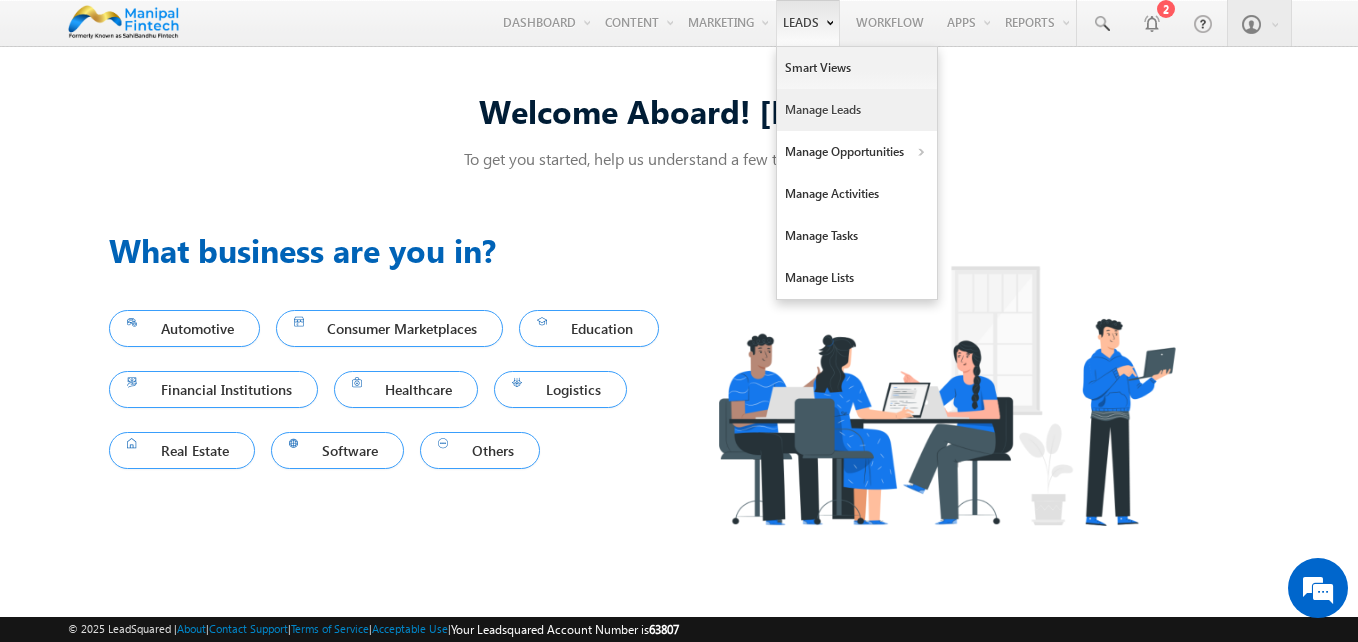 click on "Manage Leads" at bounding box center [857, 110] 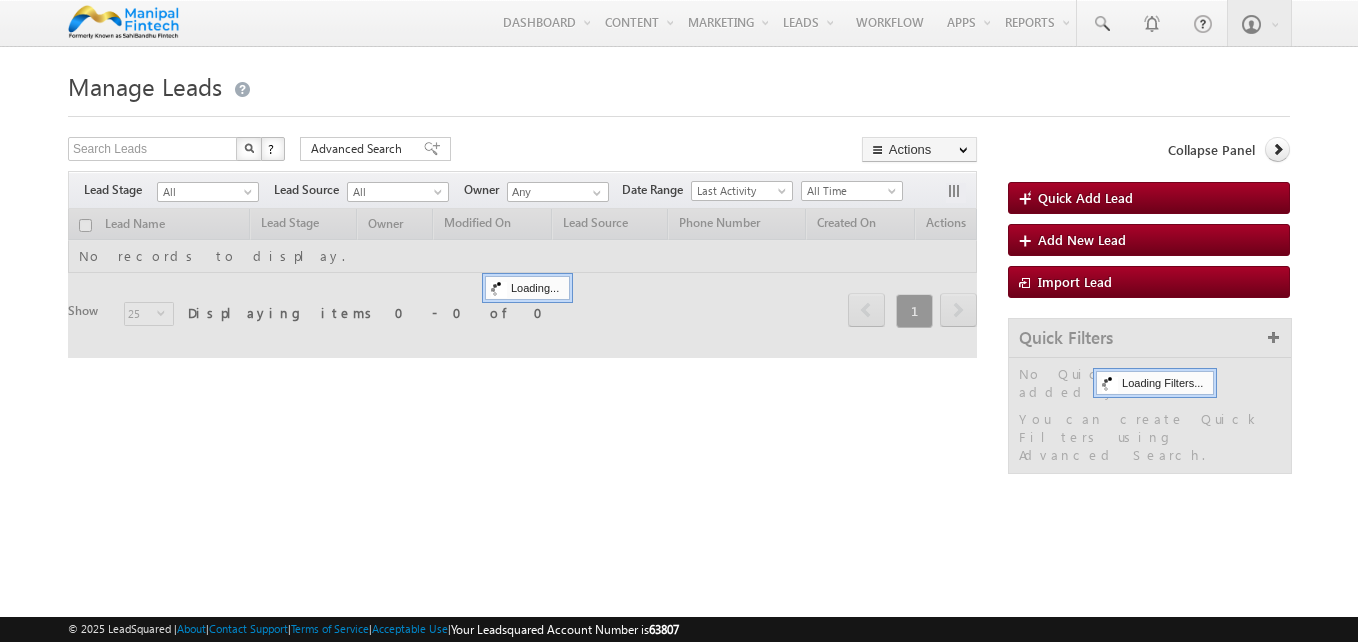 scroll, scrollTop: 0, scrollLeft: 0, axis: both 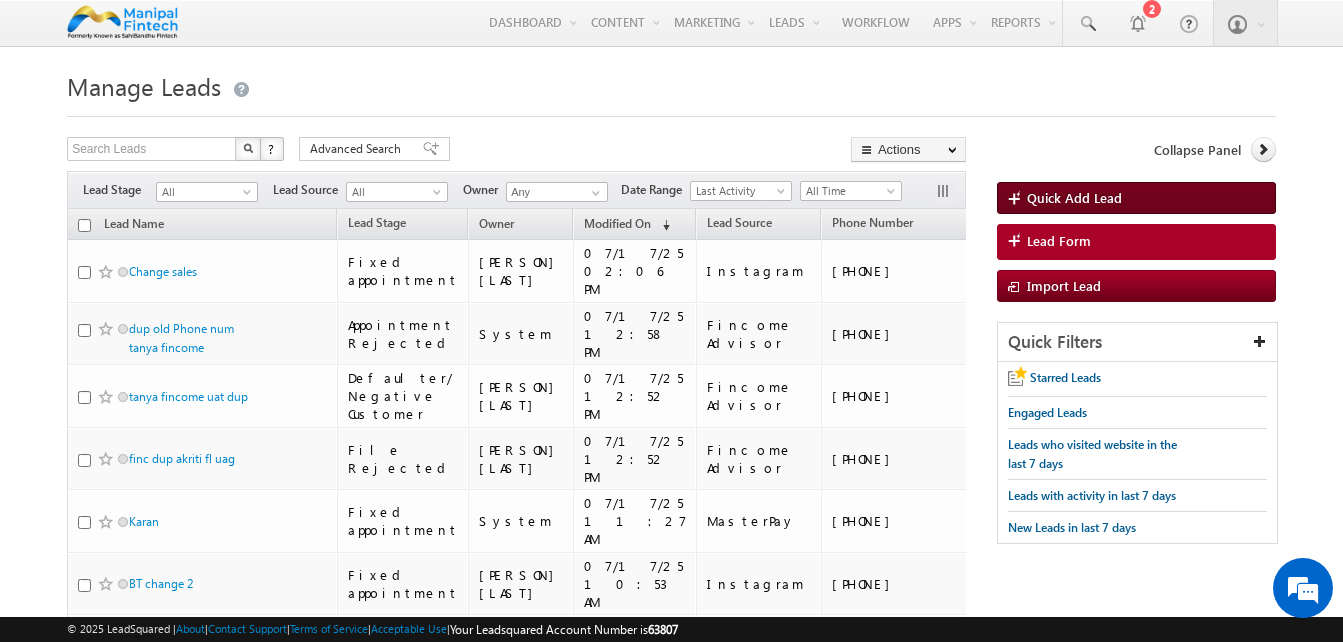 click on "Quick Add Lead" at bounding box center [1074, 197] 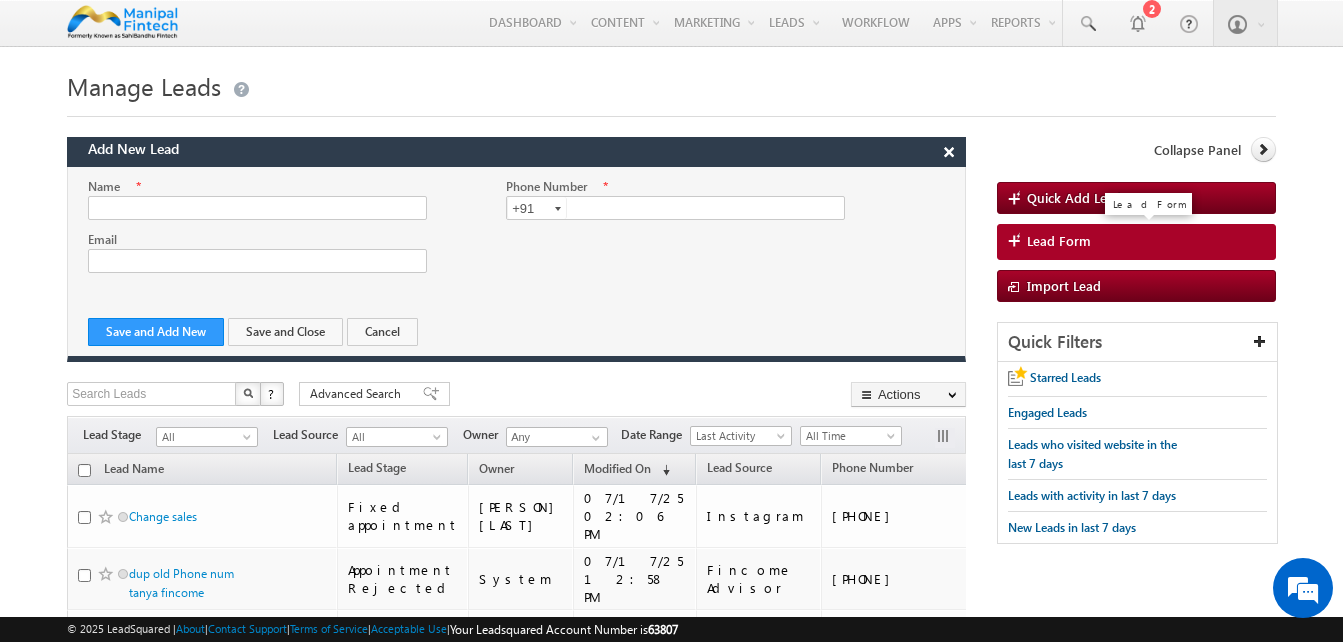 click on "Lead Form" at bounding box center (1059, 241) 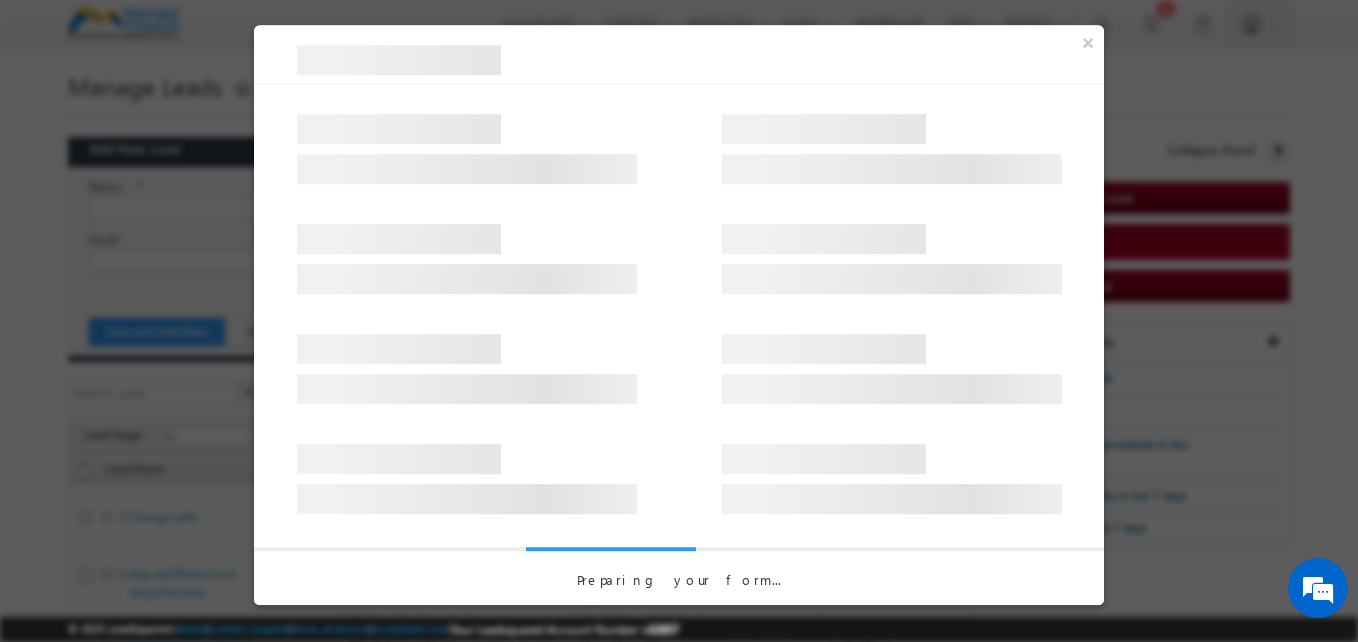 scroll, scrollTop: 0, scrollLeft: 0, axis: both 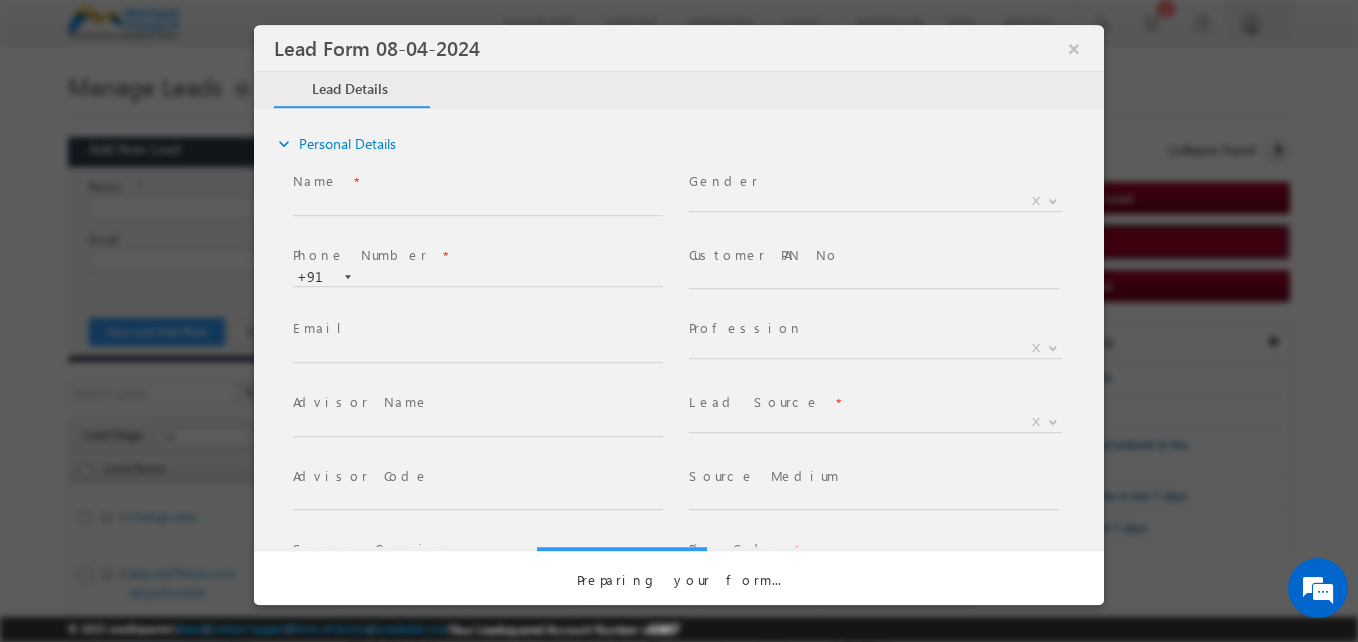 select on "Open" 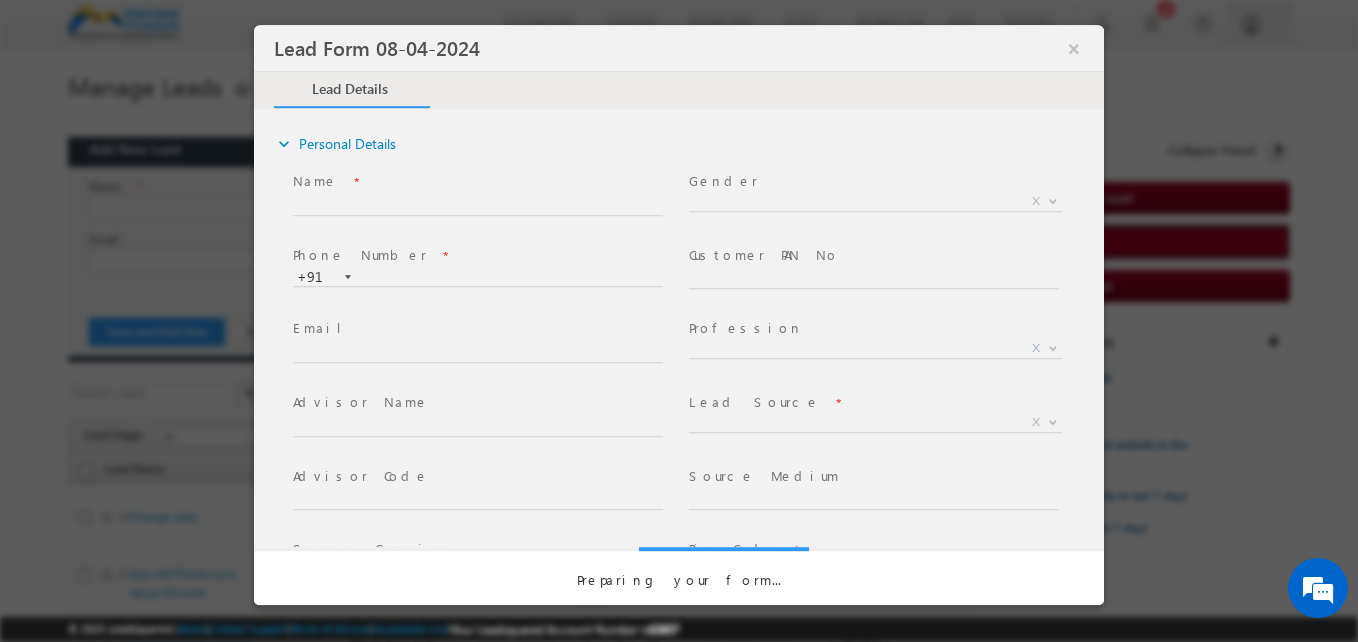 scroll, scrollTop: 0, scrollLeft: 0, axis: both 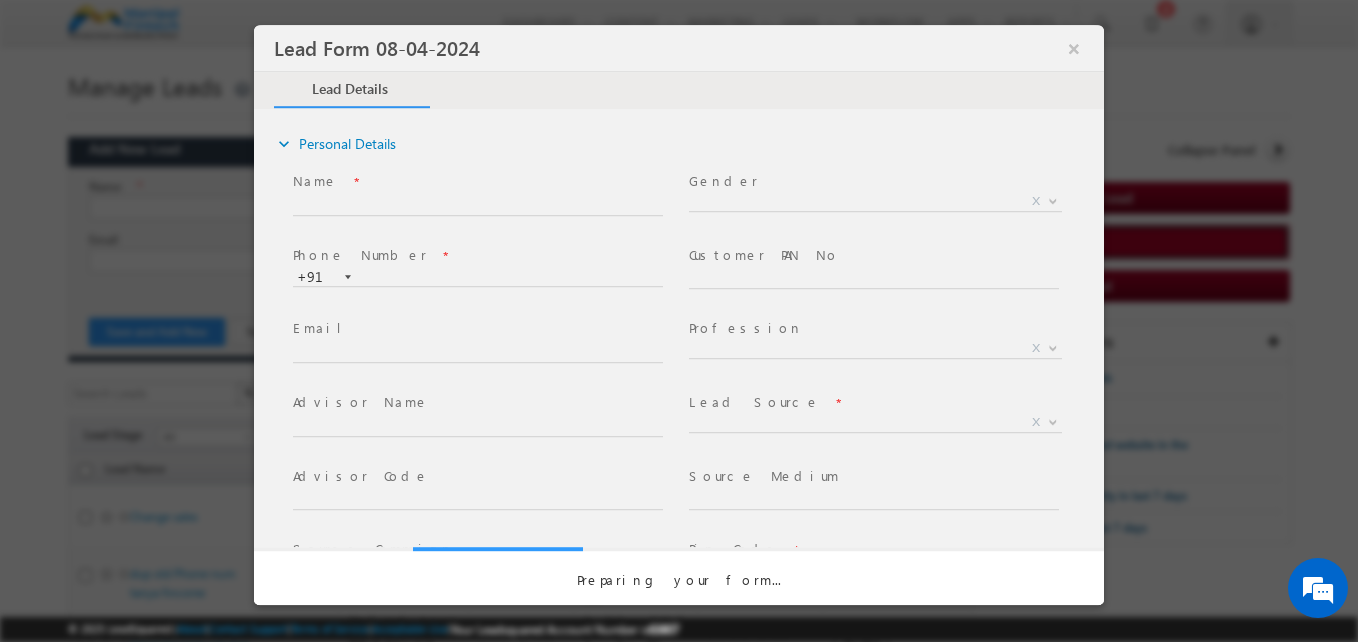 select on "Prospecting" 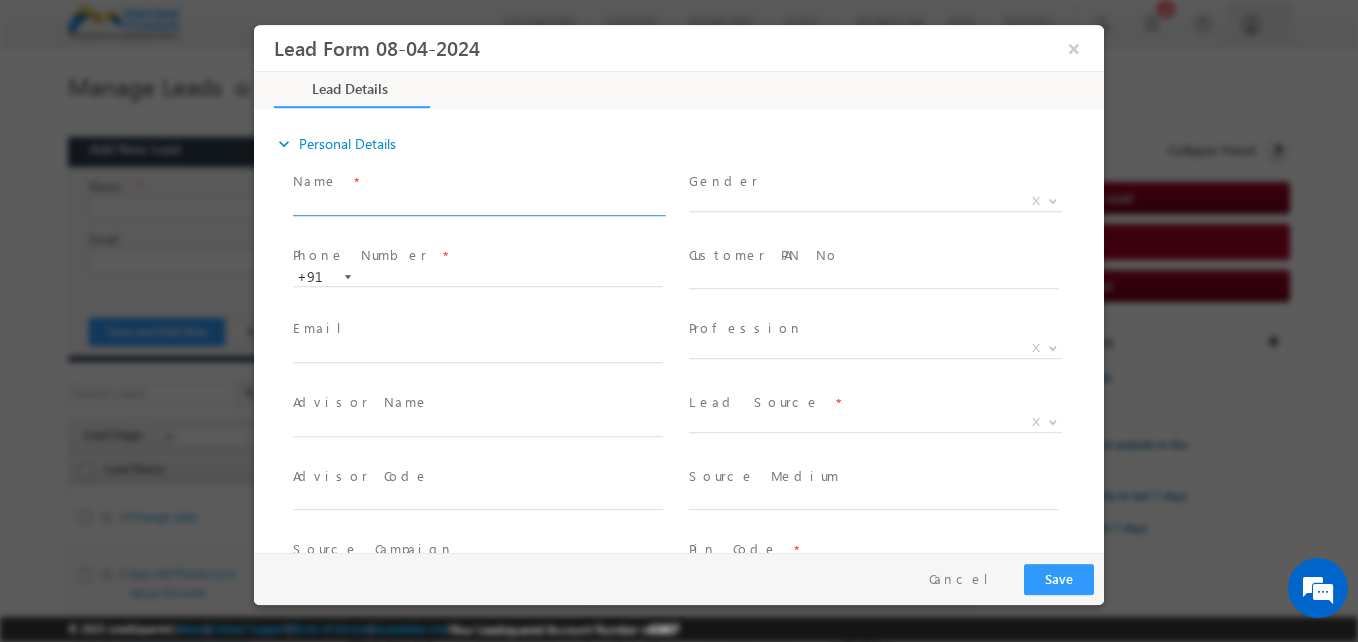 click at bounding box center (478, 206) 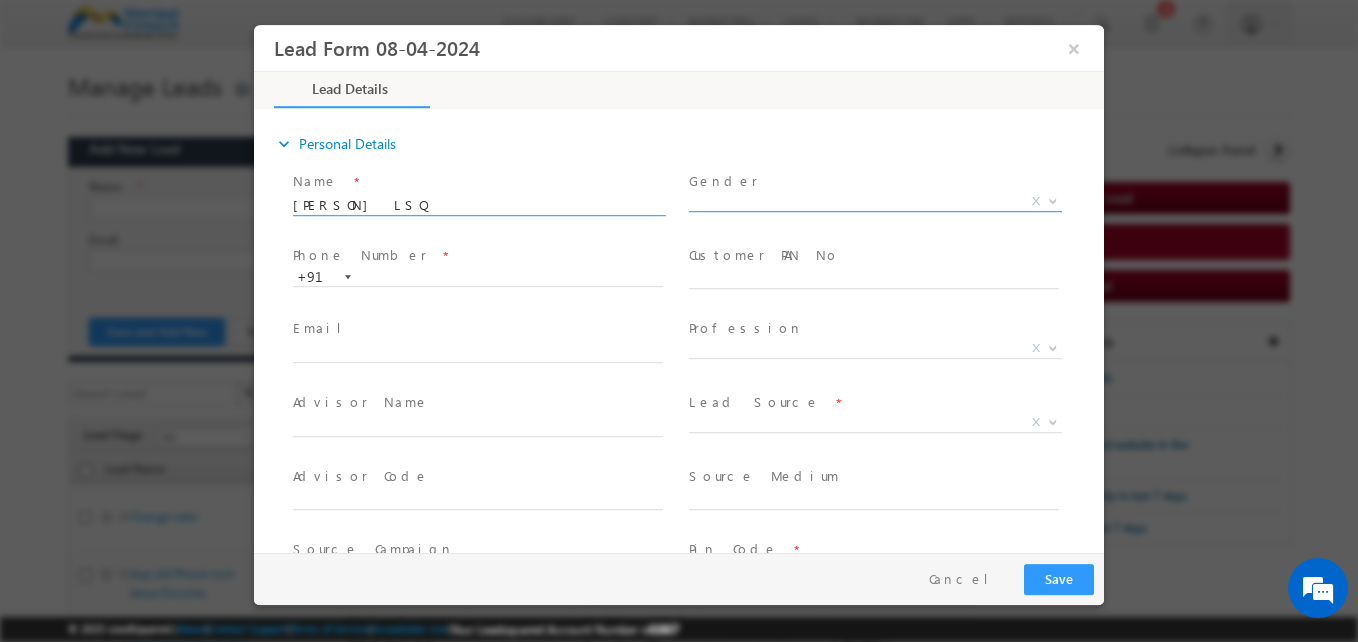 type on "[FIRST] [LAST]" 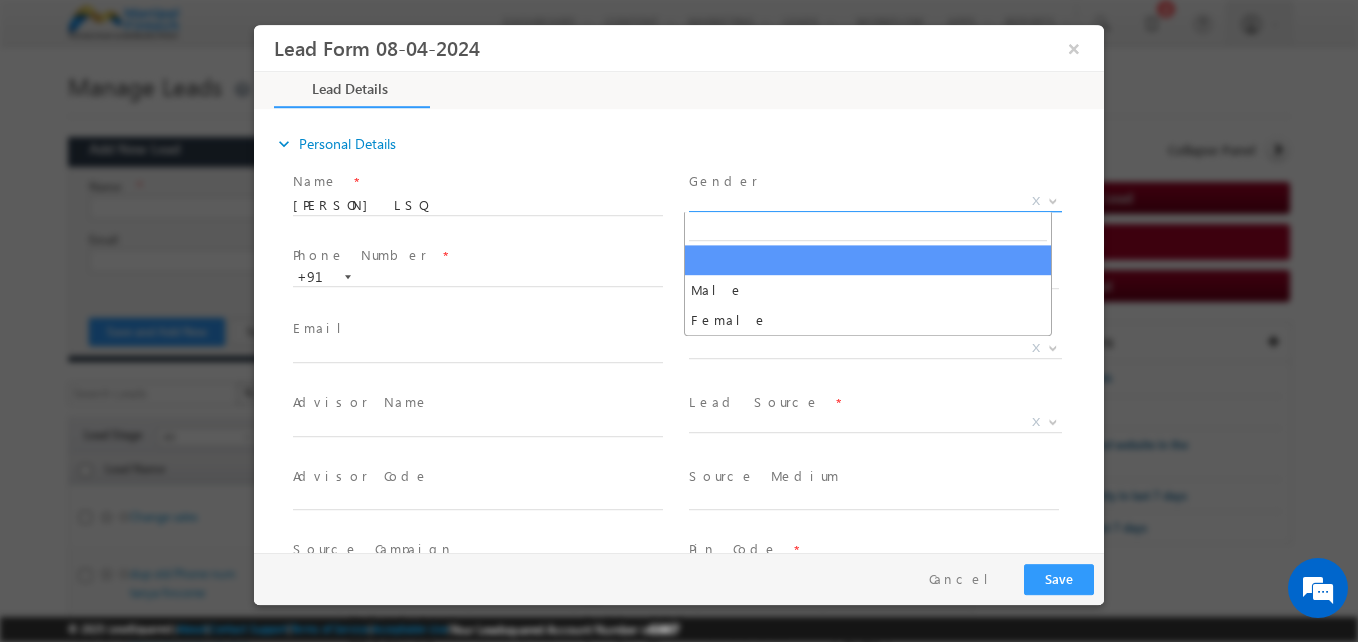 click on "X" at bounding box center [875, 202] 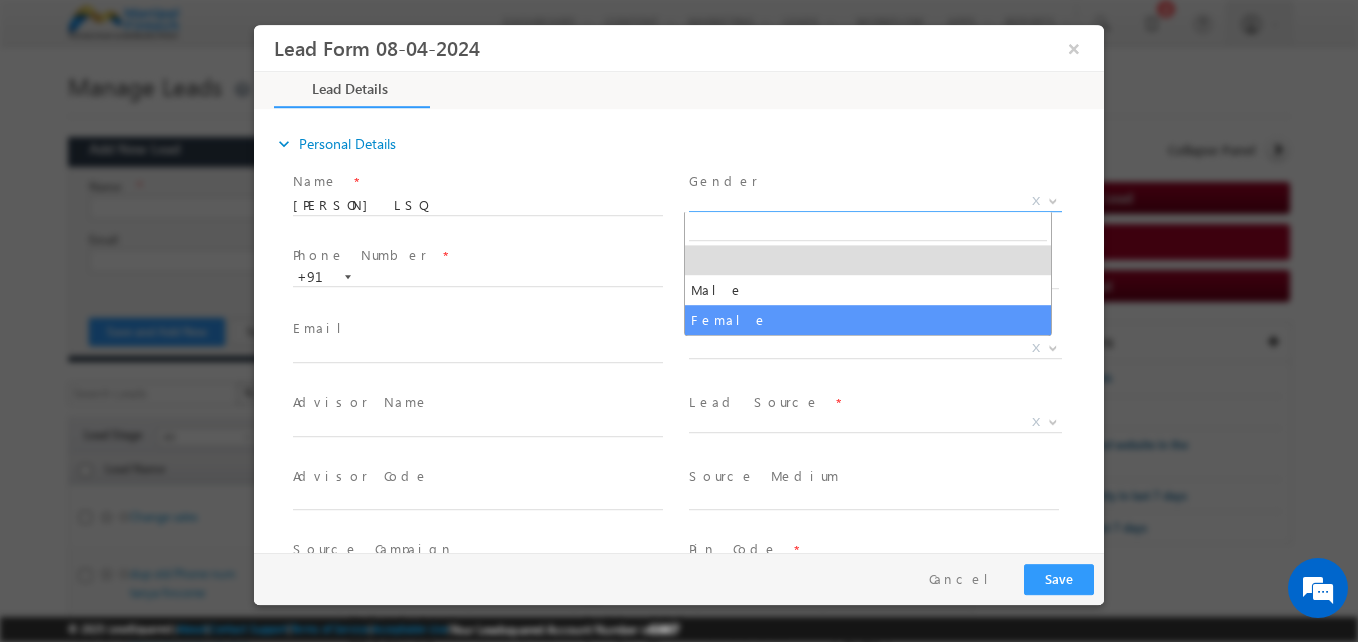 select on "Female" 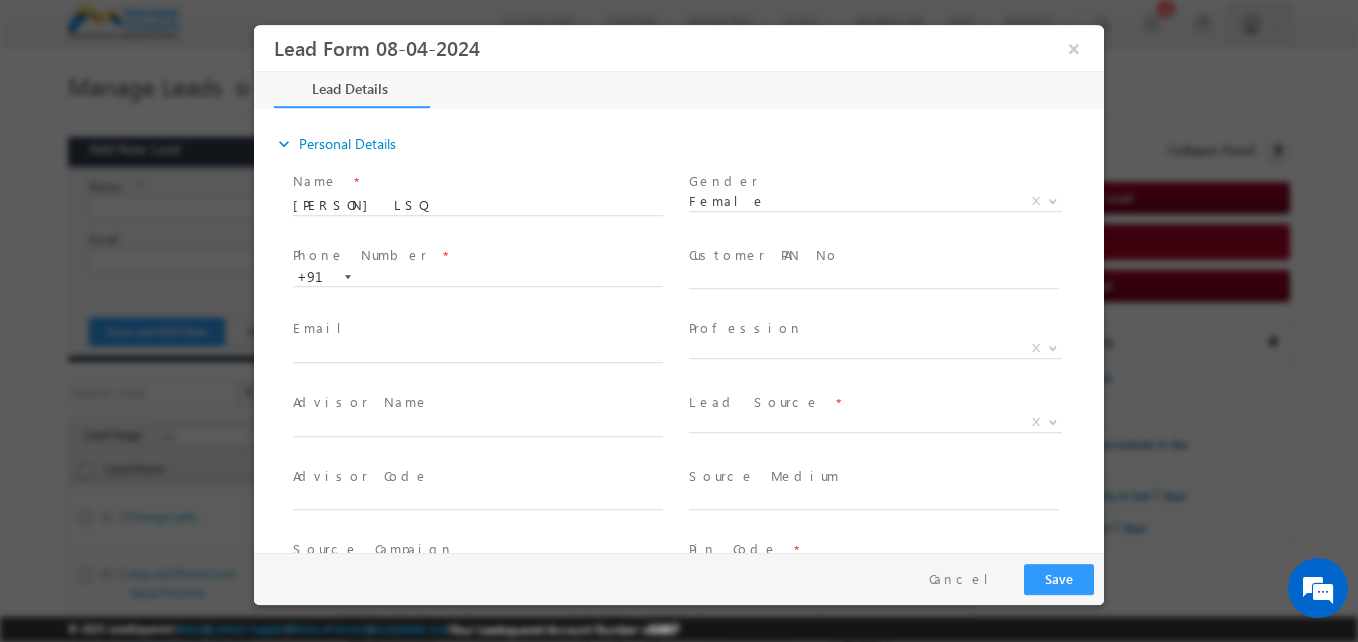 click on "Phone Number
*" at bounding box center (477, 256) 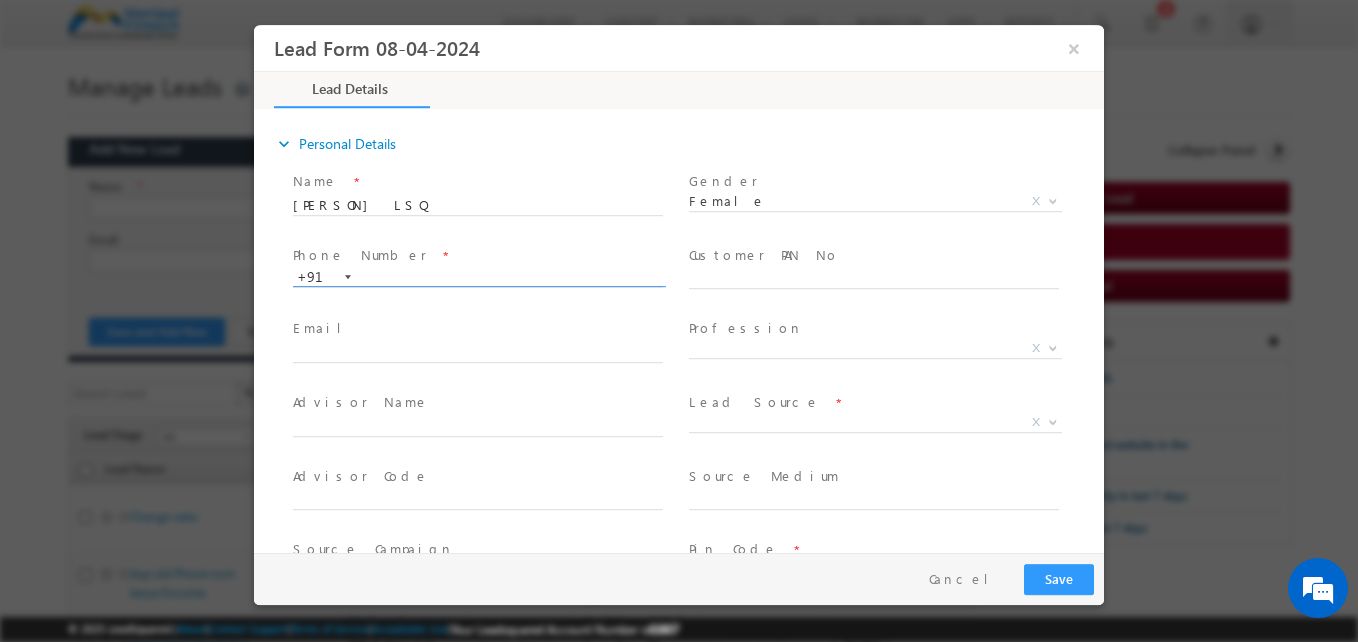 click at bounding box center [478, 278] 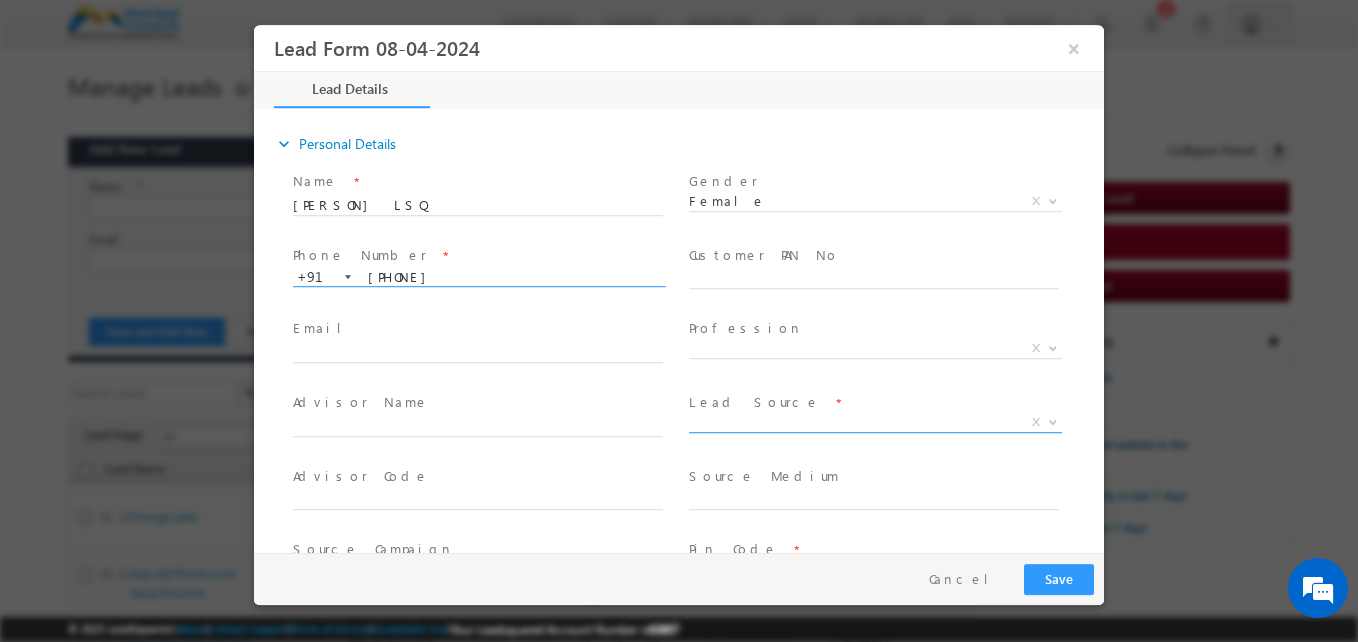 type on "[NUMBER]" 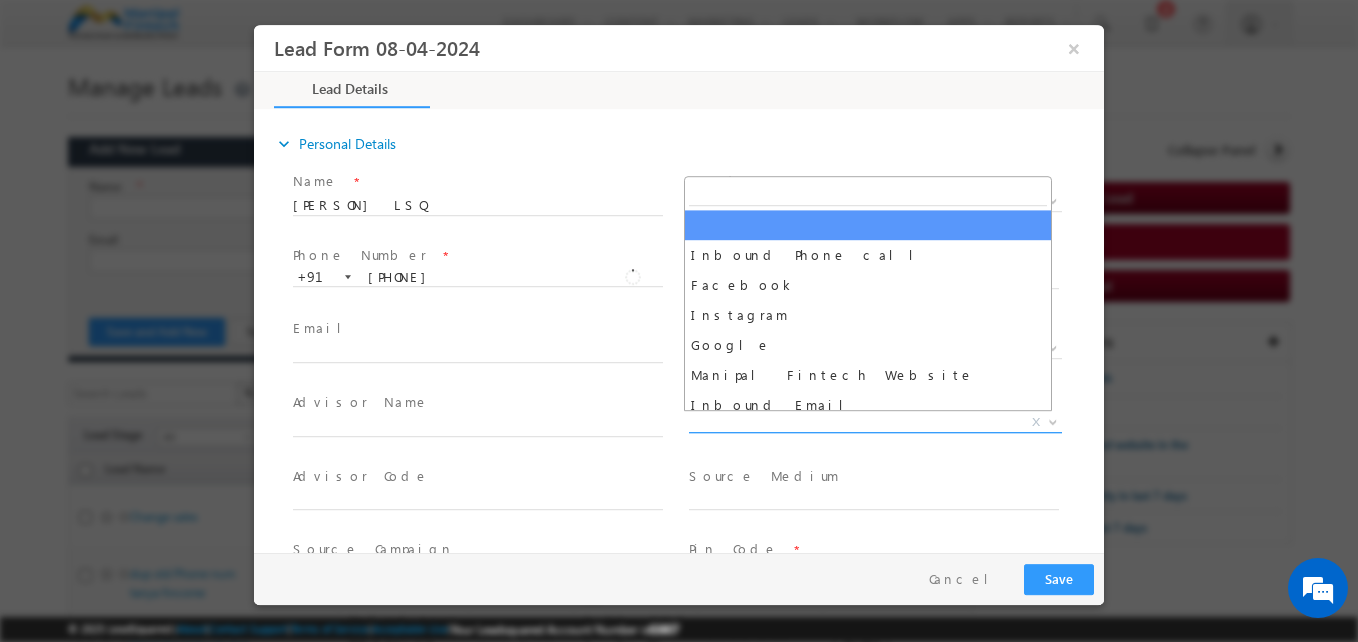 click on "X" at bounding box center [875, 423] 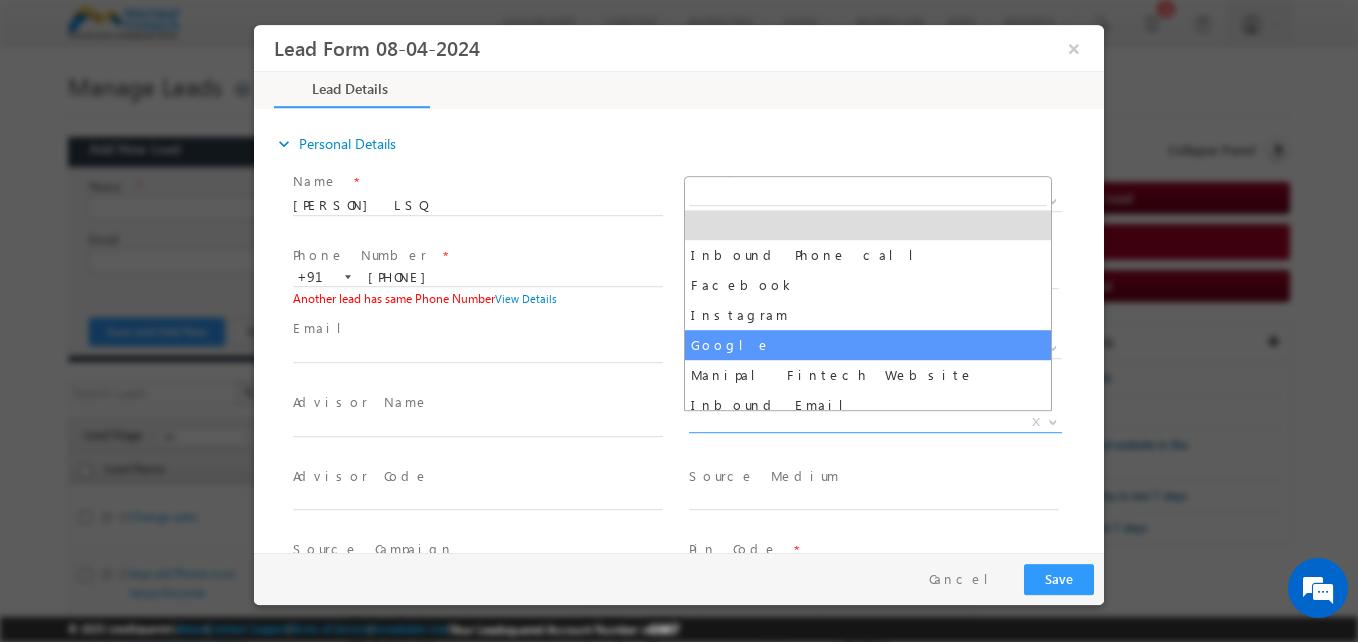 select on "Google" 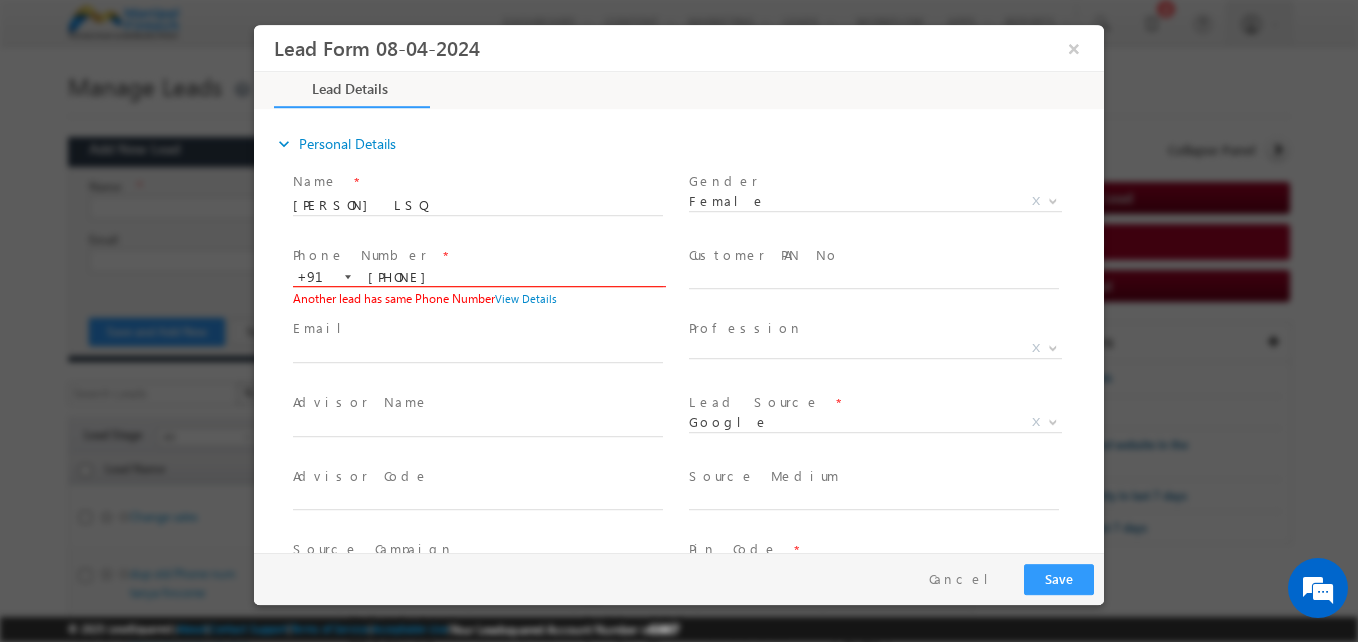 click on "9930623056" at bounding box center [478, 278] 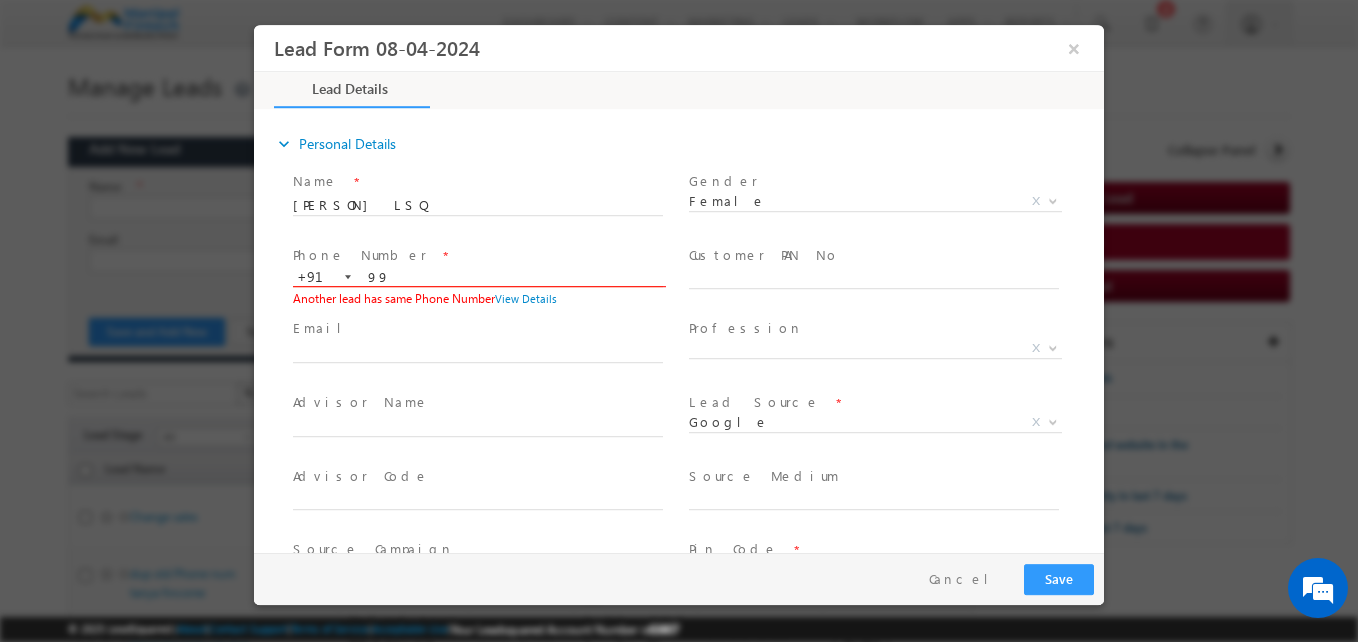 type on "9" 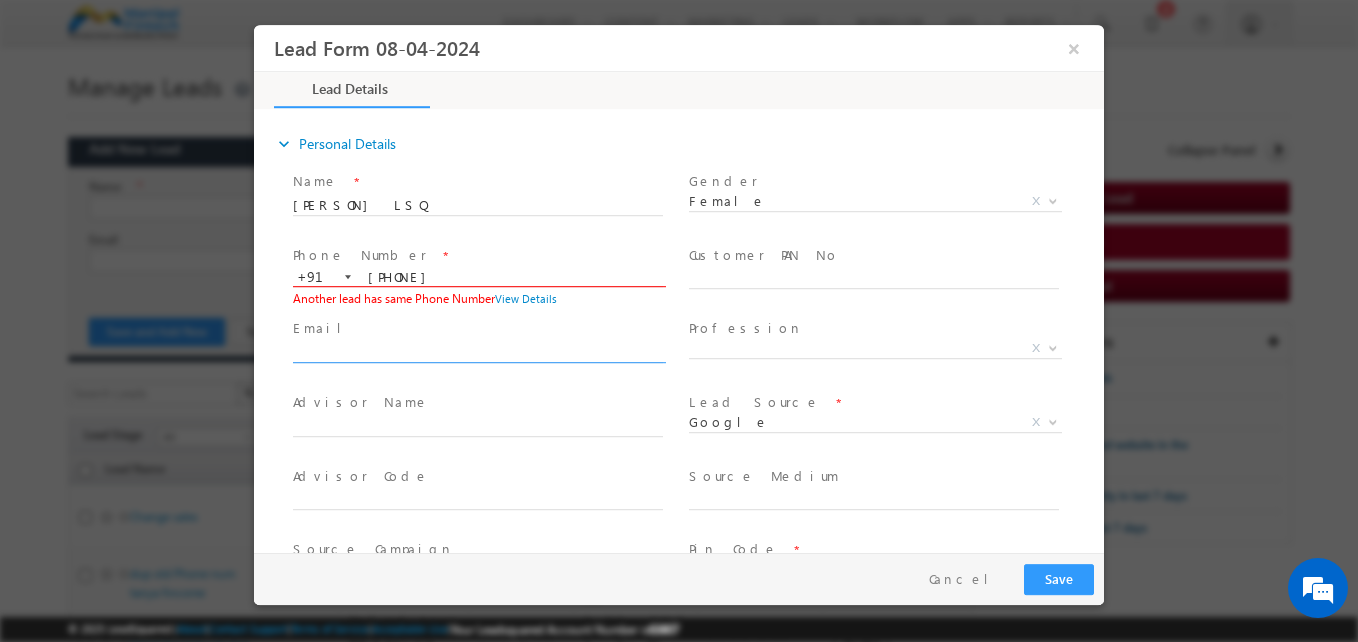 type on "9933662233" 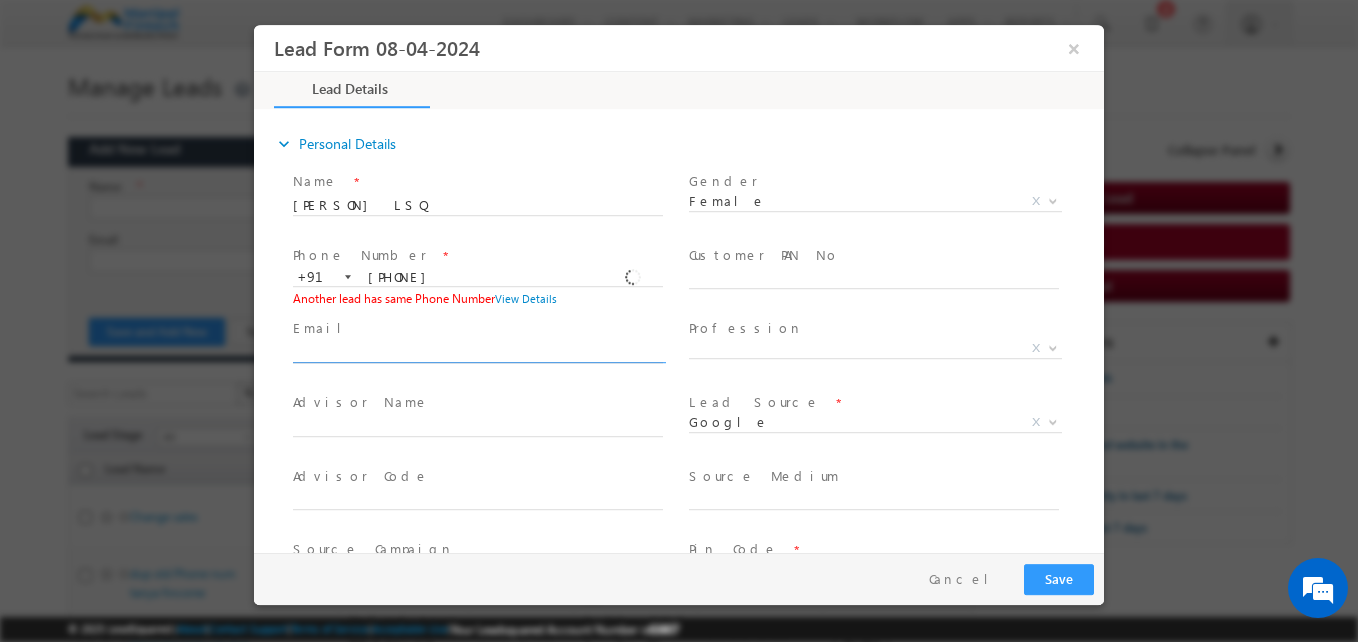 click 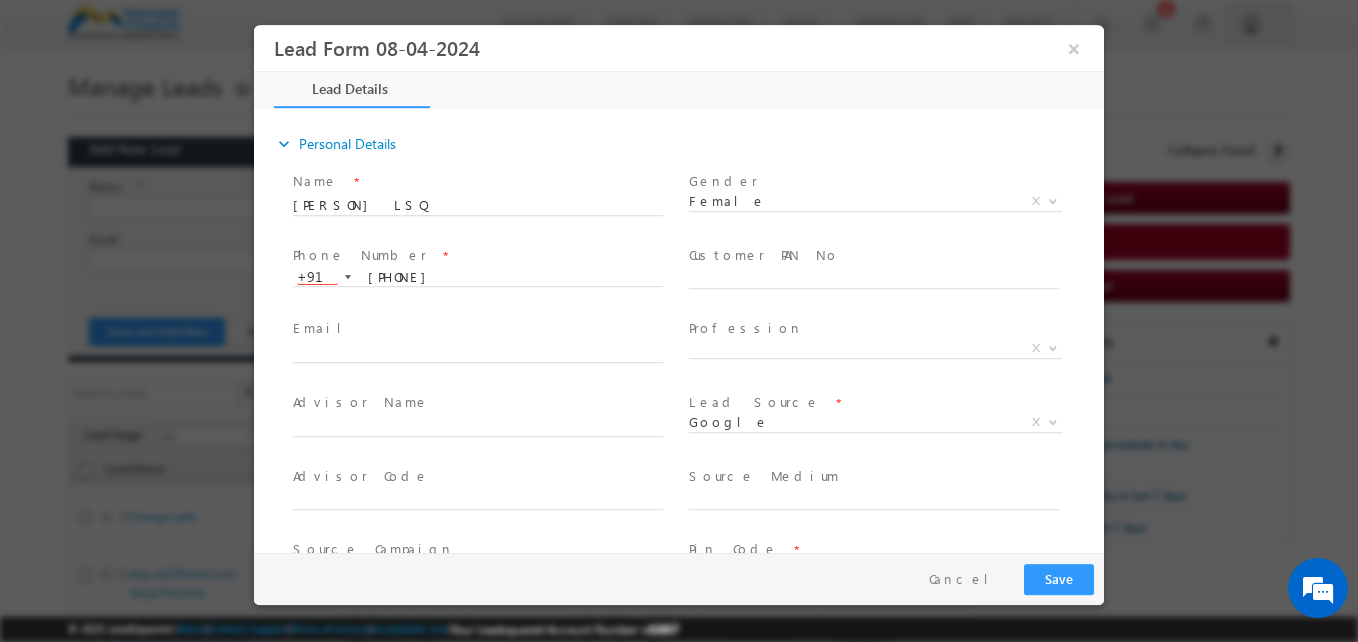 click on "Email
*" at bounding box center [477, 329] 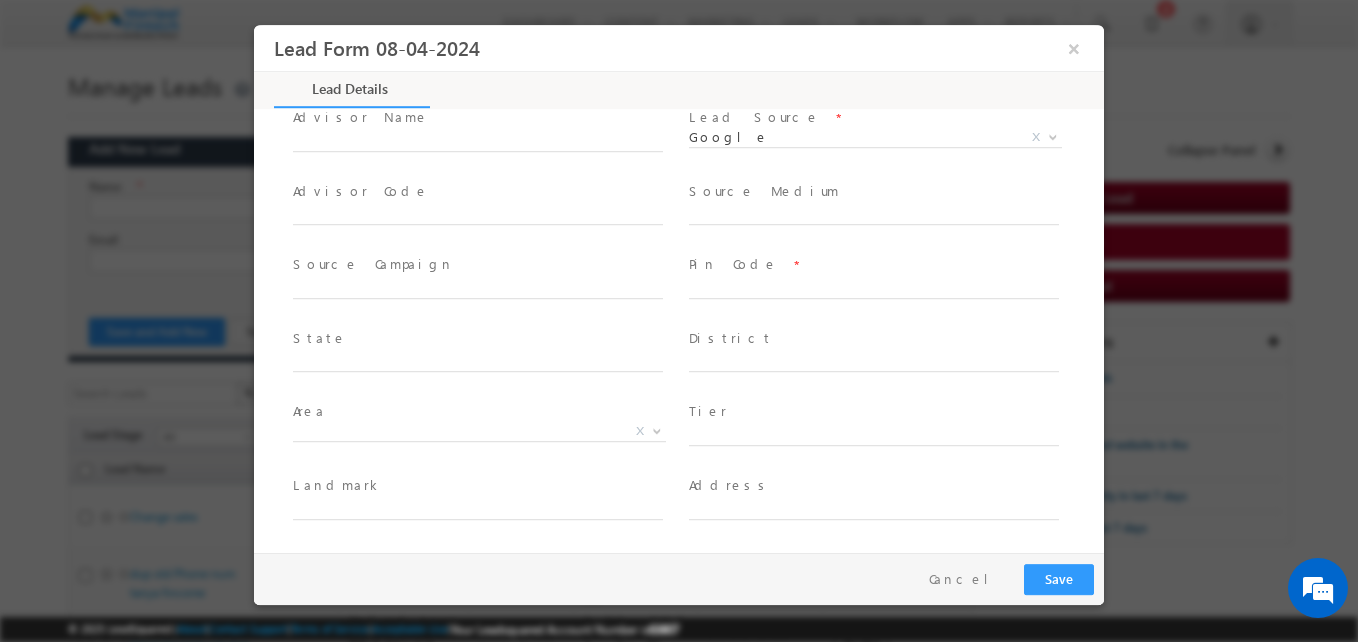 drag, startPoint x: 852, startPoint y: 260, endPoint x: 842, endPoint y: 277, distance: 19.723083 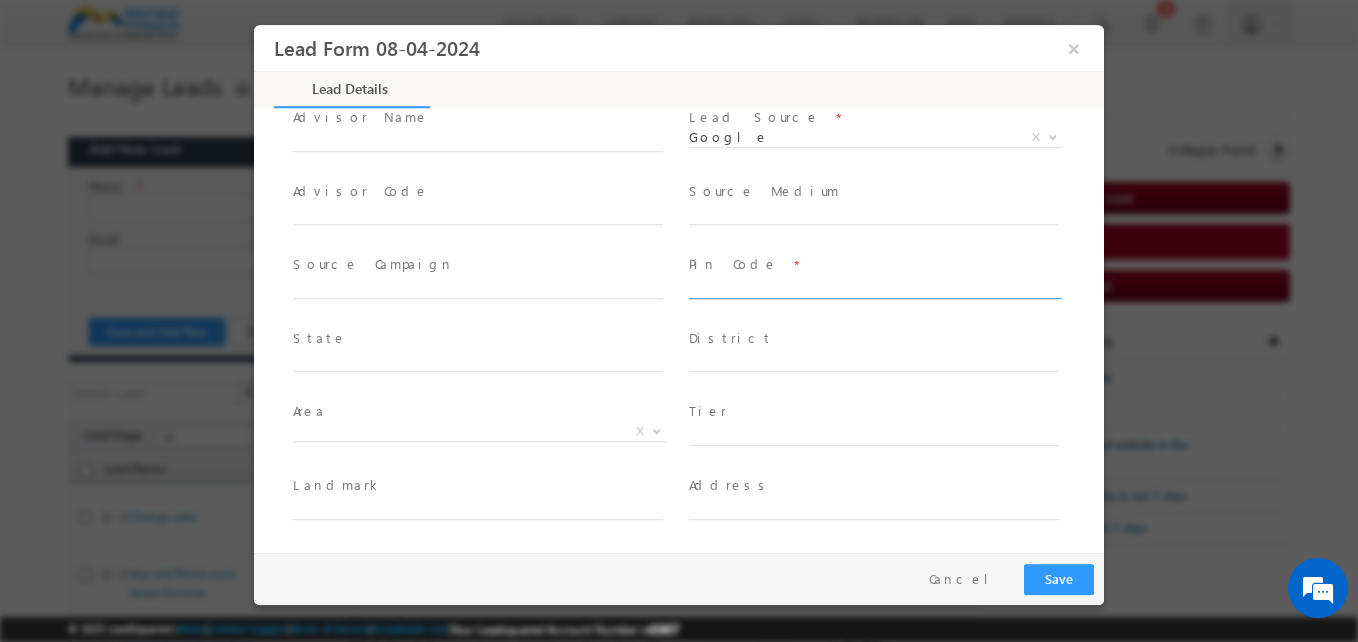 click at bounding box center (874, 289) 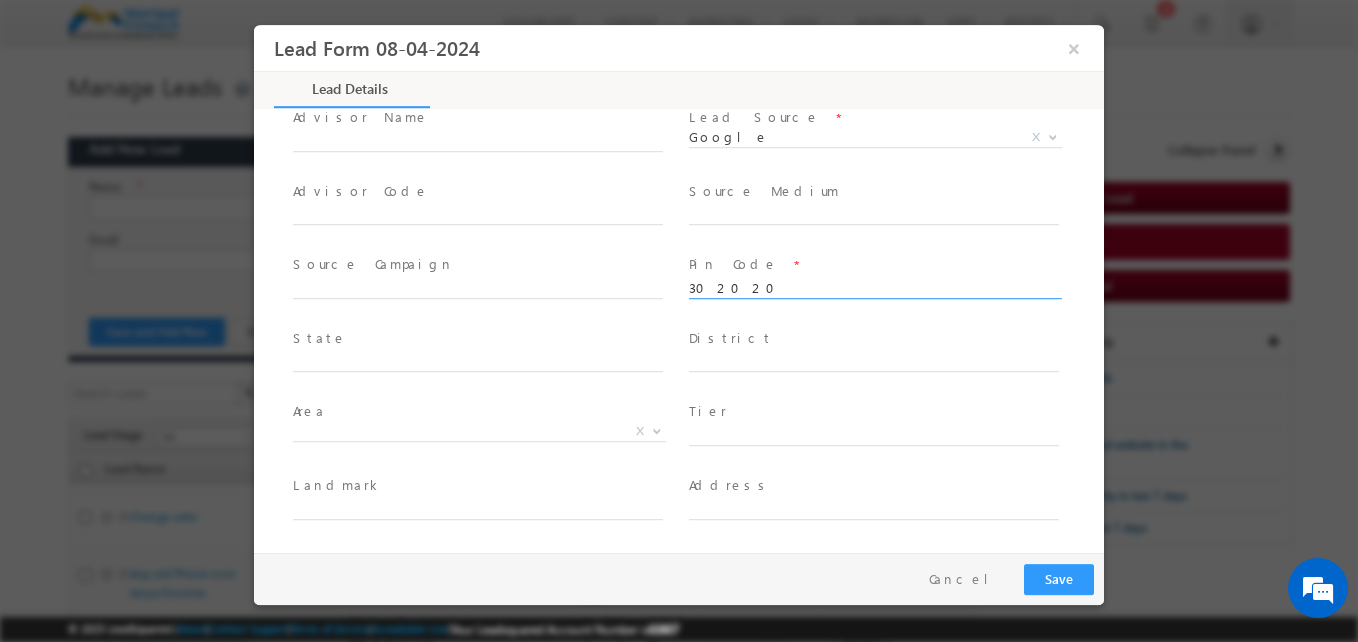type on "302020" 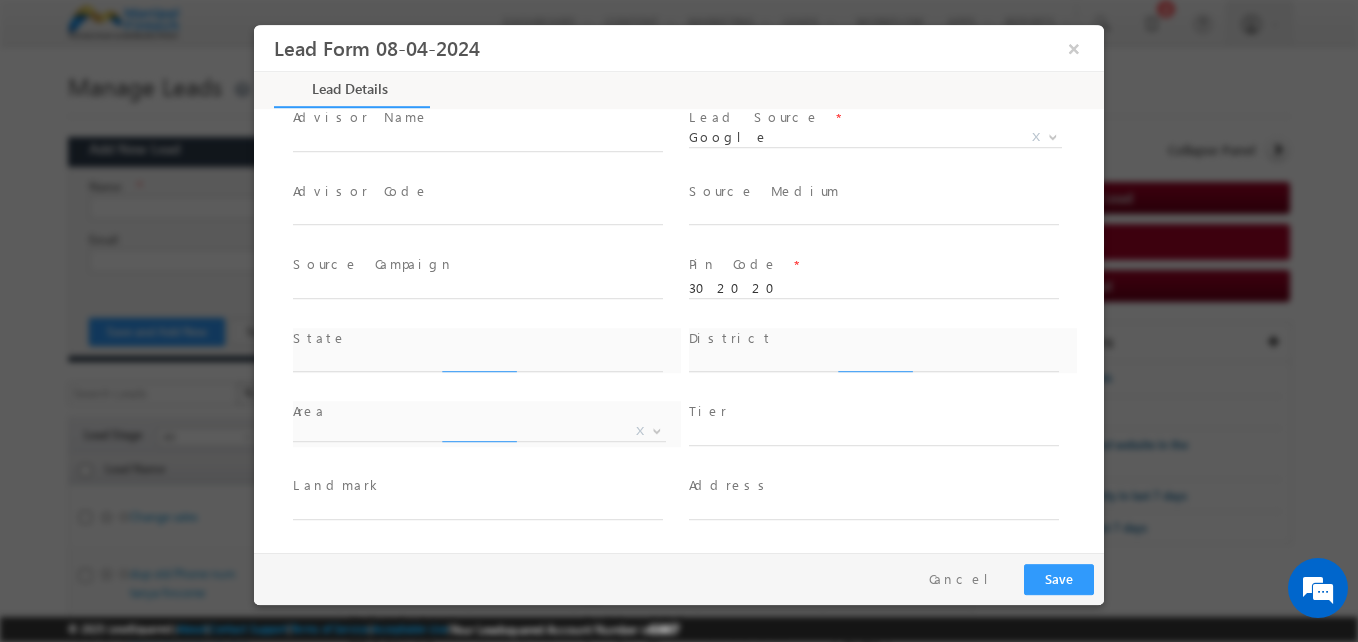click on "Source Campaign
*" at bounding box center [487, 287] 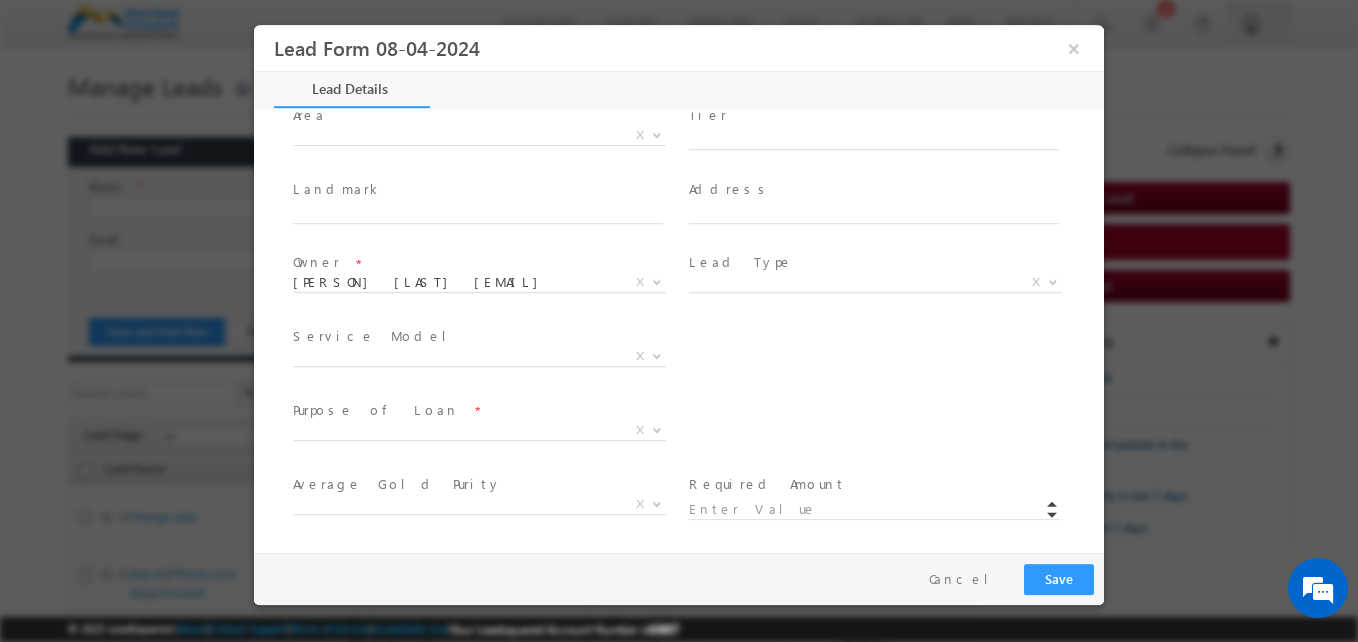 scroll, scrollTop: 632, scrollLeft: 0, axis: vertical 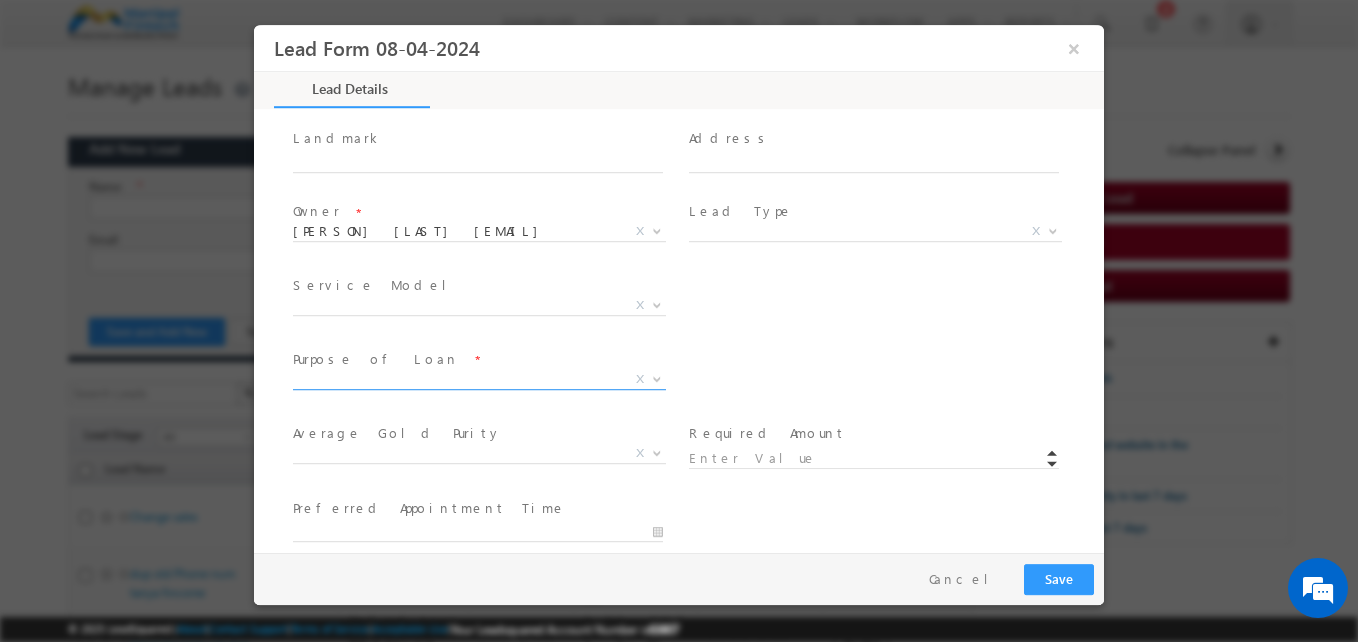 click on "X" at bounding box center [479, 380] 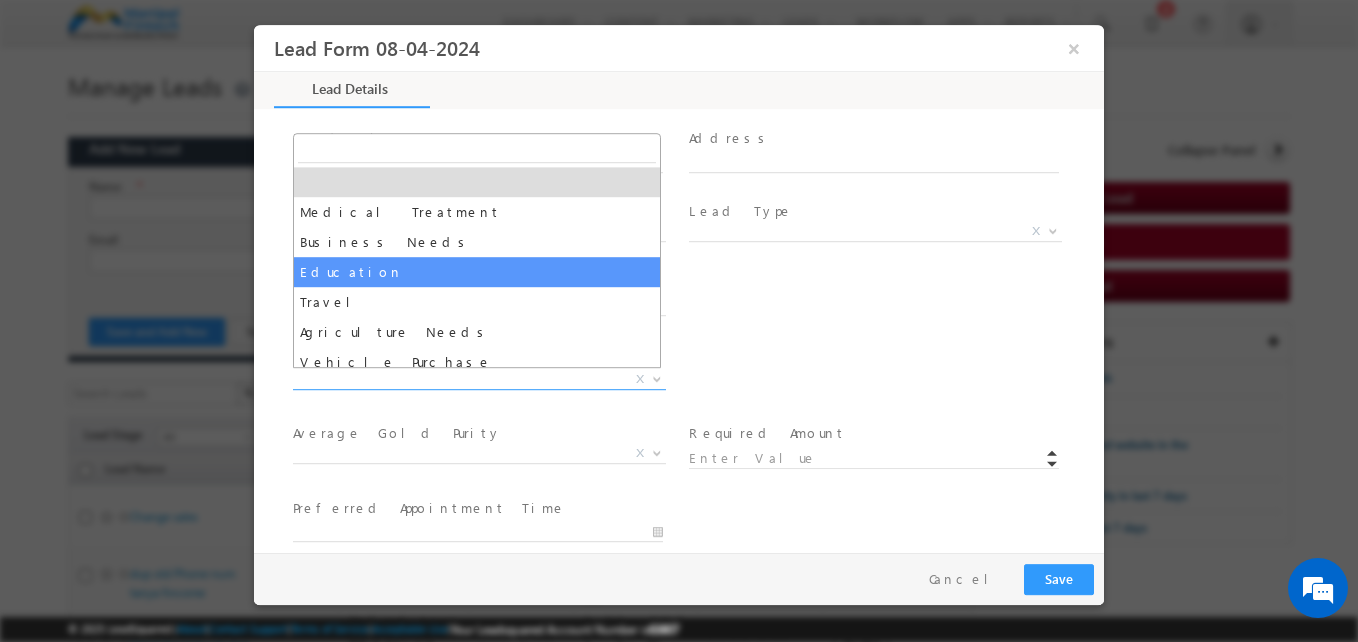 select on "Education" 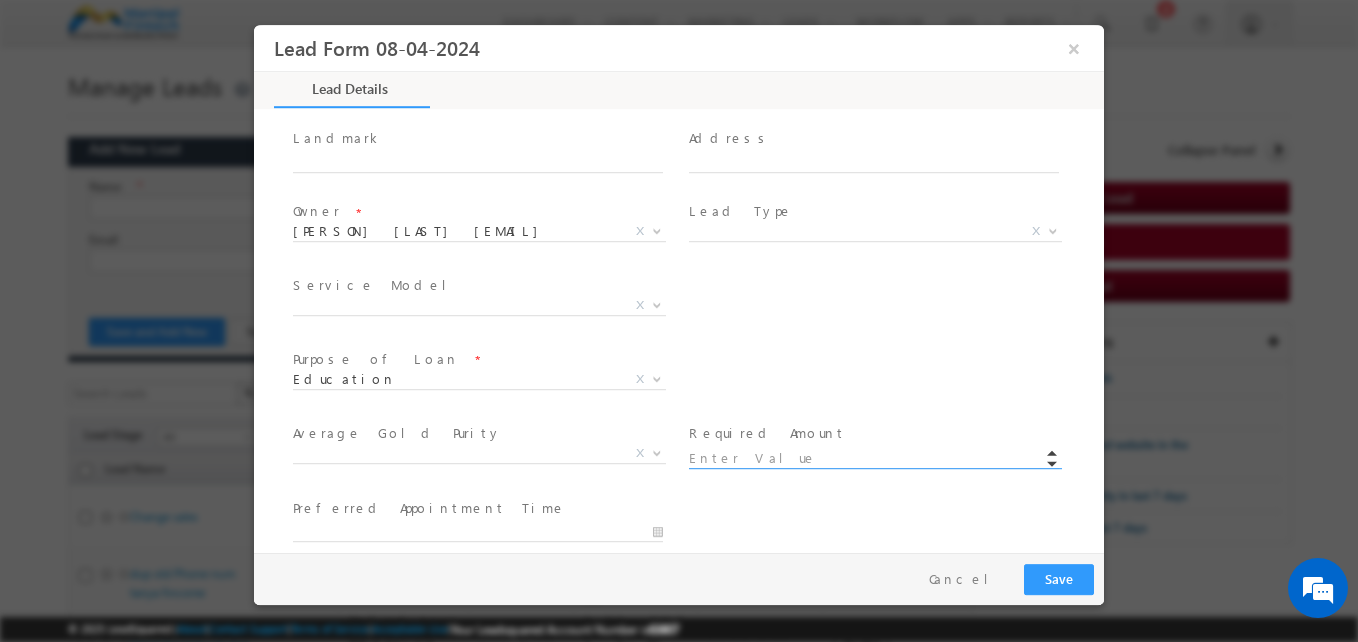 click at bounding box center (874, 459) 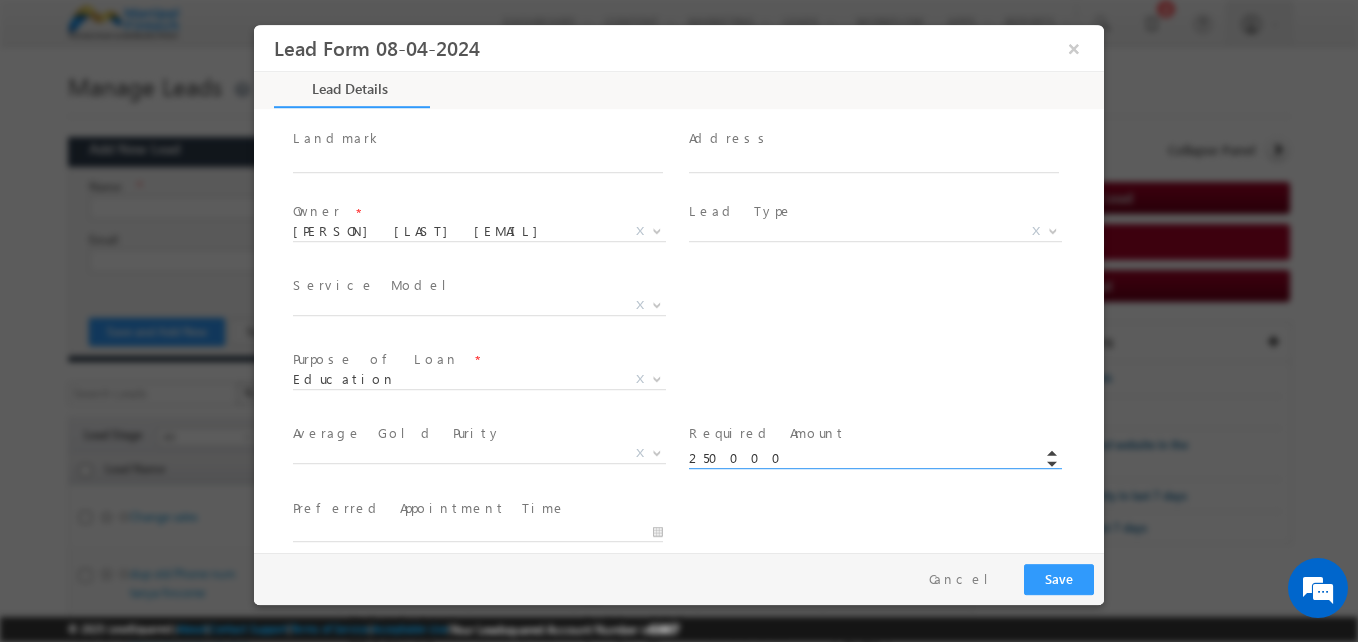 type on "250000.00" 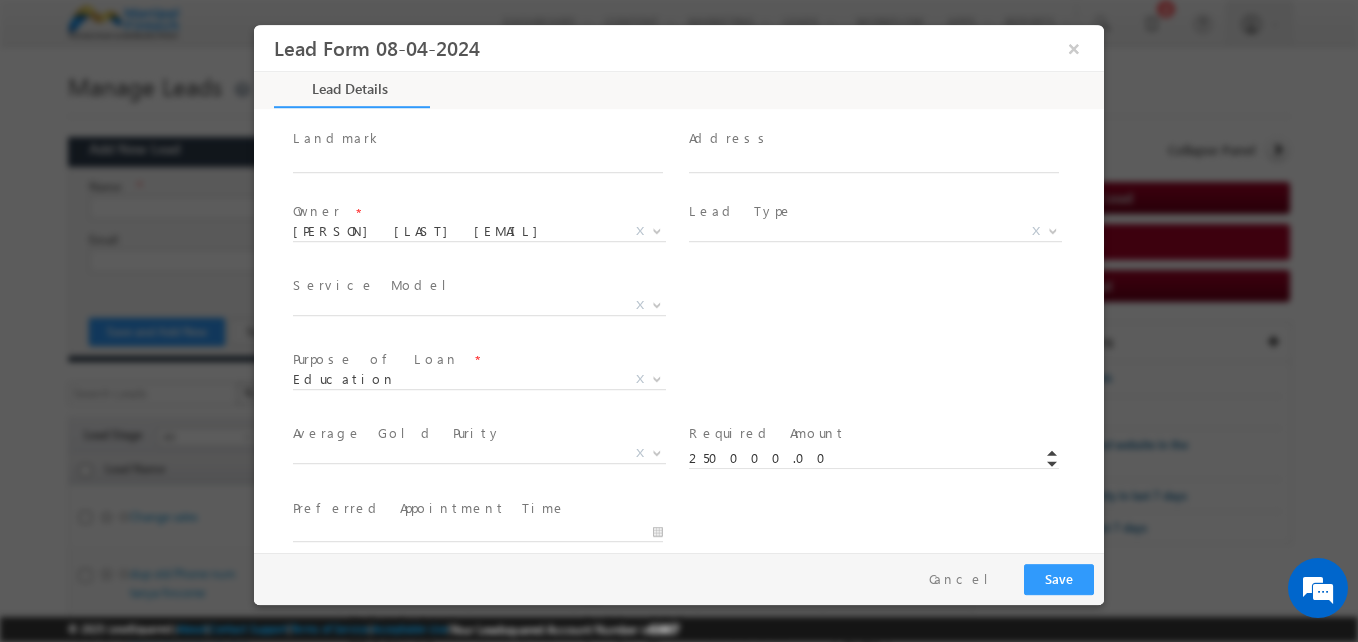 click on "Preferred Appointment Time
*" at bounding box center [696, 531] 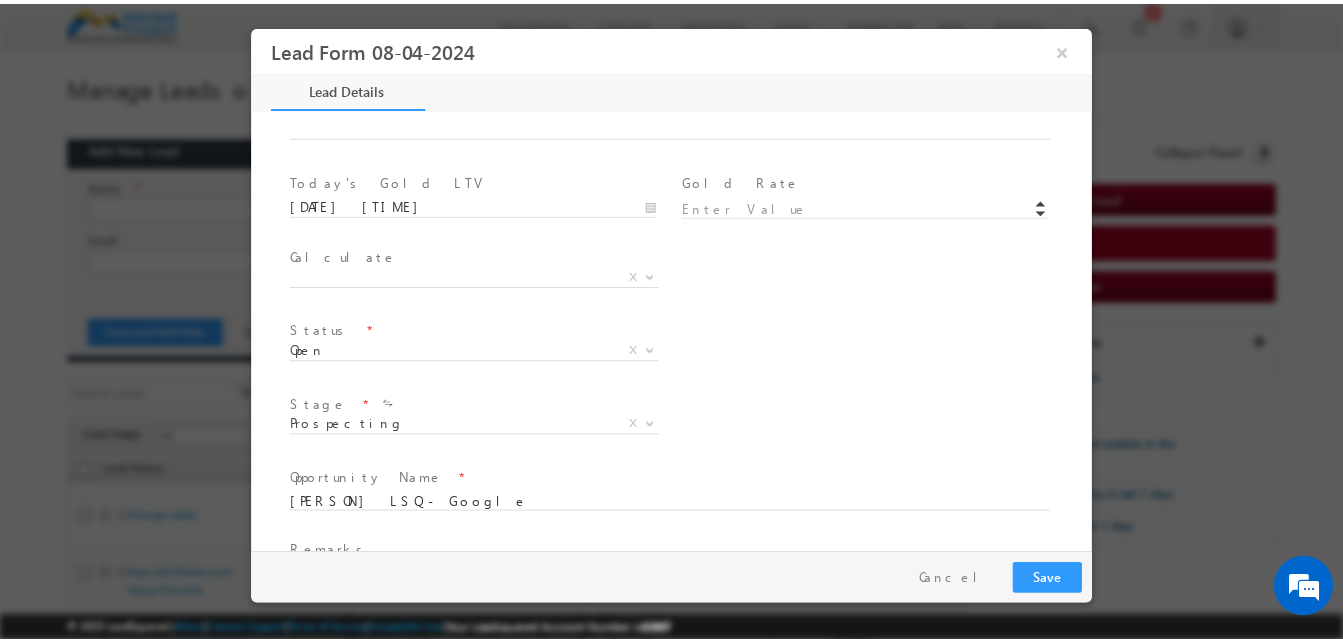 scroll, scrollTop: 1169, scrollLeft: 0, axis: vertical 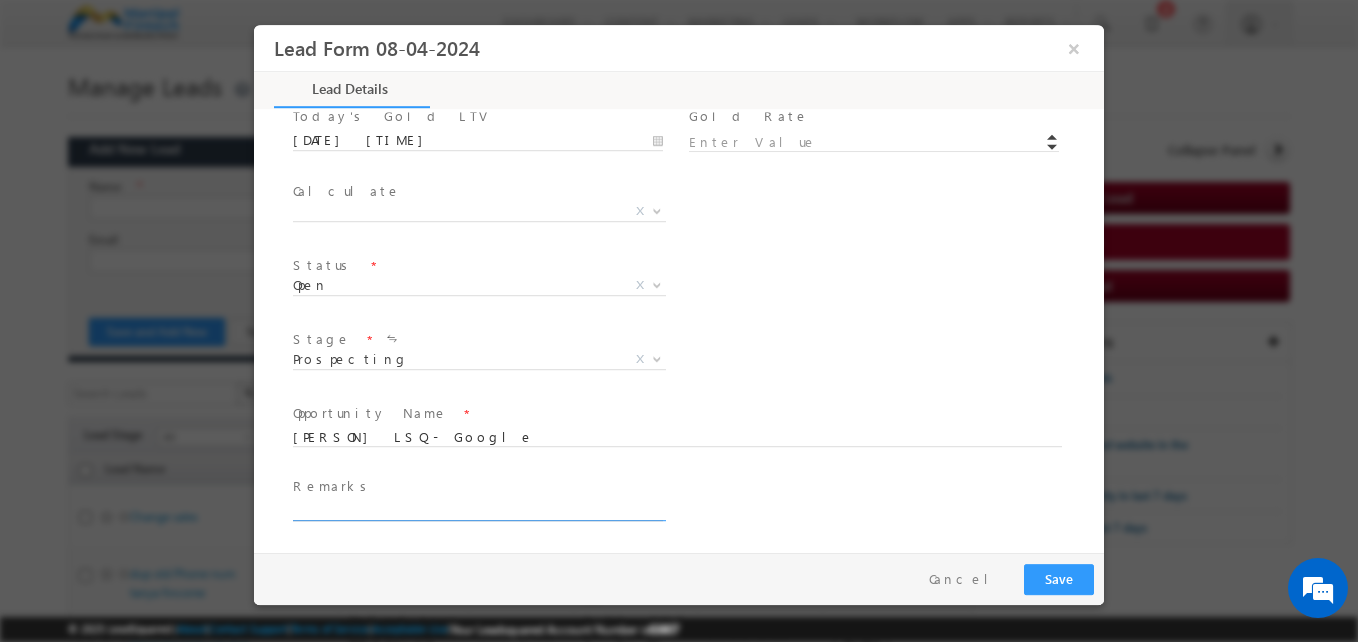 click at bounding box center (478, 511) 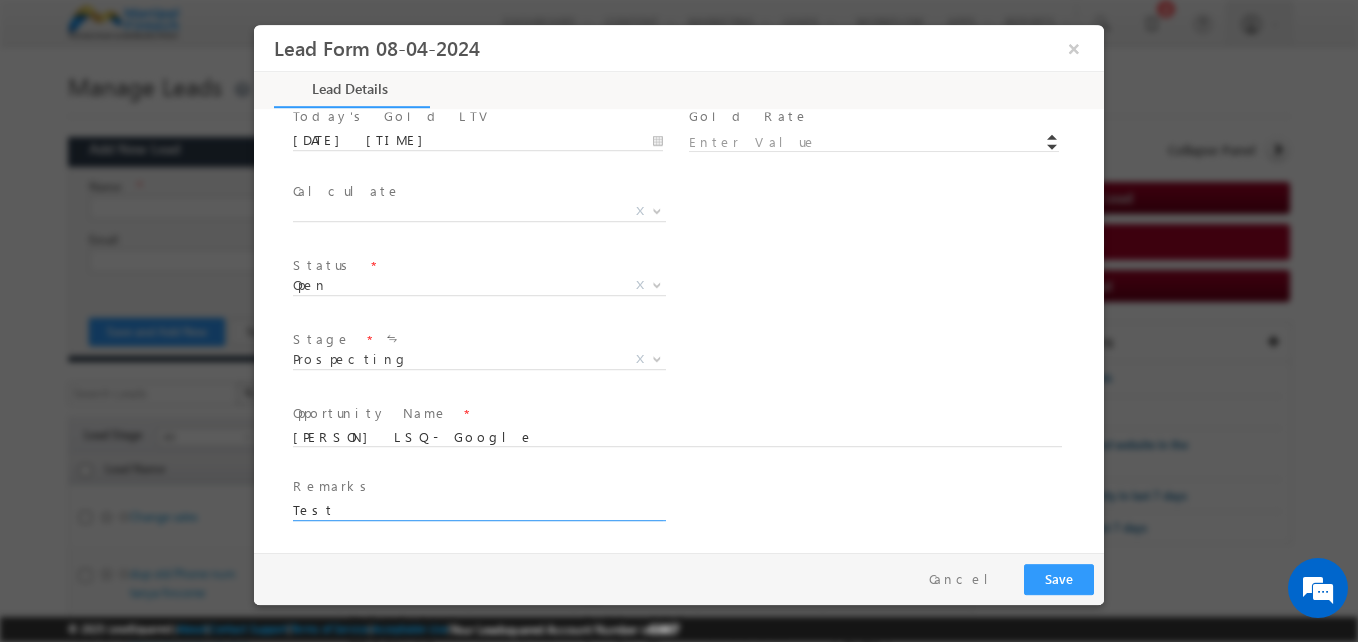 type on "Test" 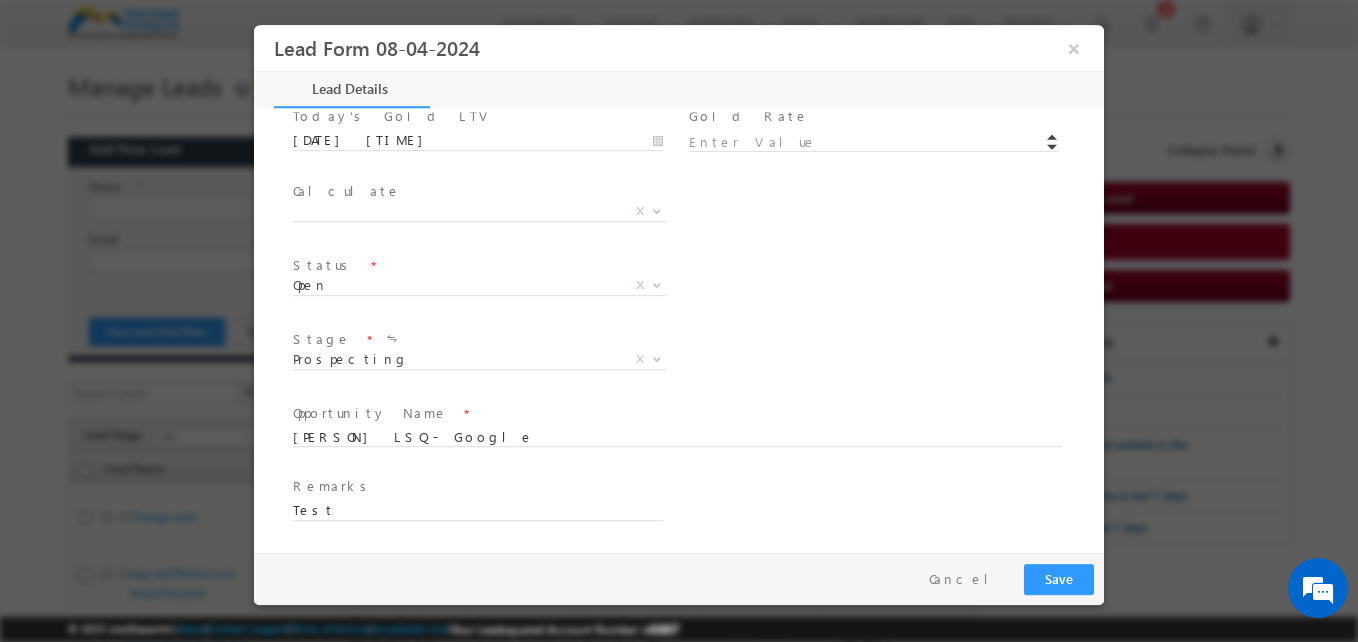 click on "Remarks
*
Test" at bounding box center [696, 509] 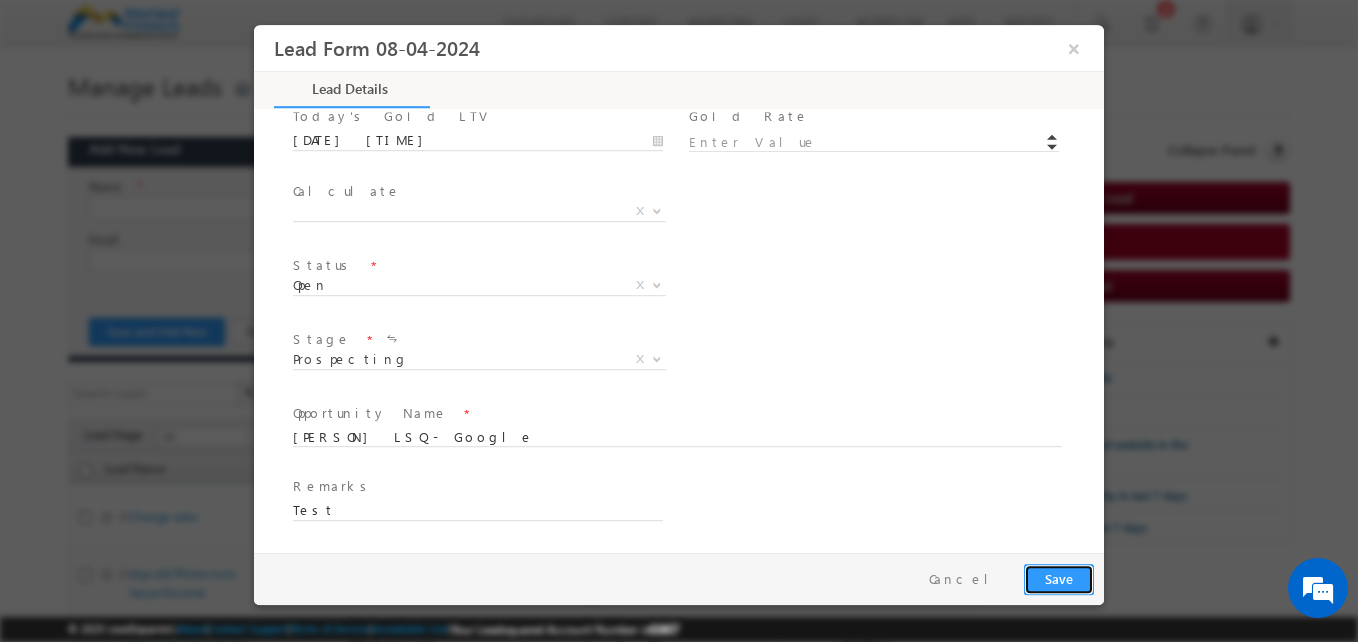 click on "Save" at bounding box center (1059, 579) 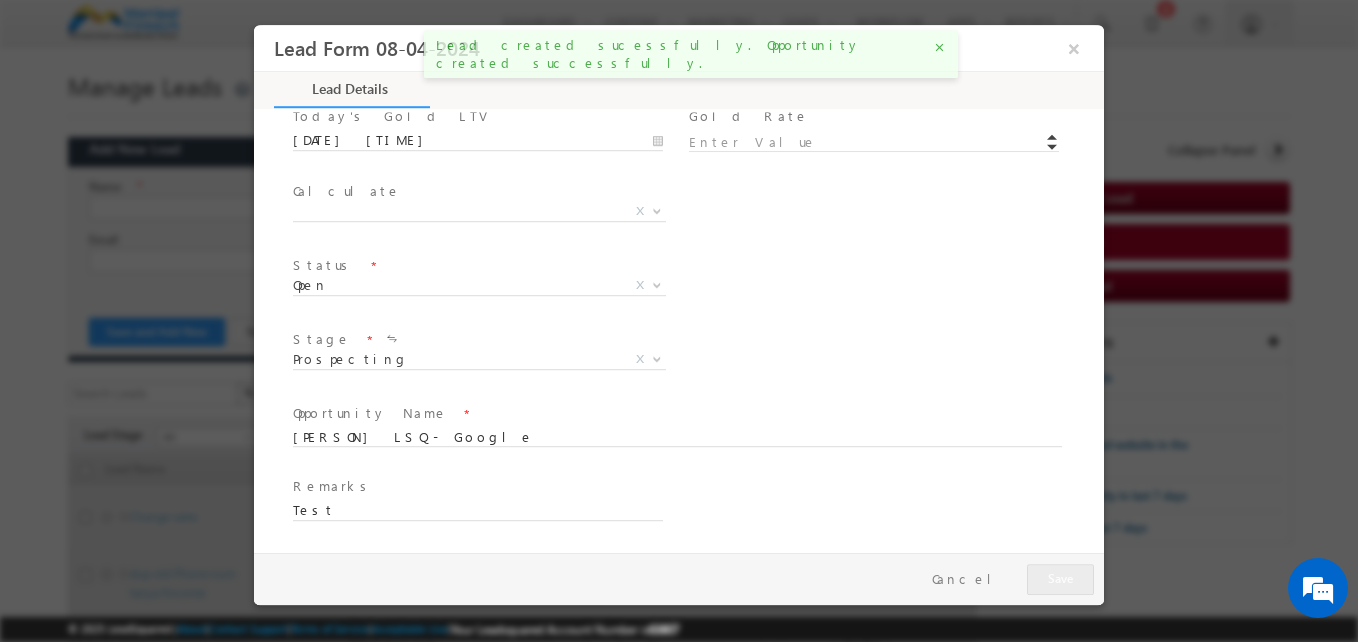 click on "close" at bounding box center (939, 47) 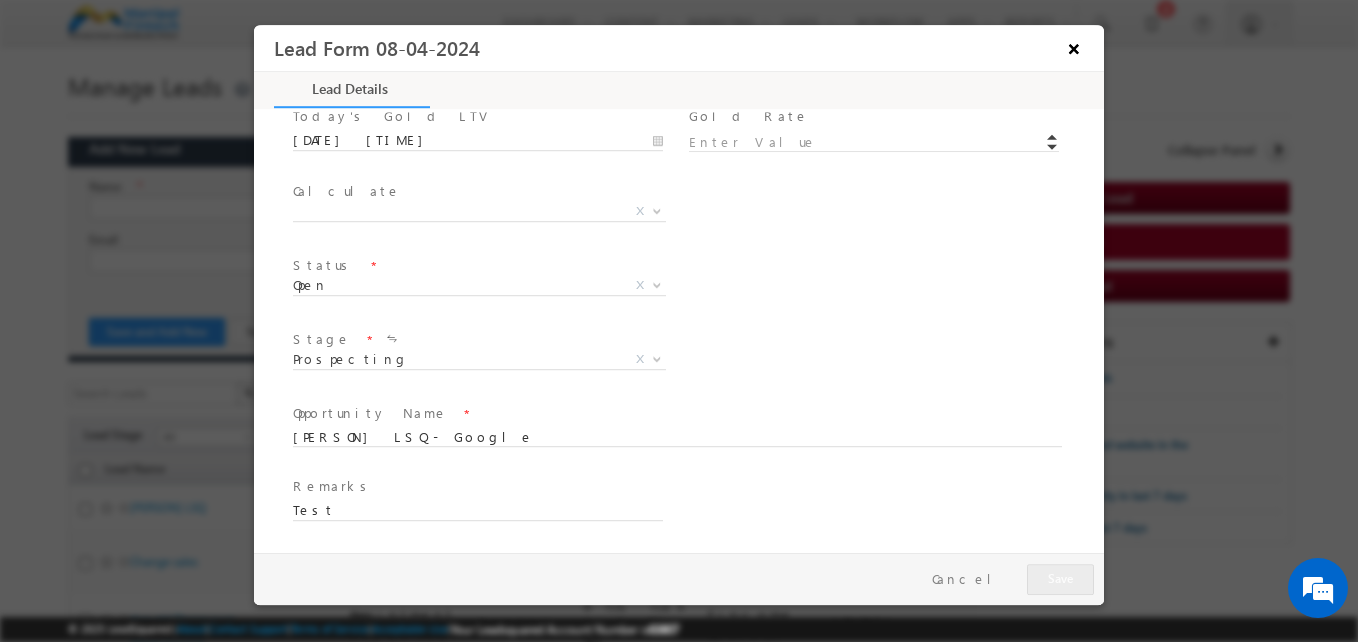 click on "×" at bounding box center (1074, 48) 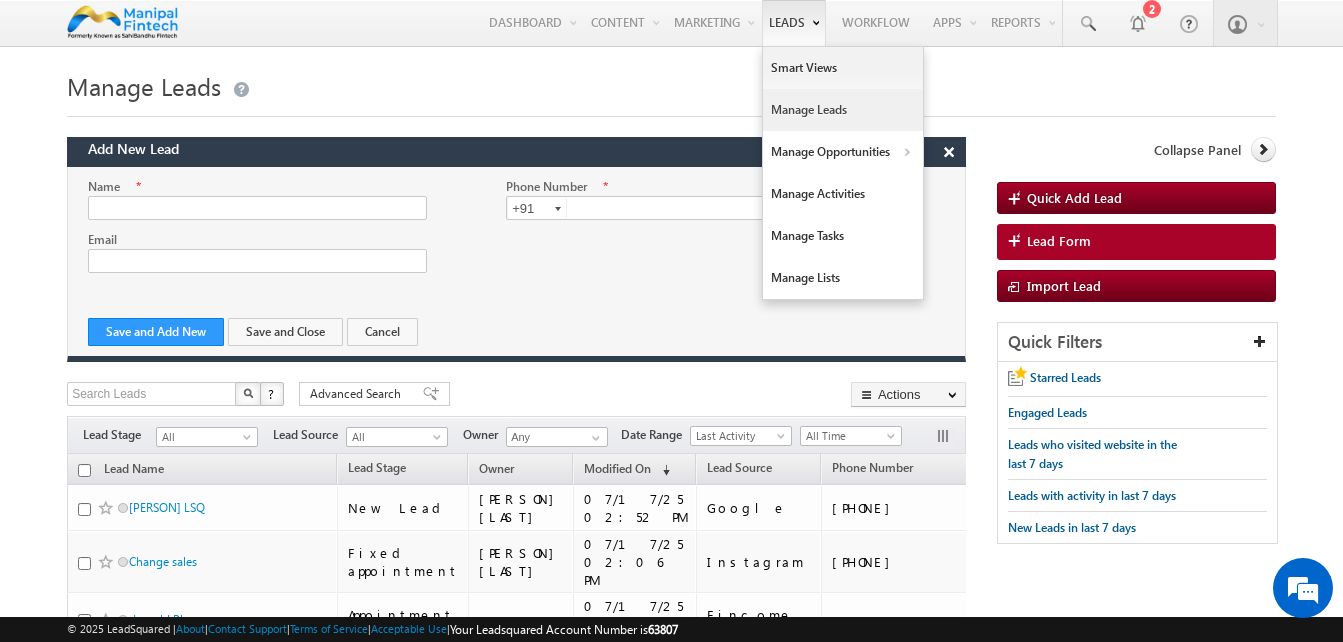 click on "Manage Leads" at bounding box center (843, 110) 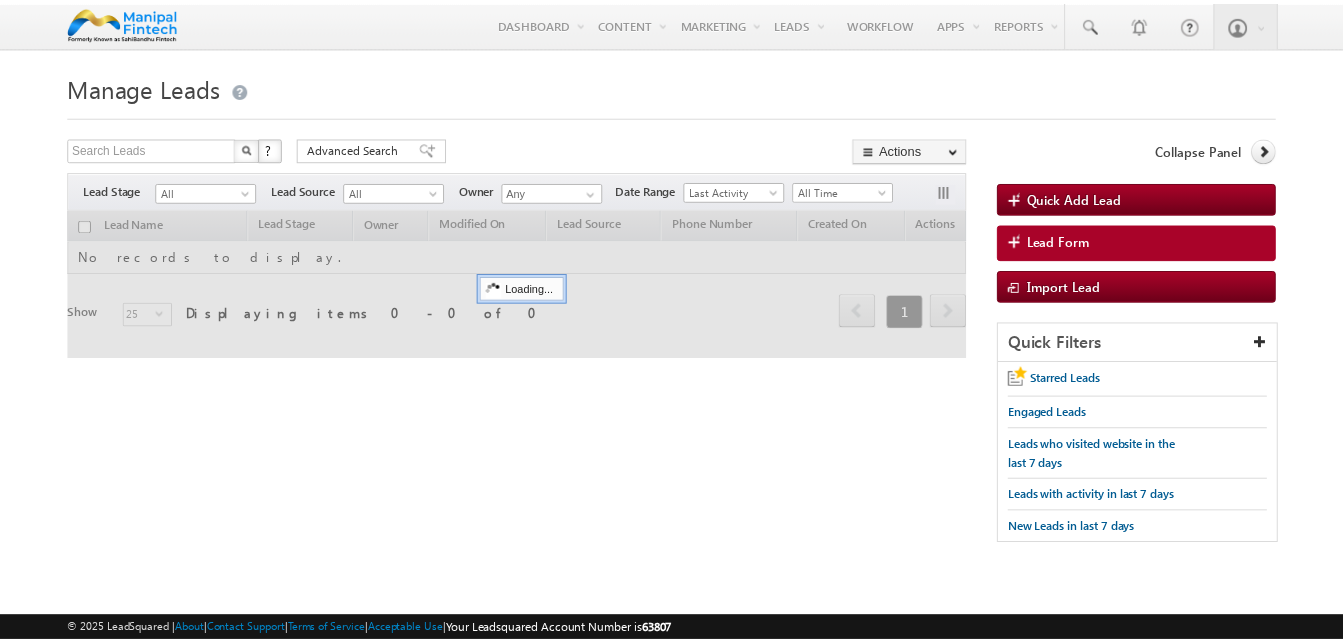 scroll, scrollTop: 0, scrollLeft: 0, axis: both 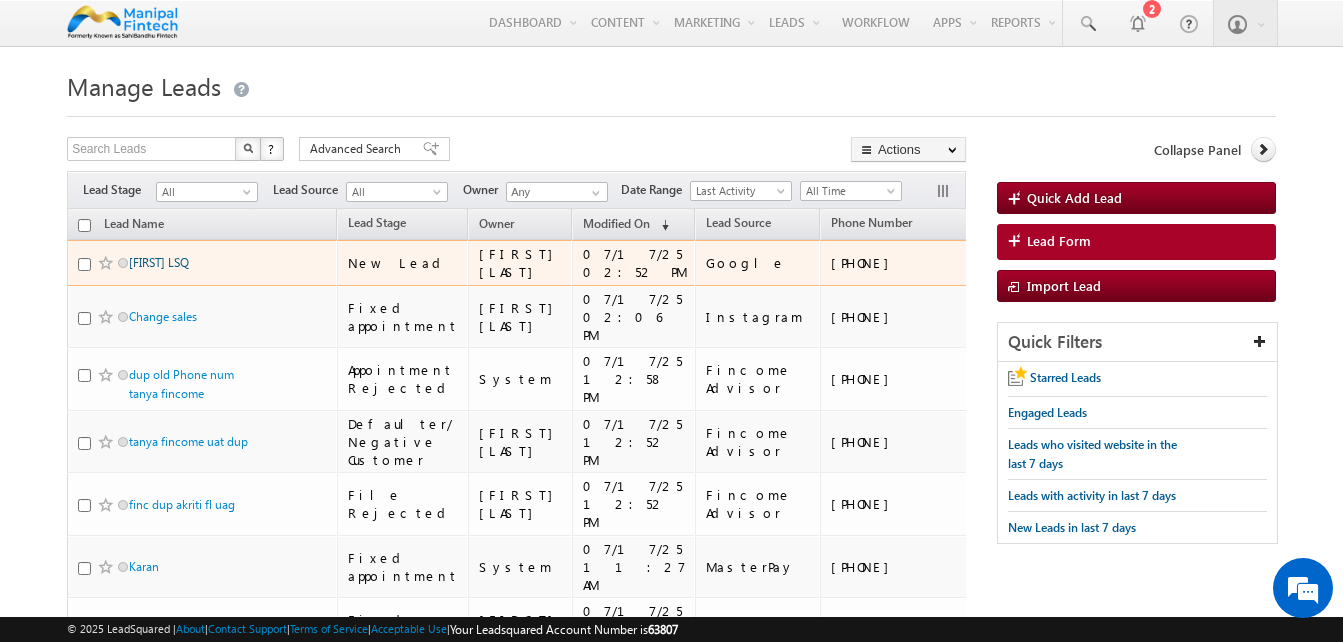 click on "Purnima LSQ" at bounding box center [159, 262] 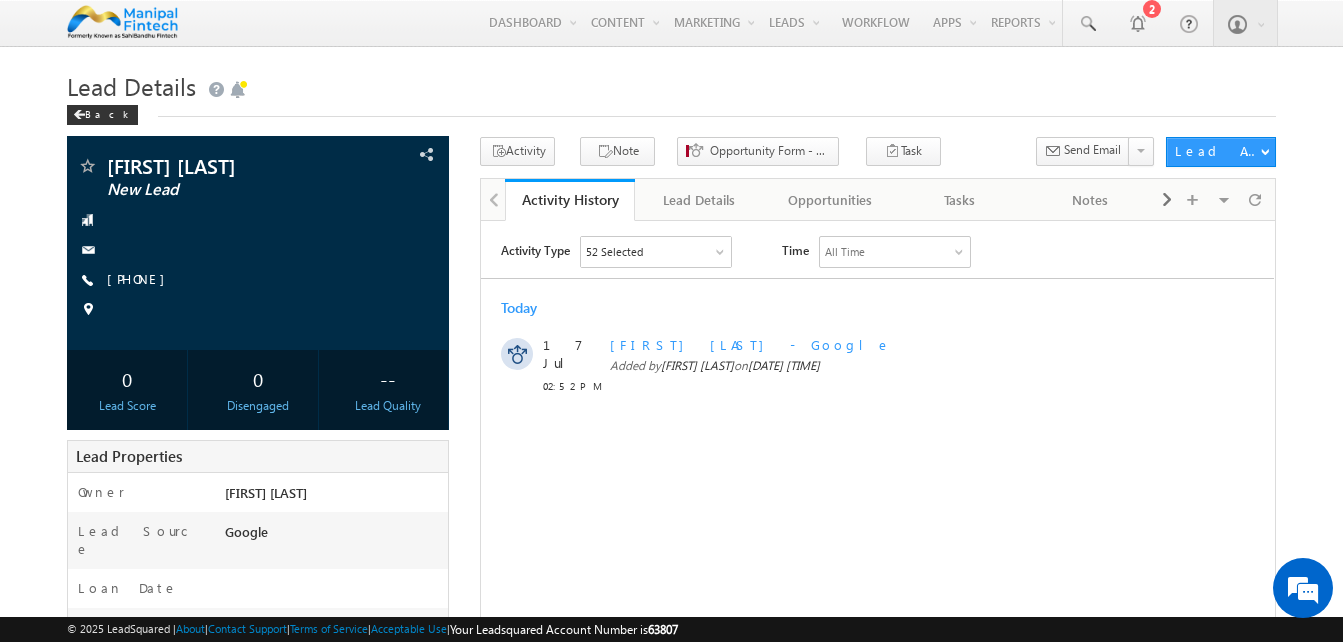 scroll, scrollTop: 0, scrollLeft: 0, axis: both 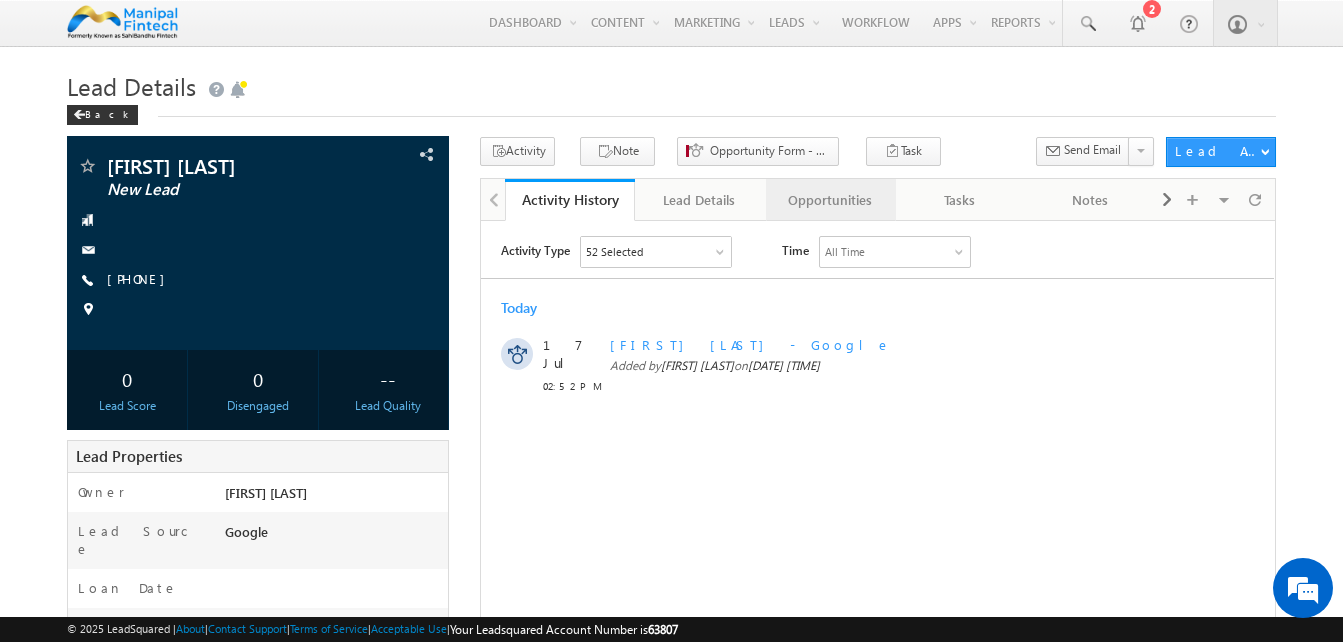 click on "Opportunities" at bounding box center [830, 200] 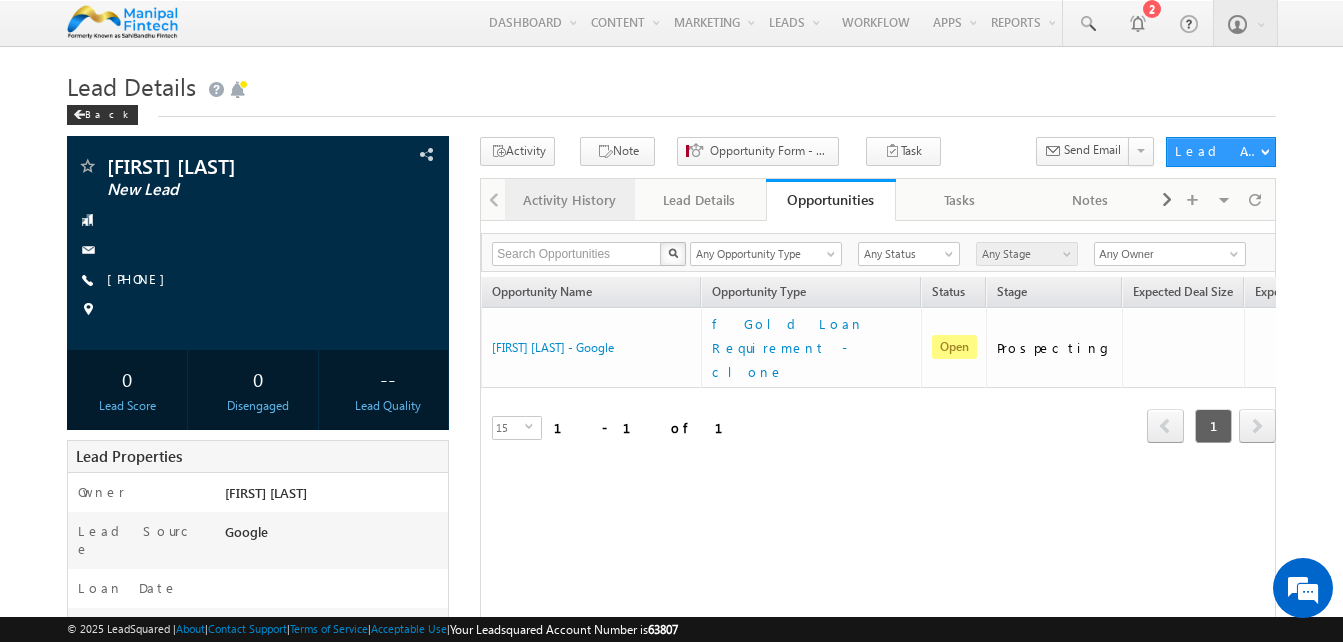 click on "Activity History" at bounding box center [569, 200] 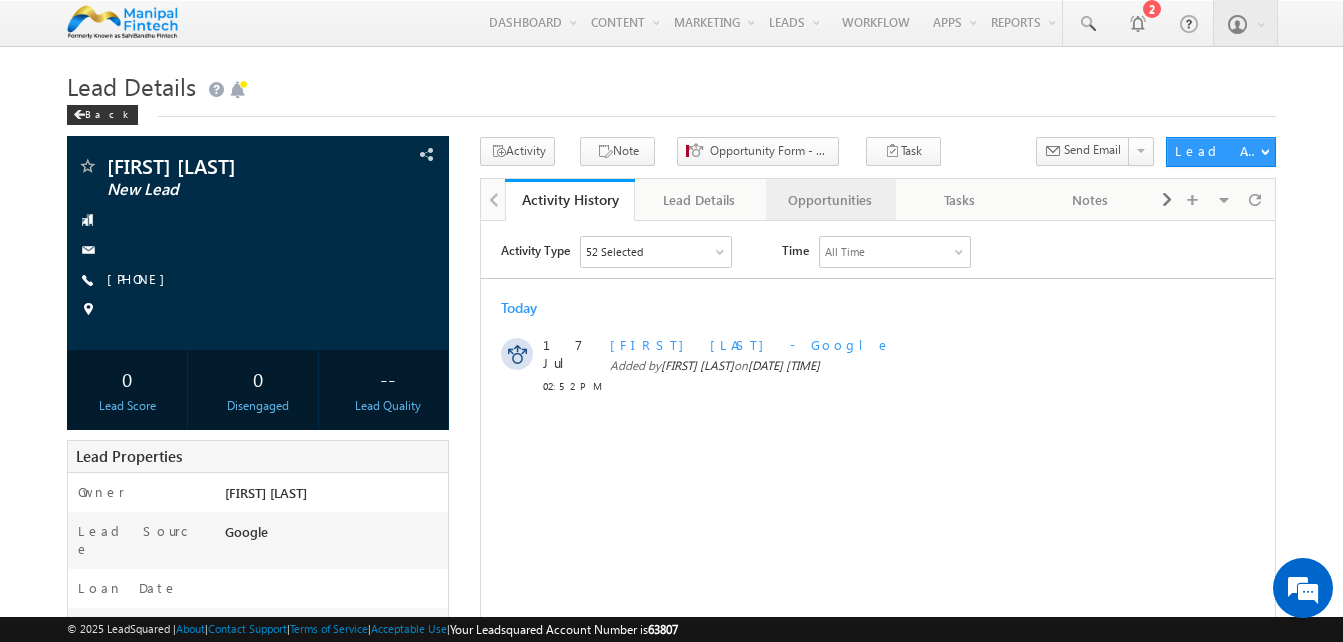 click on "Opportunities" at bounding box center (830, 200) 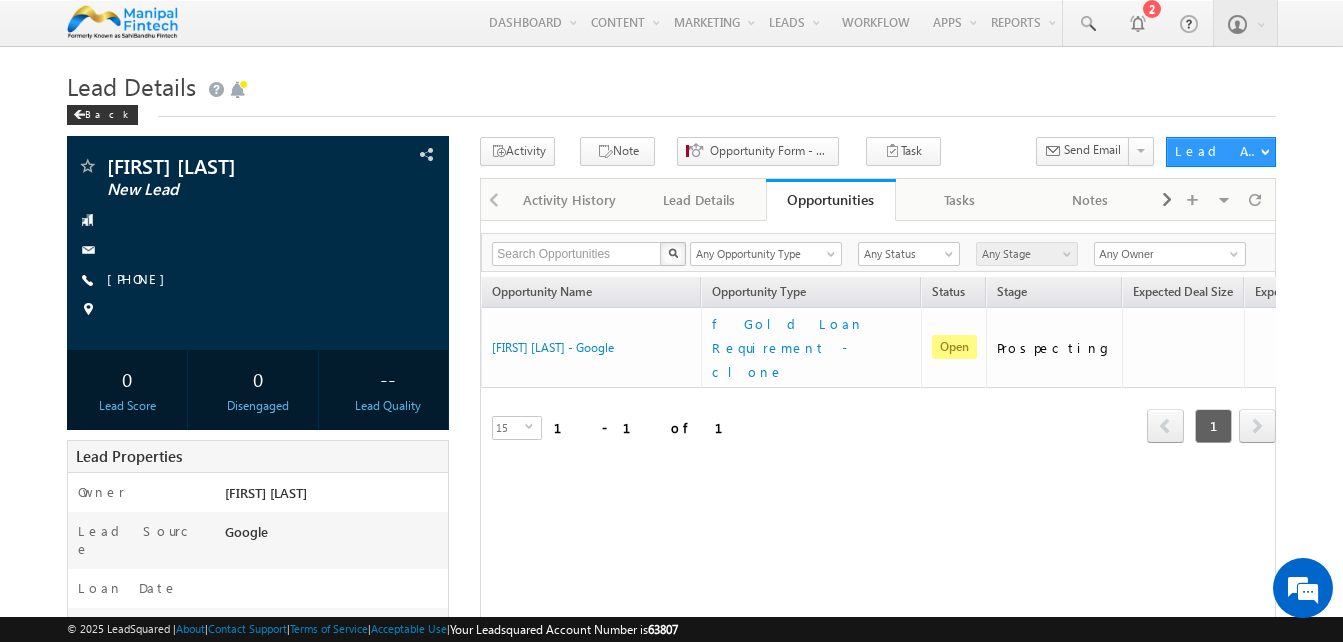 scroll, scrollTop: 0, scrollLeft: 0, axis: both 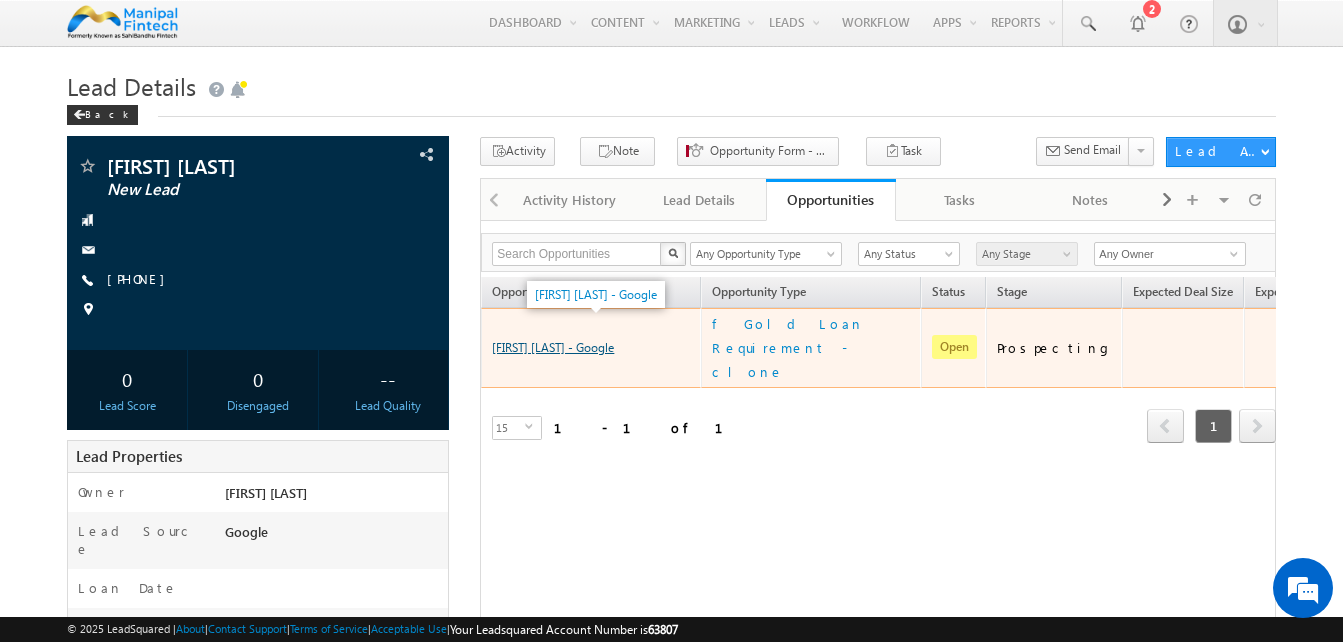 click on "[FIRST] [LAST] - Google" at bounding box center [553, 347] 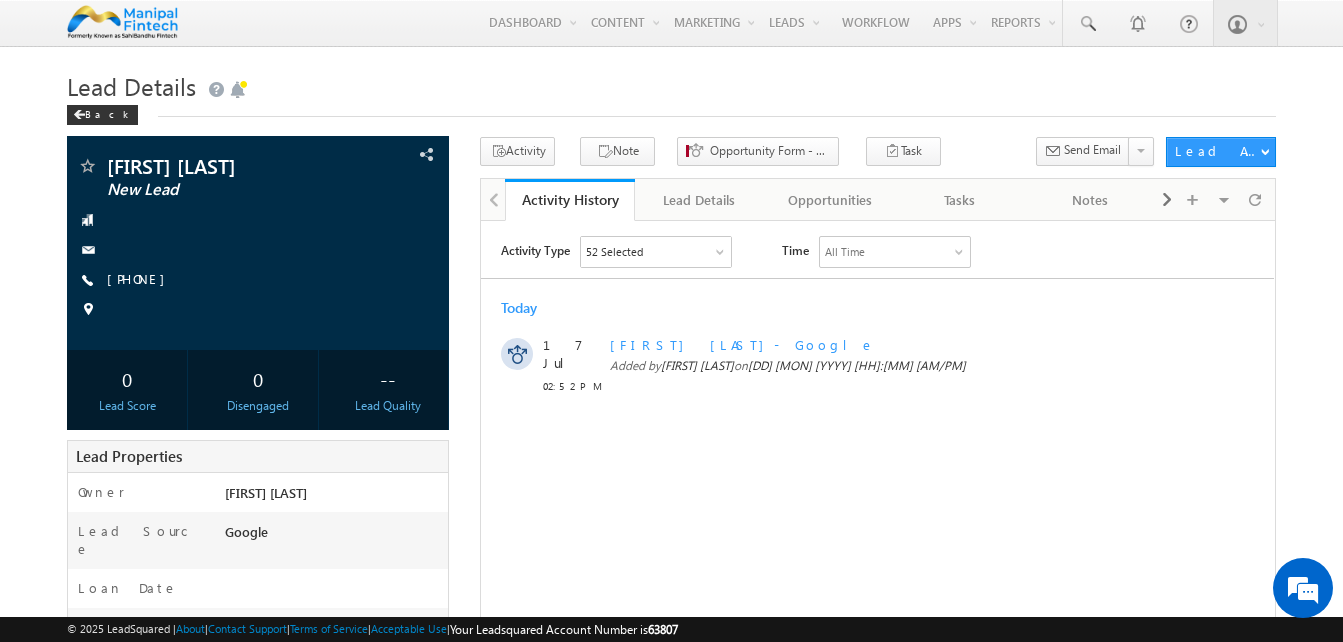 scroll, scrollTop: 0, scrollLeft: 0, axis: both 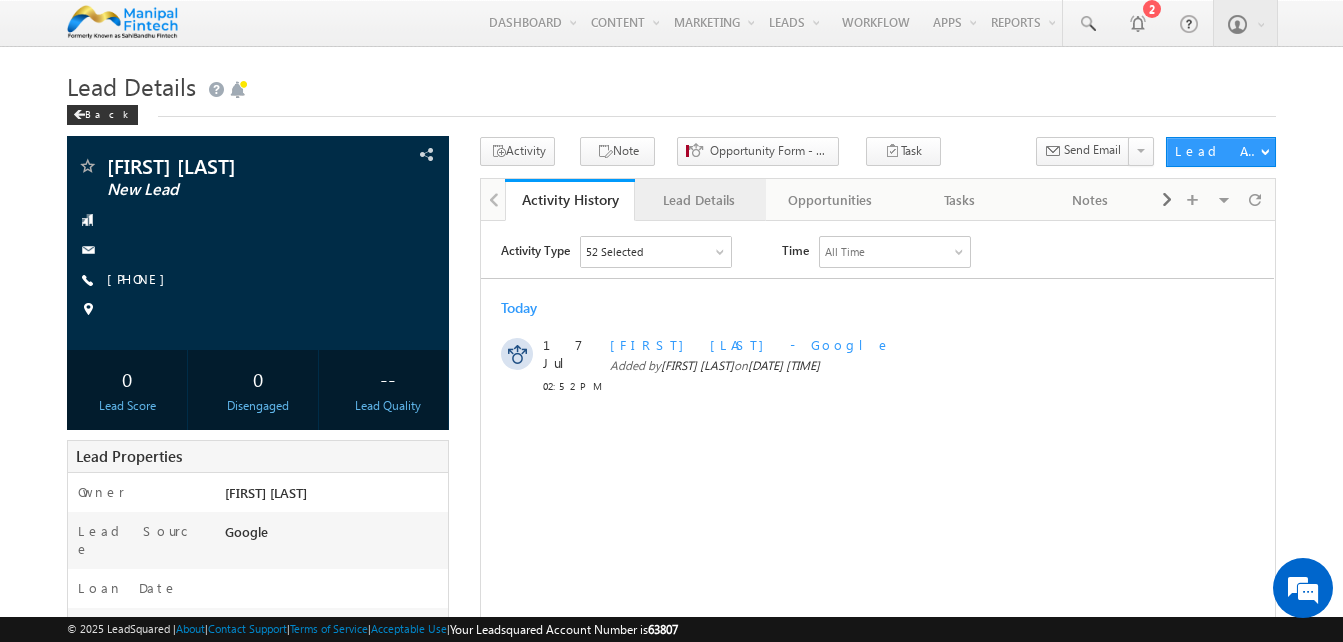 click on "Lead Details" at bounding box center [699, 200] 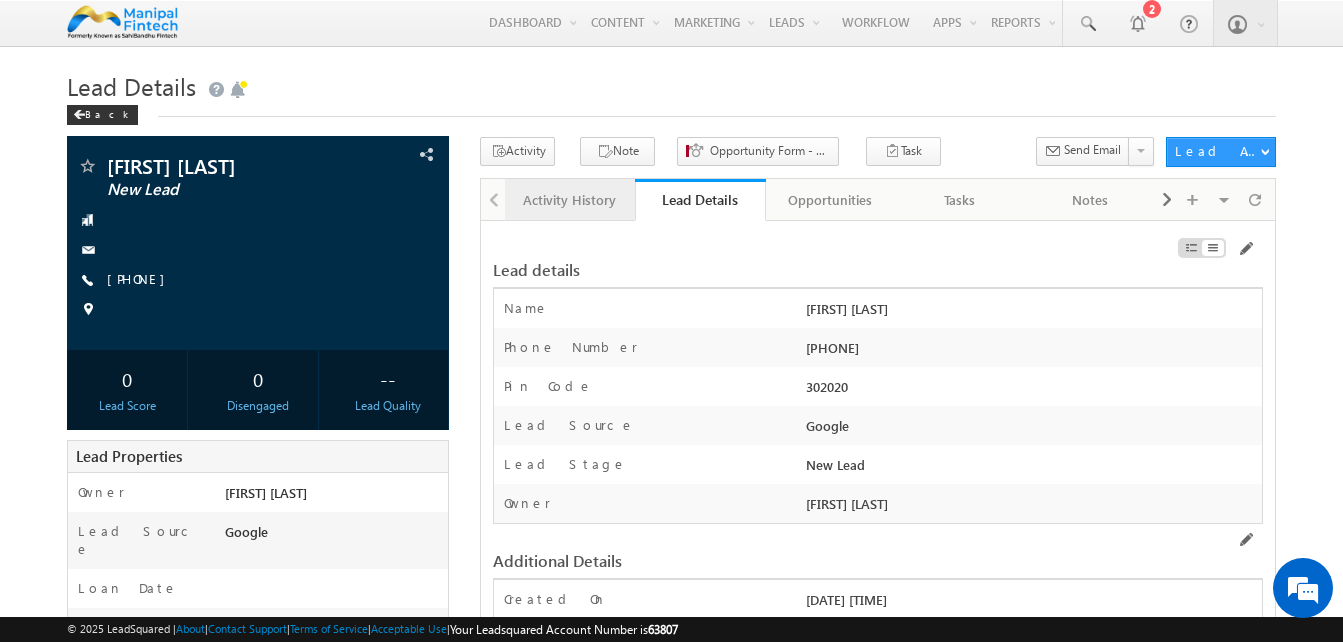 click on "Activity History" at bounding box center (569, 200) 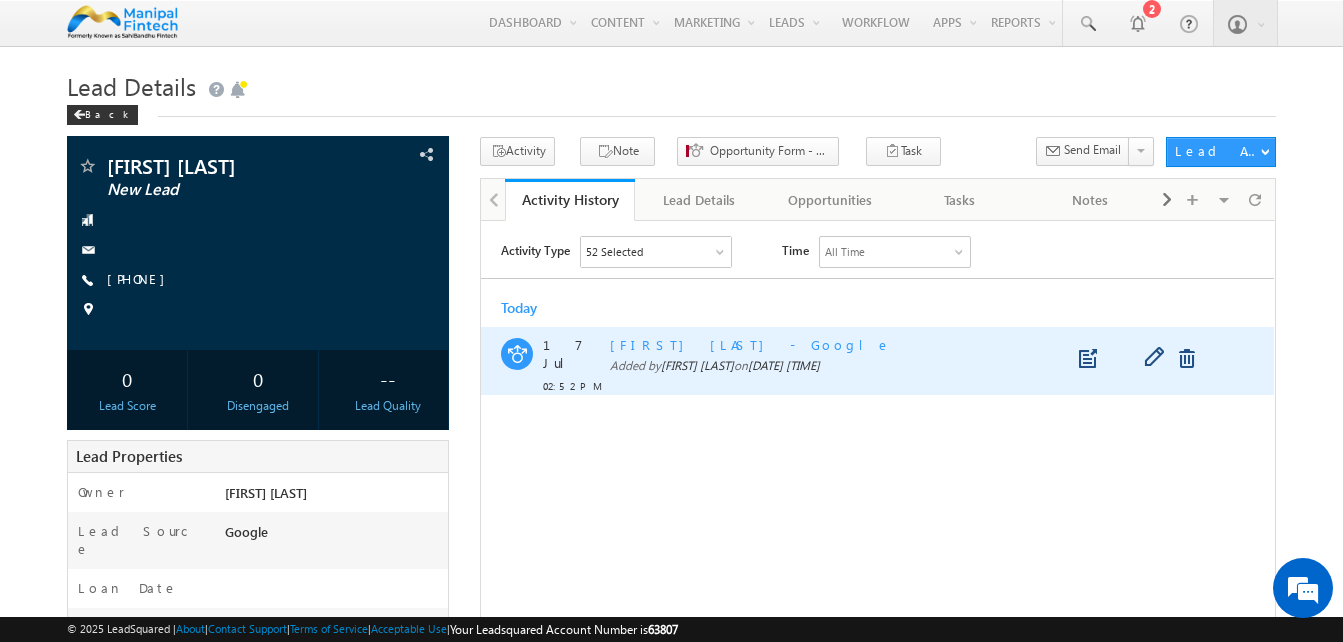 scroll, scrollTop: 0, scrollLeft: 0, axis: both 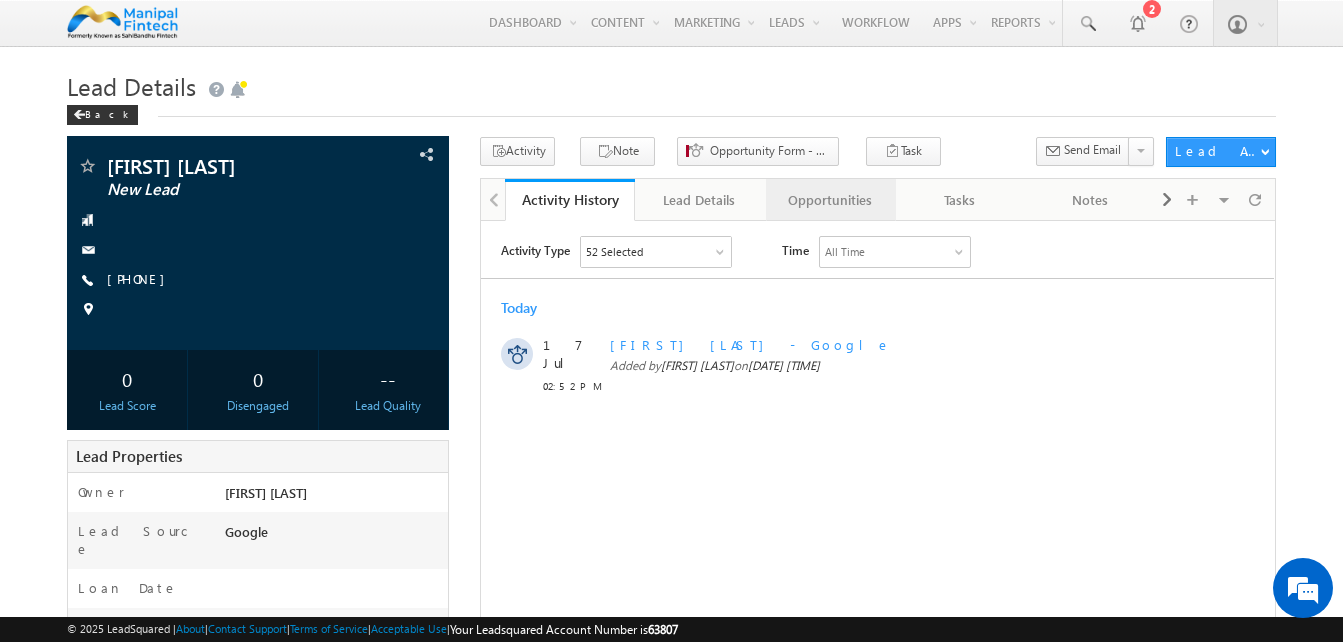 click on "Opportunities" at bounding box center (830, 200) 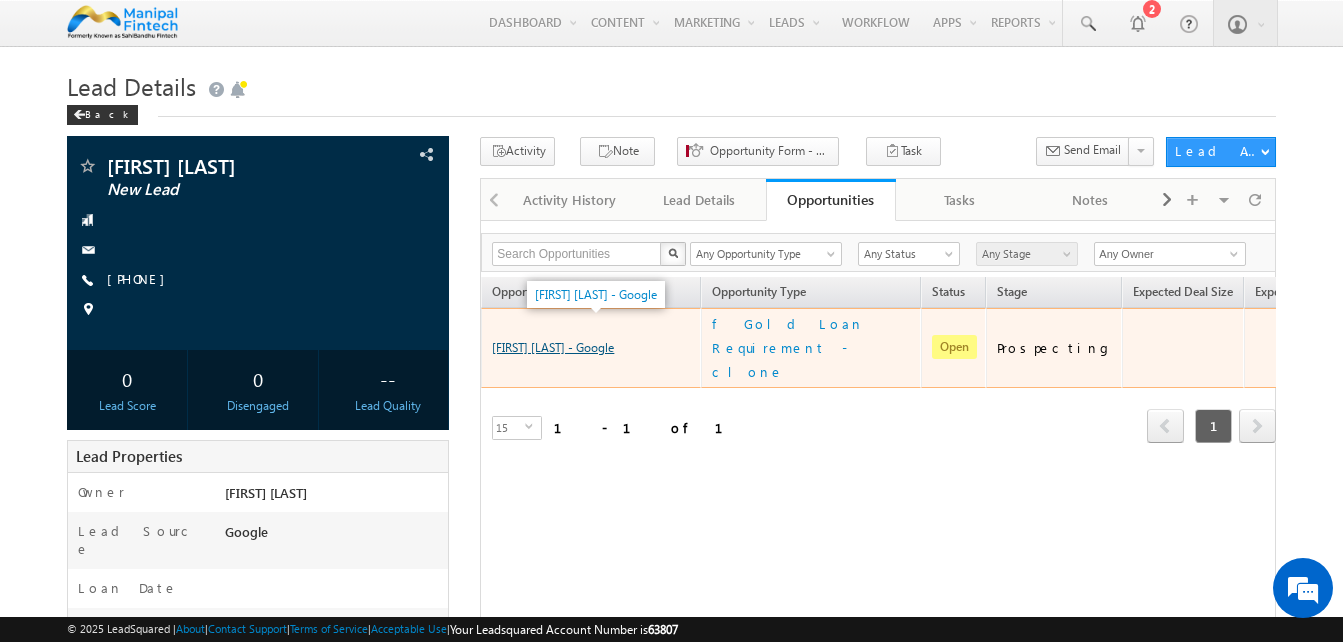 click on "Purnima LSQ- Google" at bounding box center (553, 347) 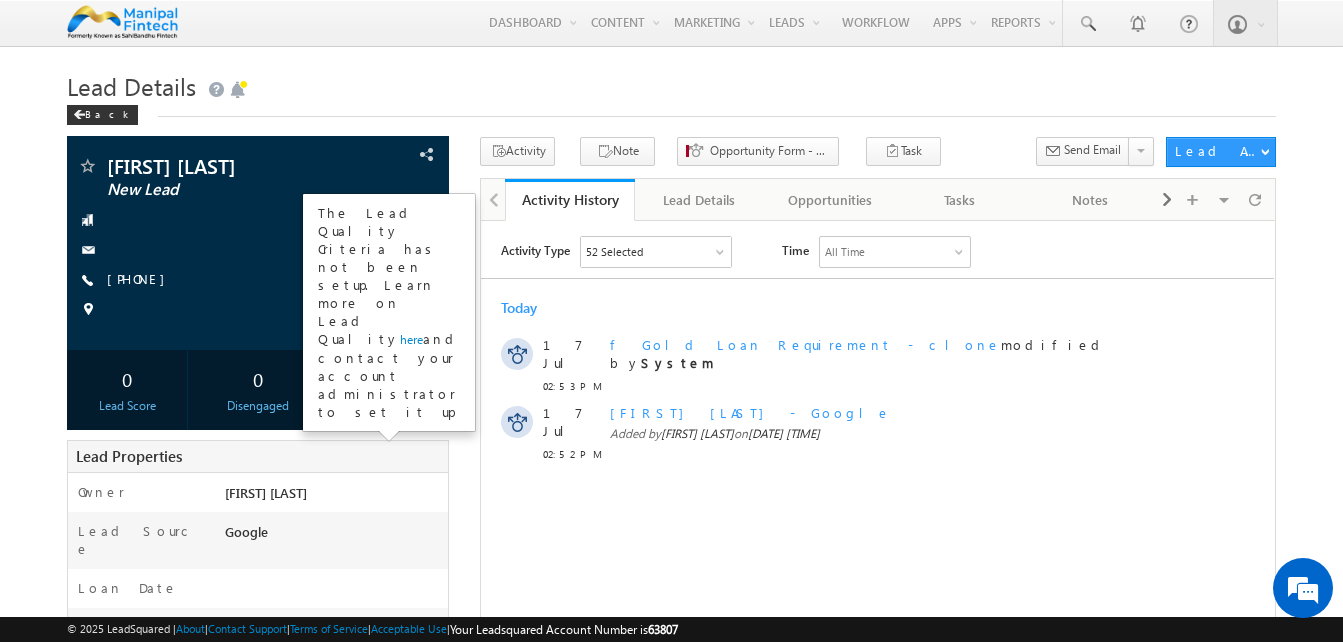 scroll, scrollTop: 0, scrollLeft: 0, axis: both 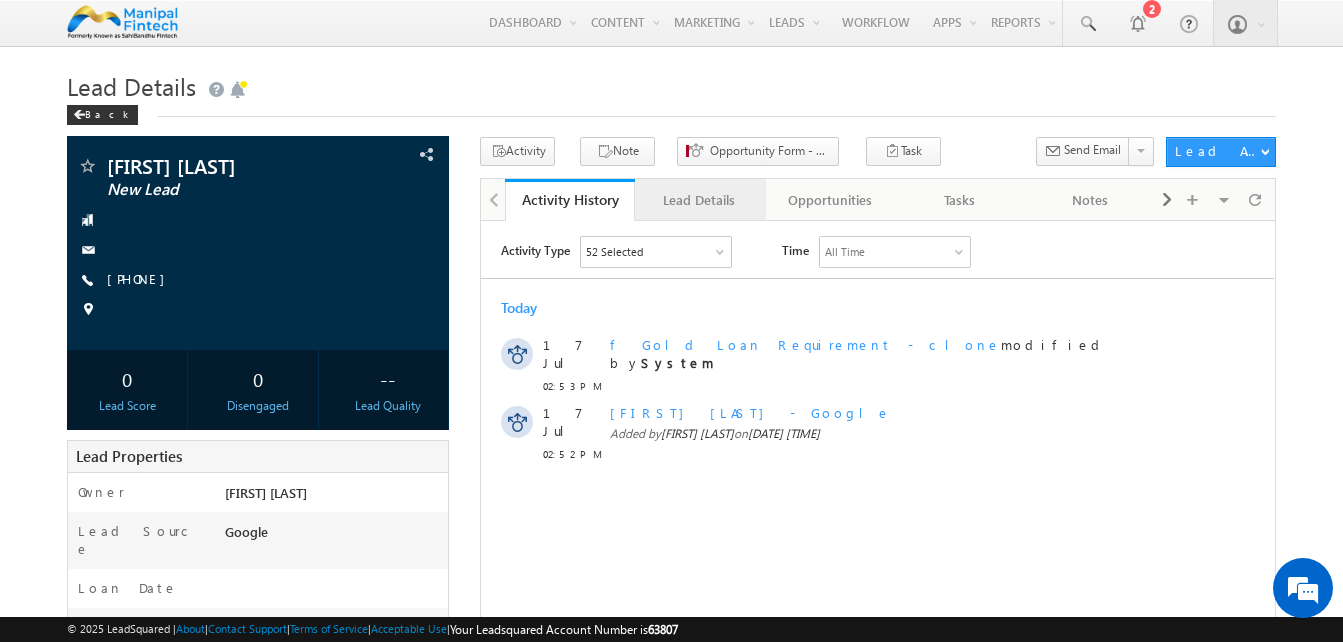 click on "Lead Details" at bounding box center (699, 200) 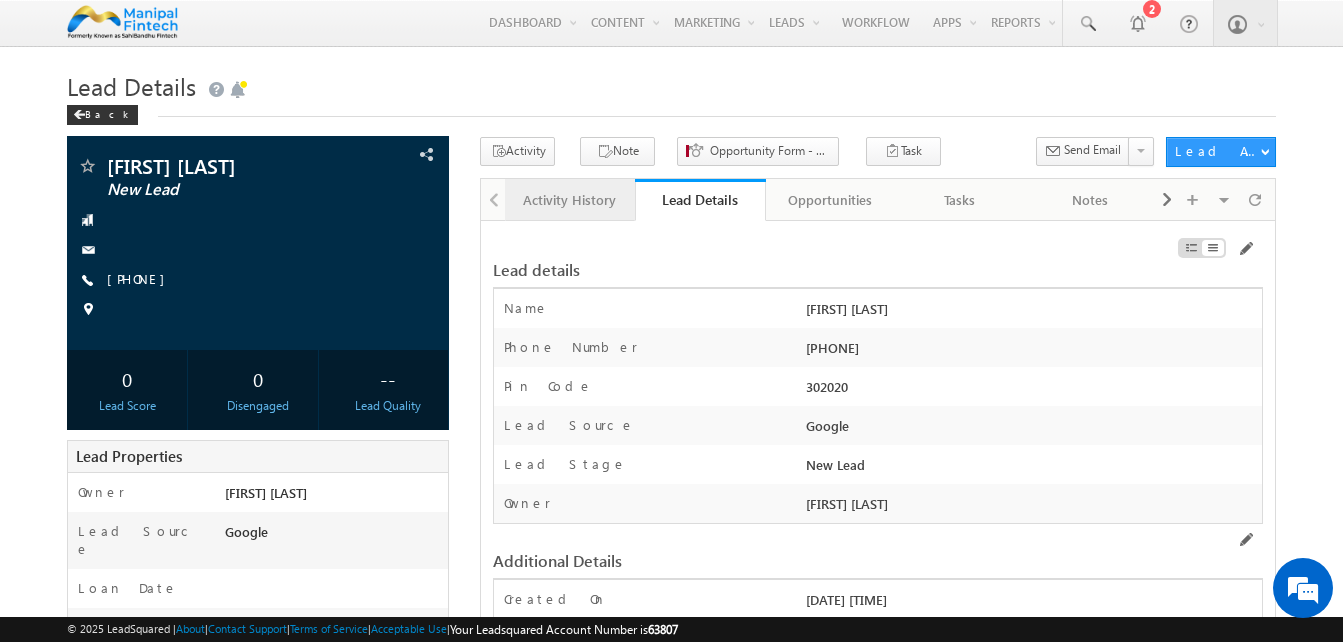 scroll, scrollTop: 0, scrollLeft: 0, axis: both 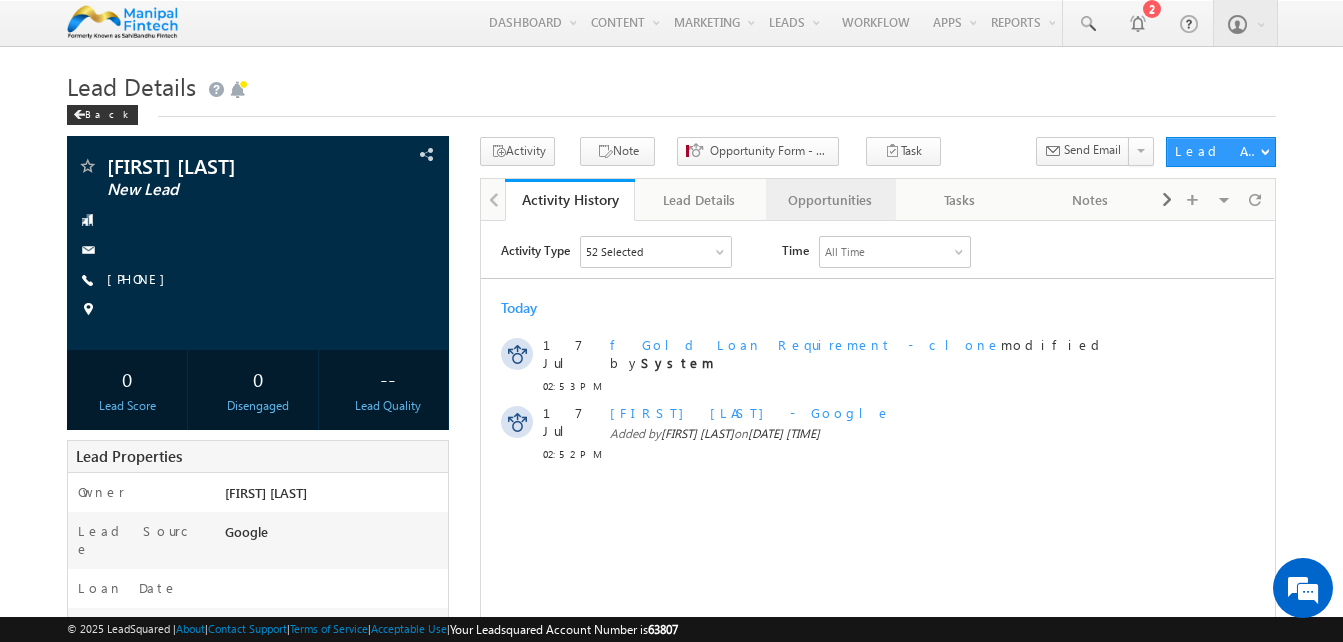 click on "Opportunities" at bounding box center [830, 200] 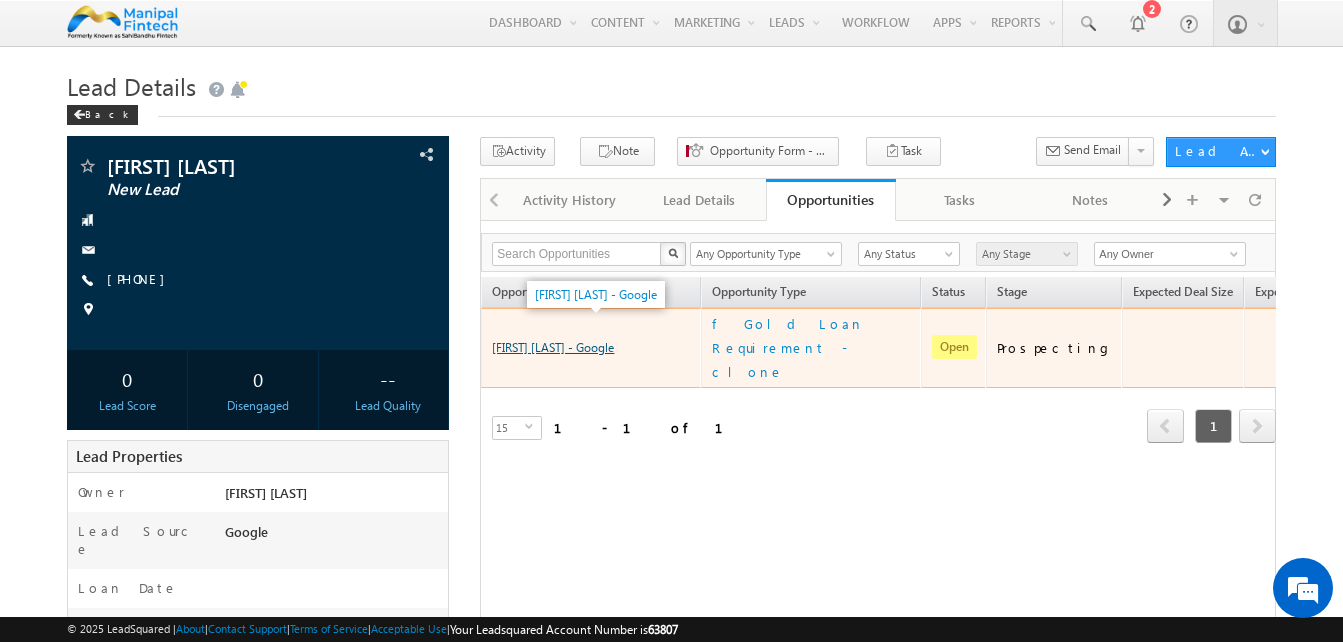 click on "[FIRST] [LAST] - Google" at bounding box center (553, 347) 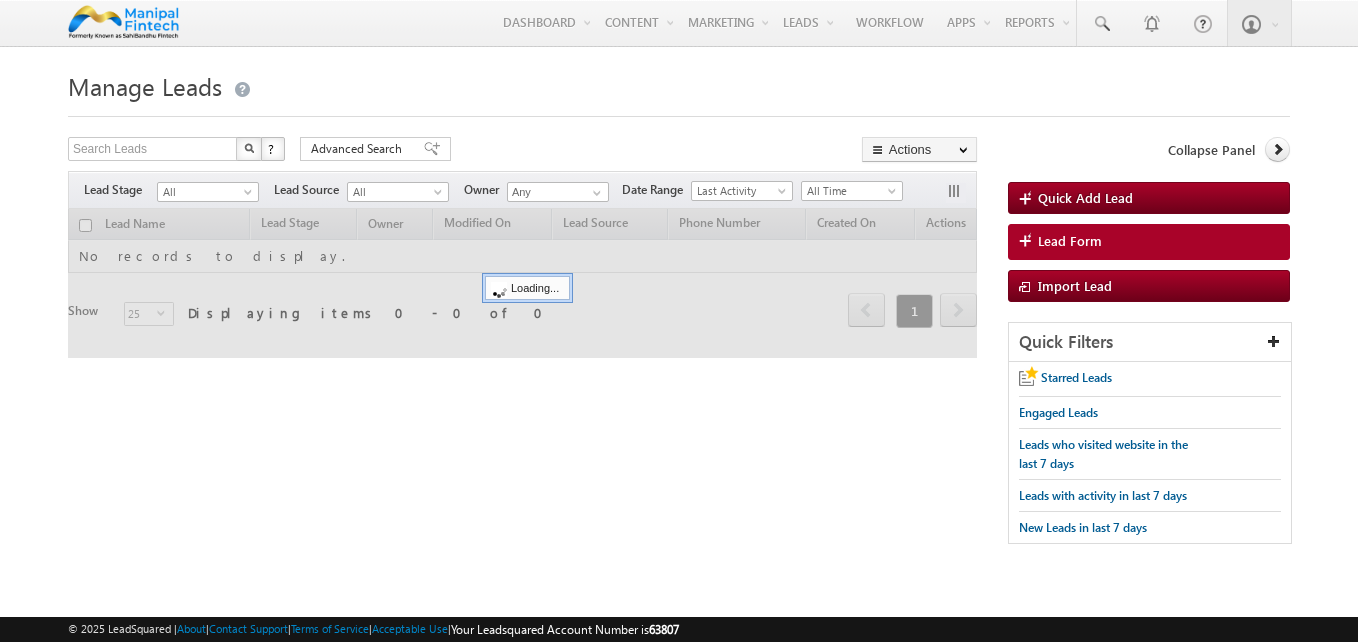 scroll, scrollTop: 0, scrollLeft: 0, axis: both 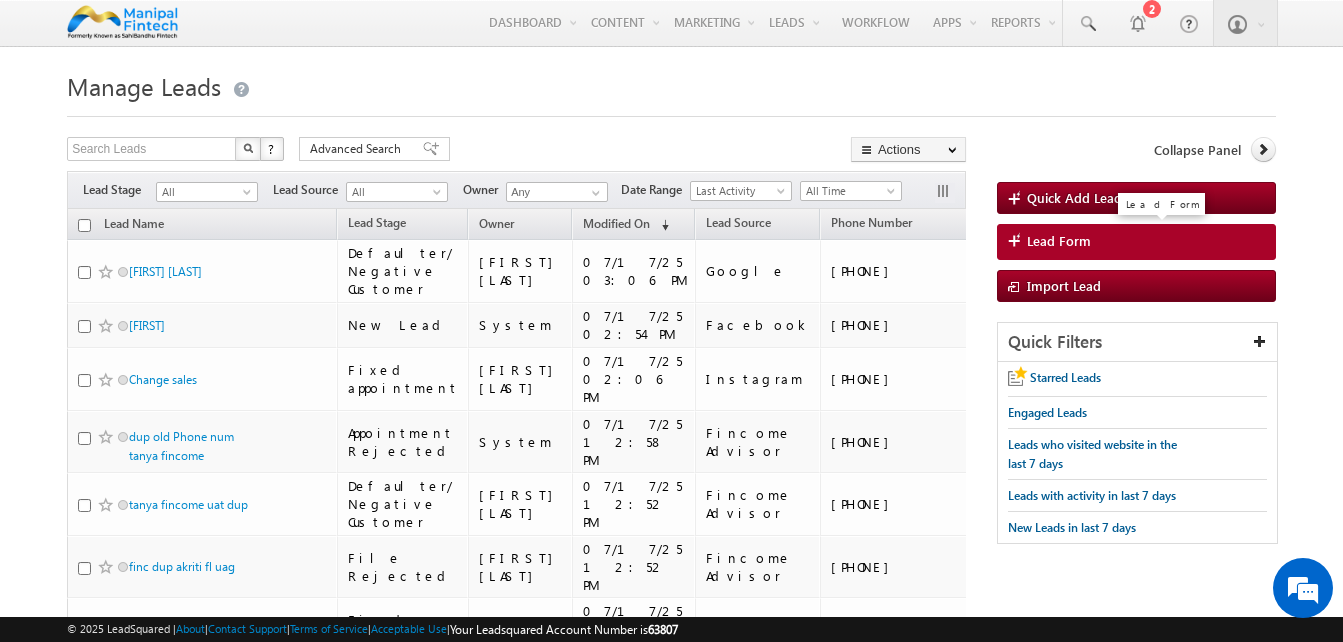 click on "Lead Form" at bounding box center (1136, 242) 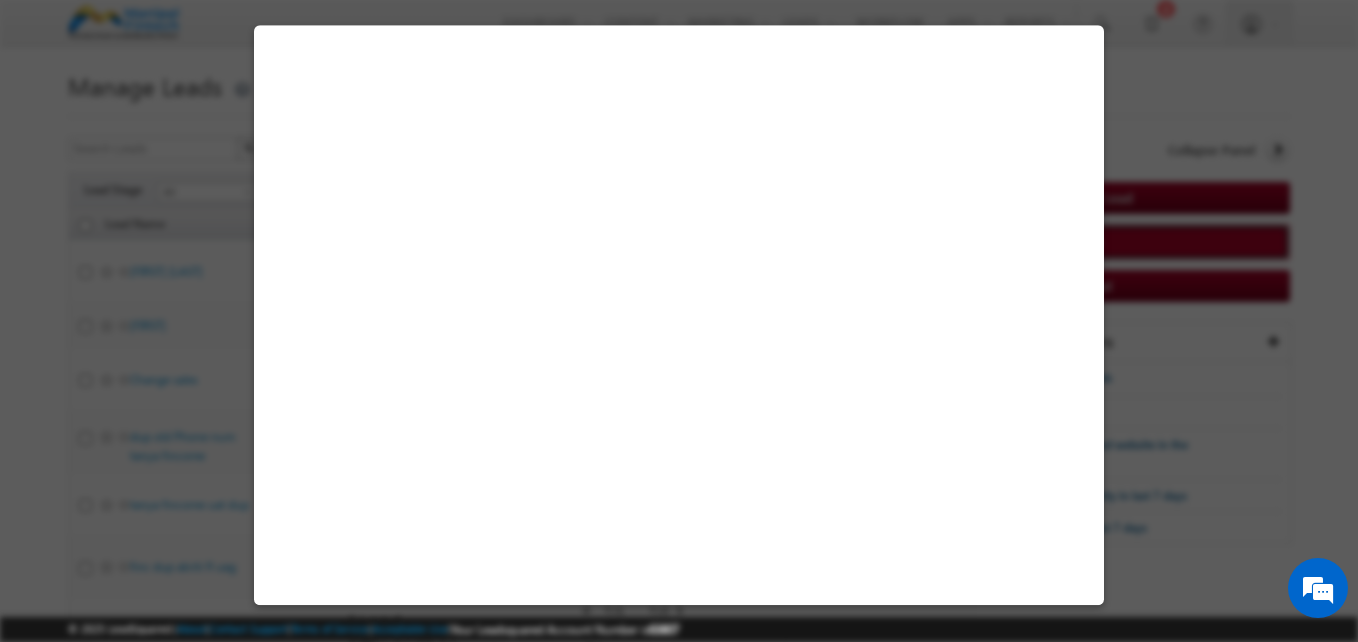 select on "Open" 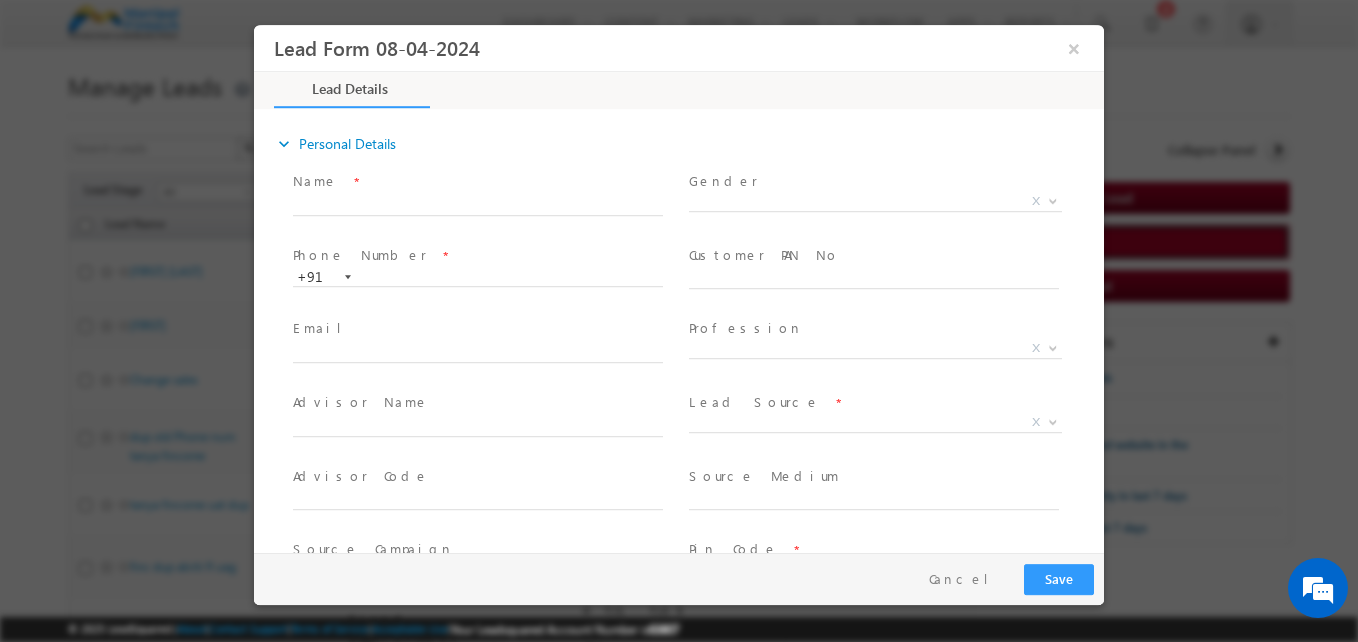 scroll, scrollTop: 0, scrollLeft: 0, axis: both 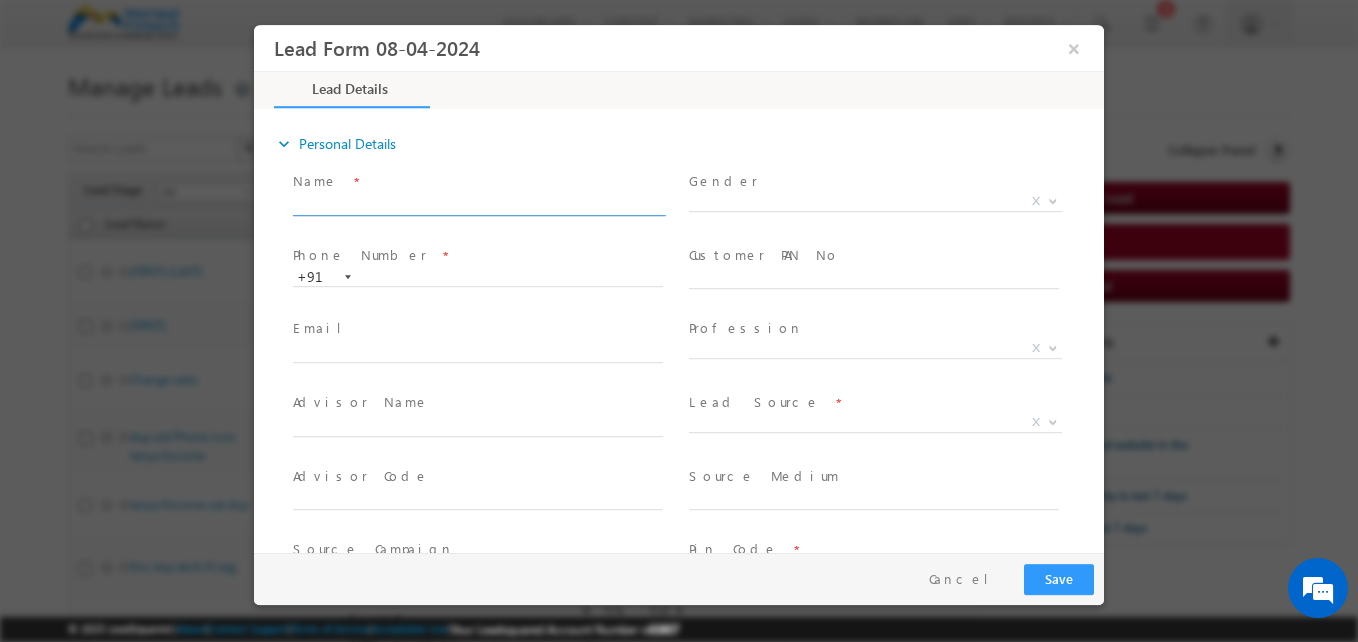 click at bounding box center [478, 206] 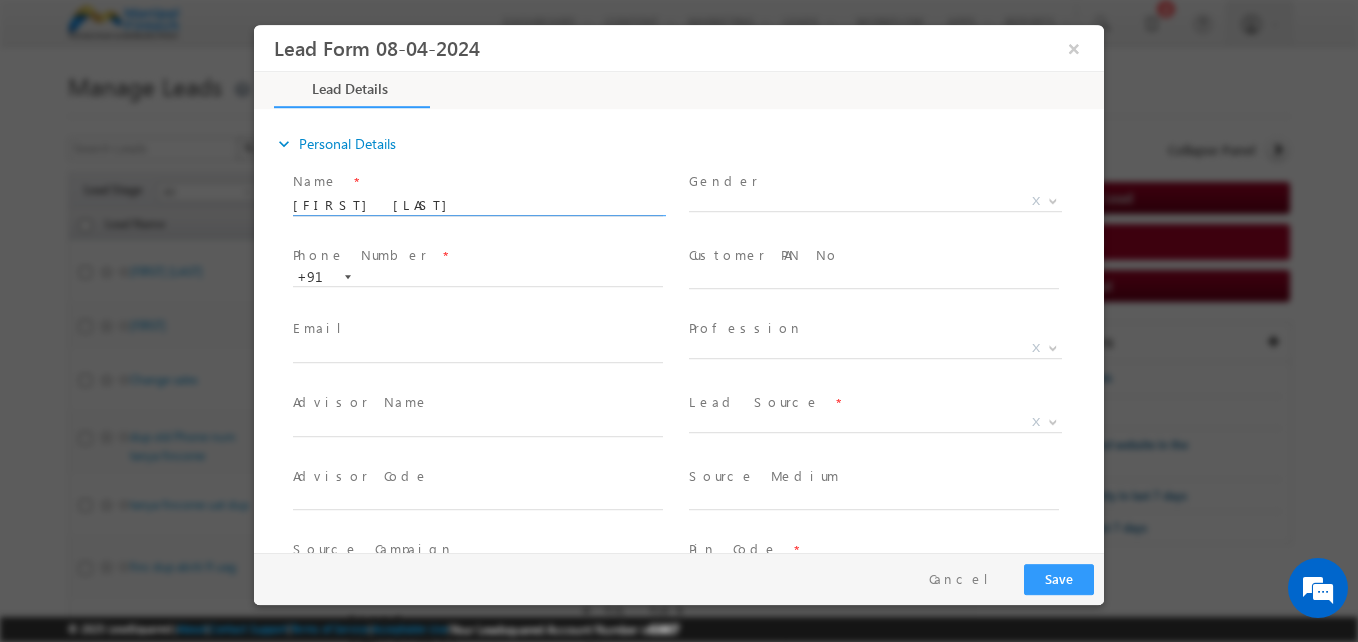 scroll, scrollTop: 0, scrollLeft: 0, axis: both 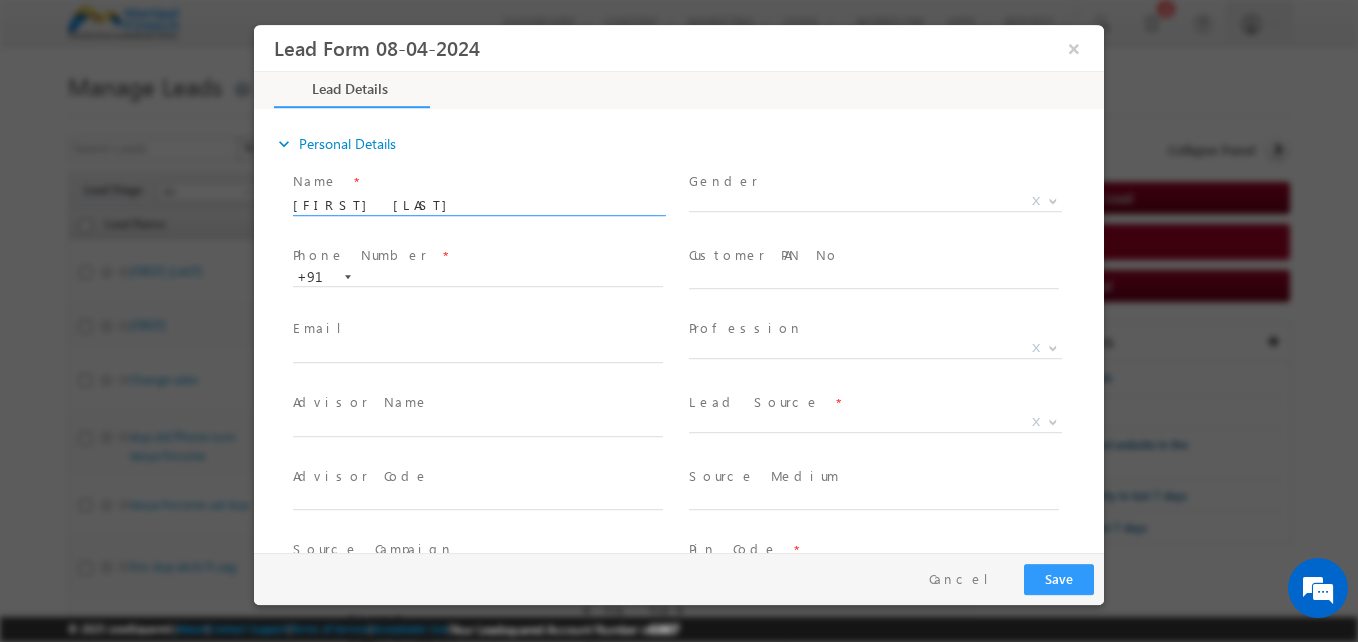type on "[NAME] Lead" 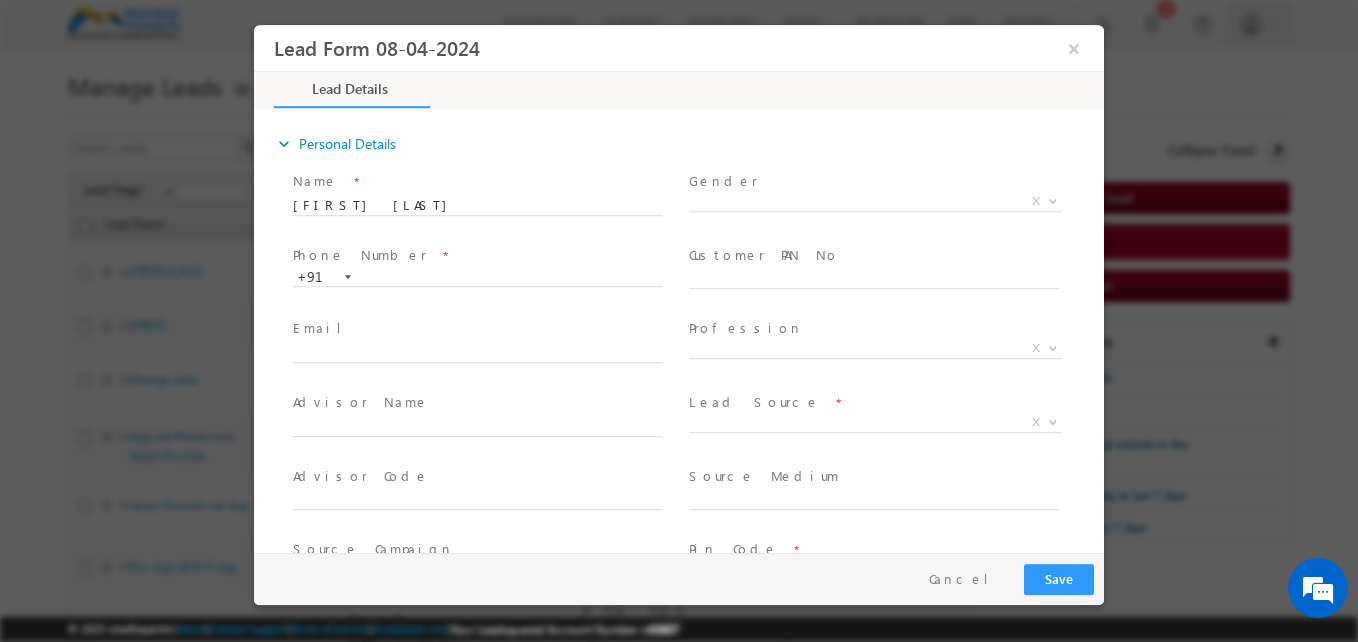 click on "Gender
*" at bounding box center (873, 182) 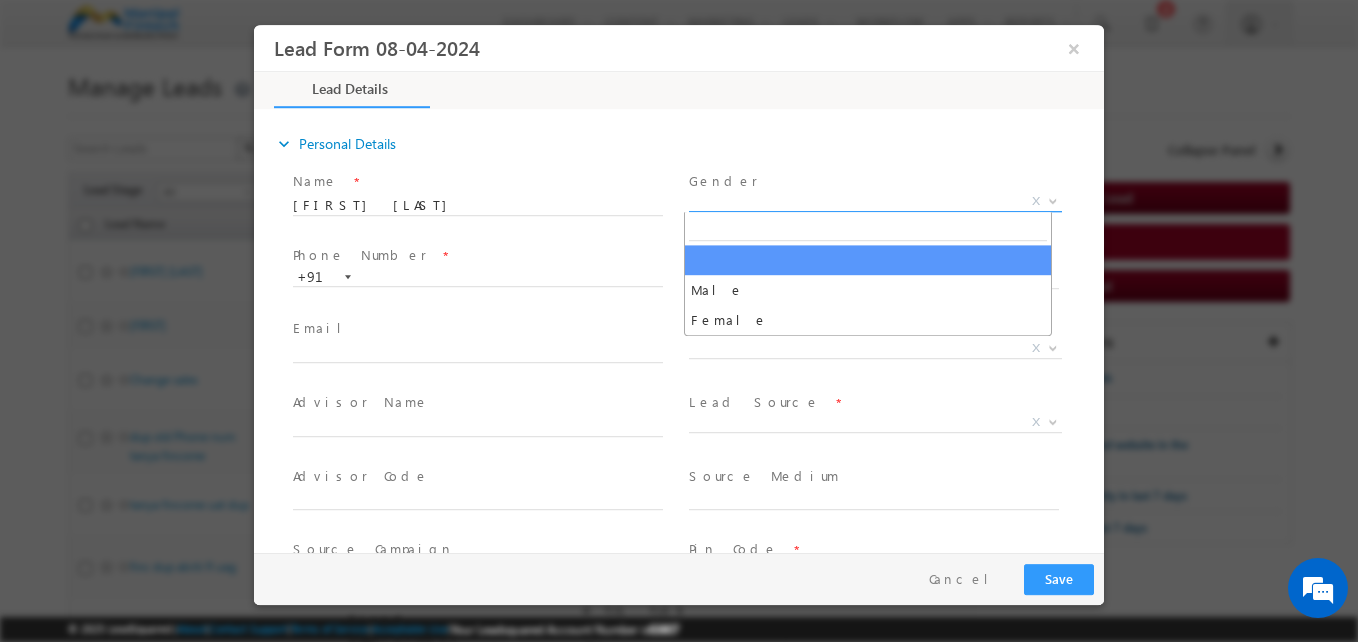click on "X" at bounding box center (875, 202) 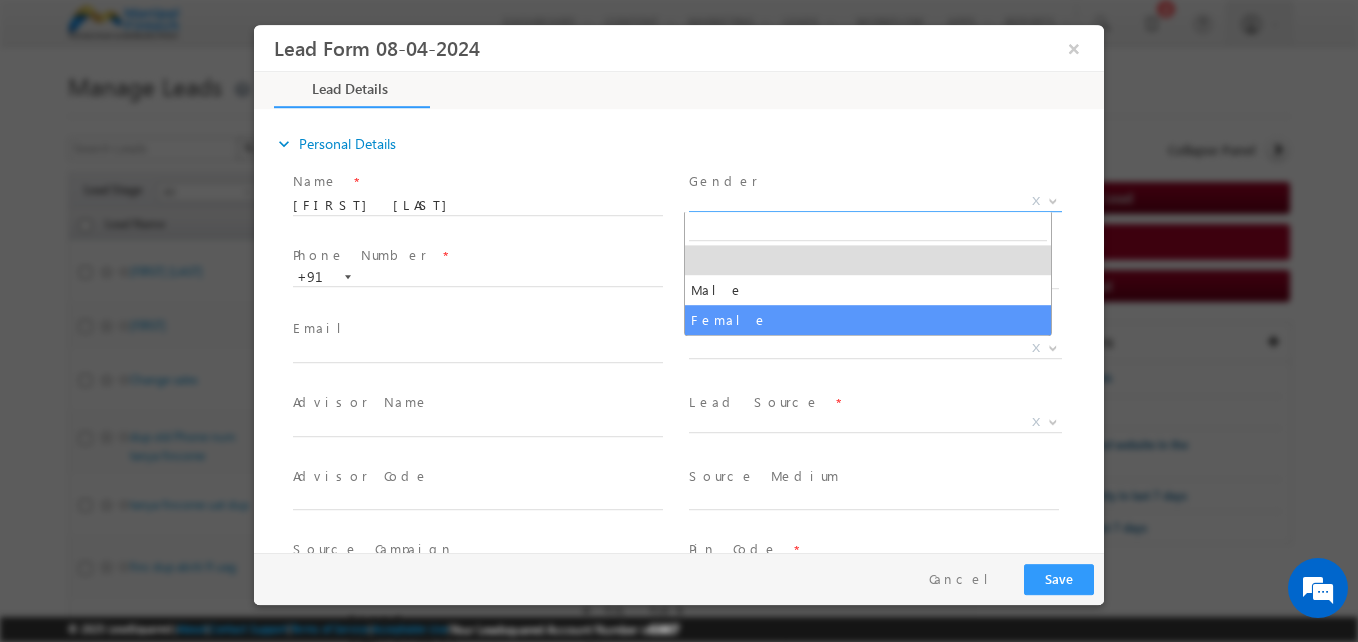 select on "Female" 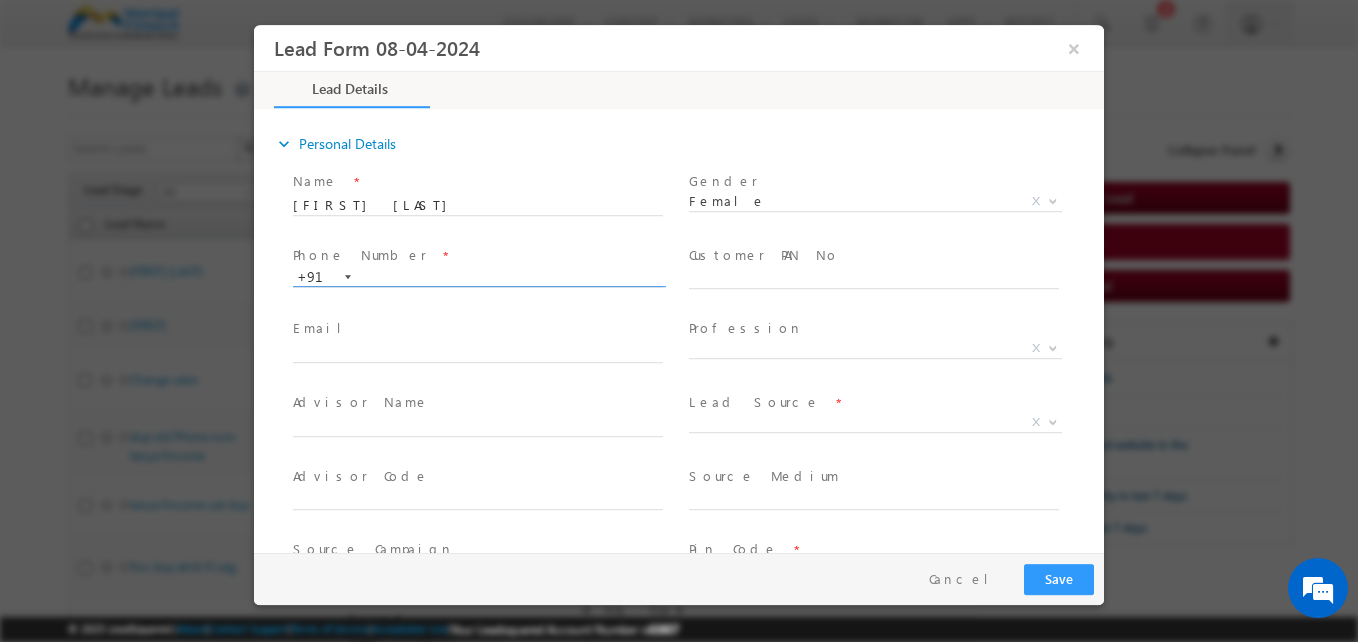 click at bounding box center (478, 278) 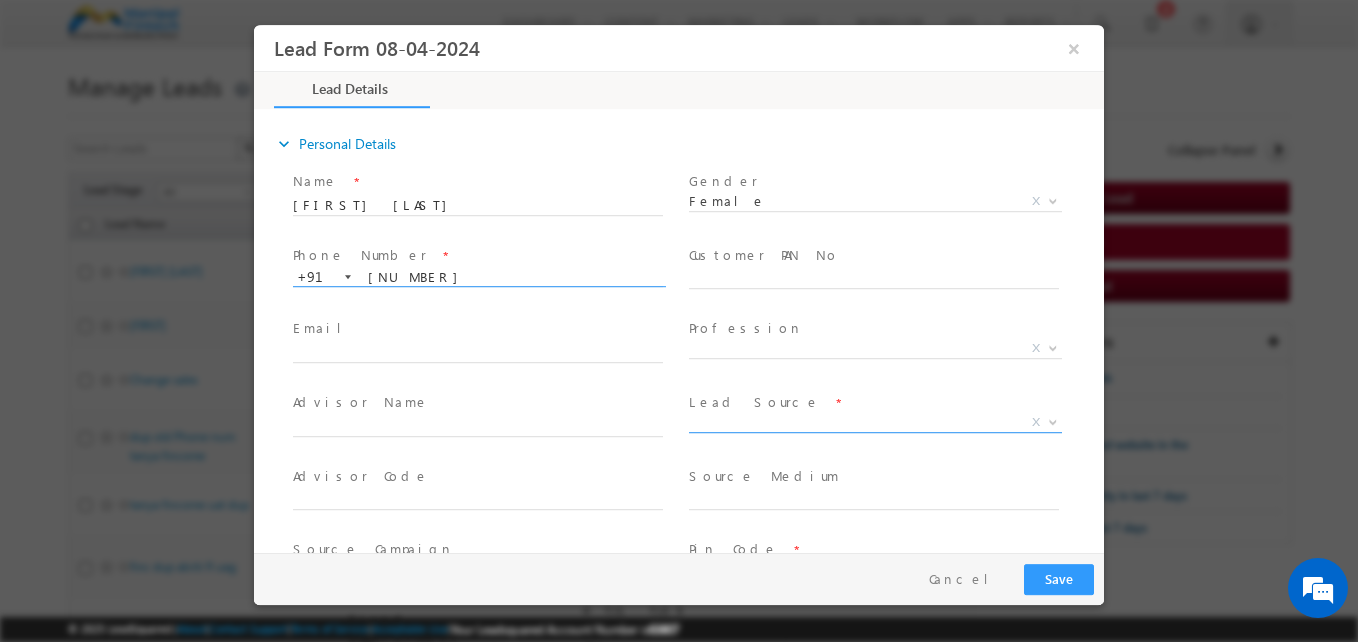 type on "9930623056" 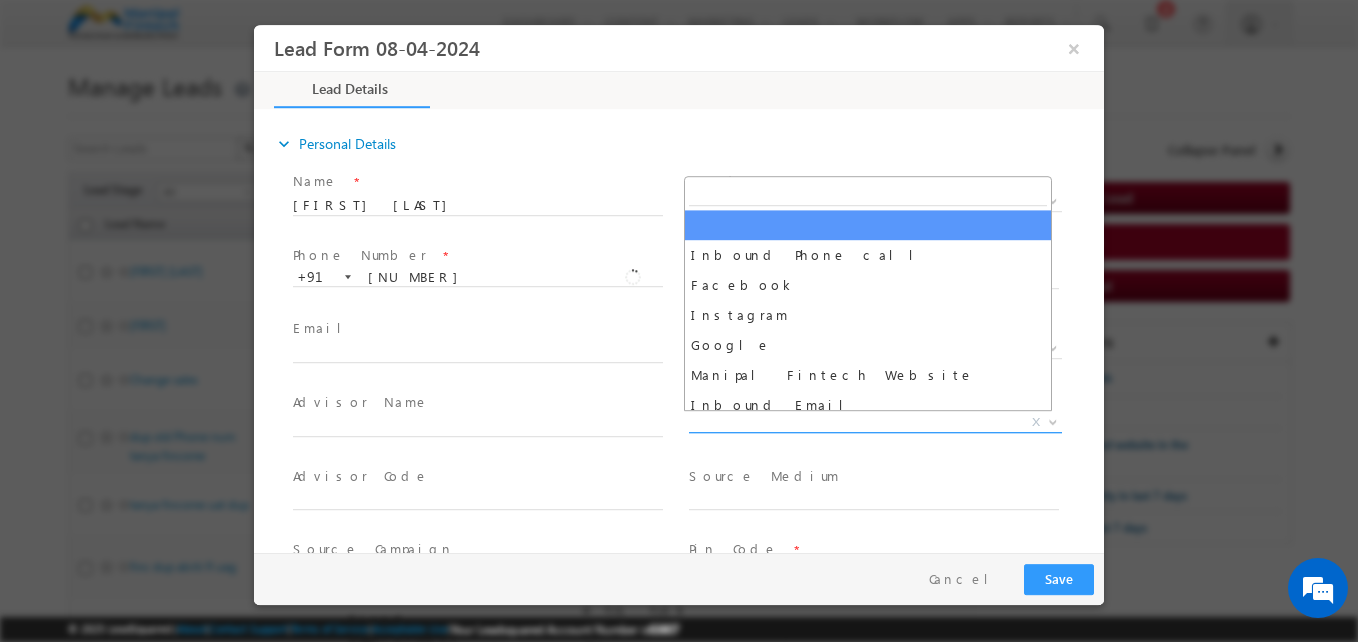 click on "X" at bounding box center (875, 423) 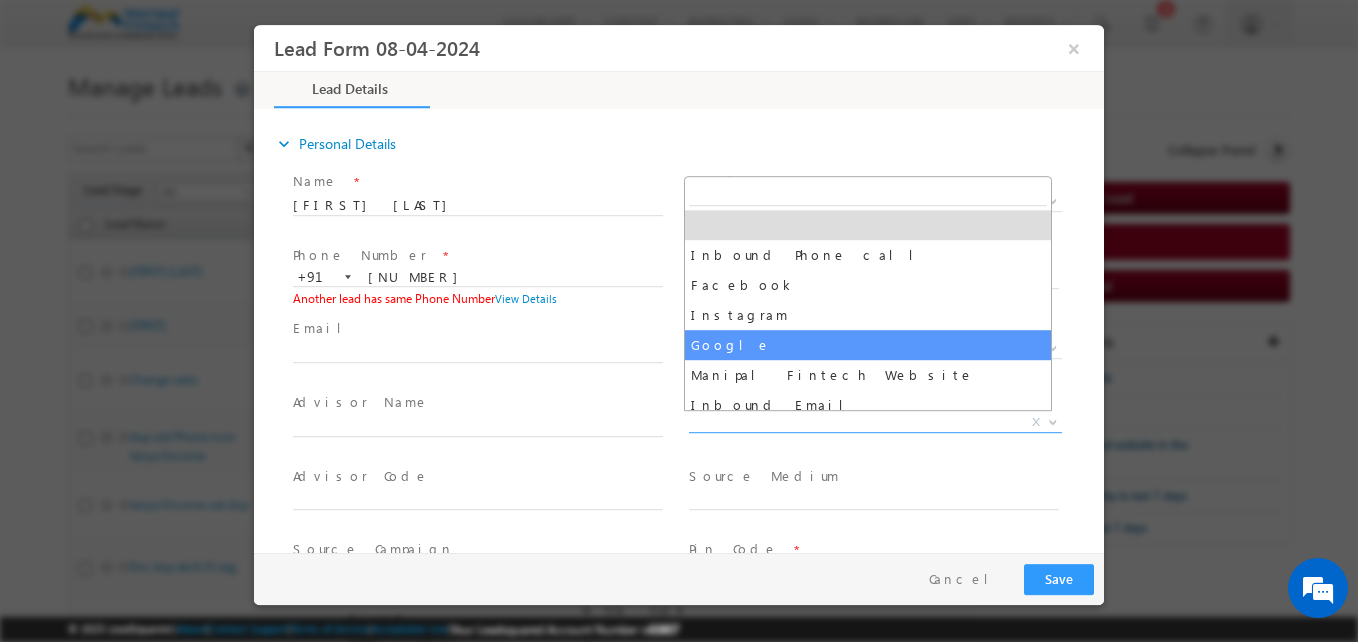 select on "Google" 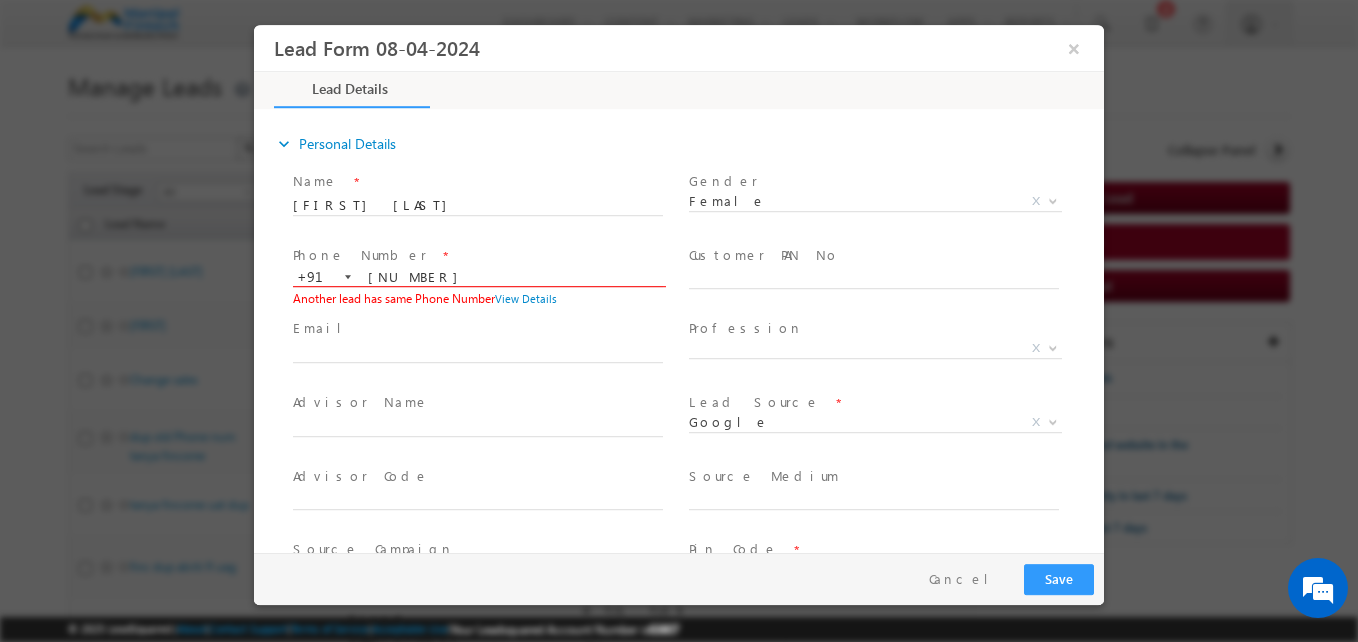 drag, startPoint x: 510, startPoint y: 273, endPoint x: 72, endPoint y: 250, distance: 438.60345 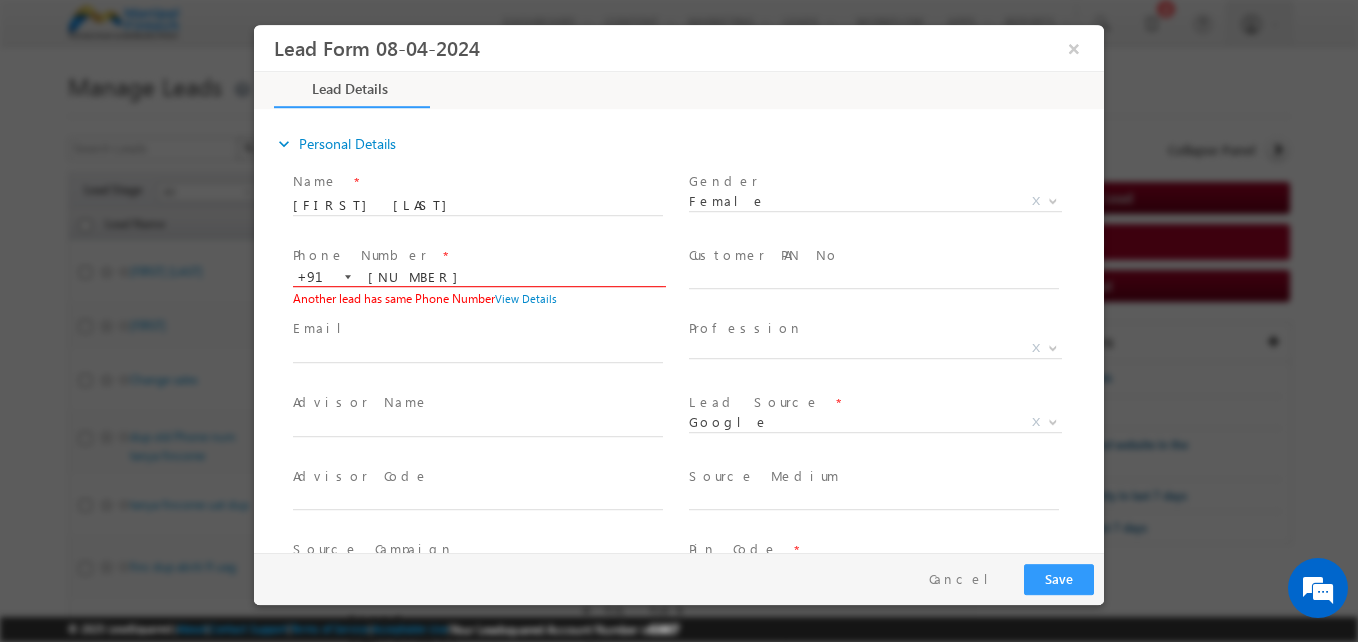 click on "Lead Form 08-04-2024
×
Lead Details" at bounding box center (679, 289) 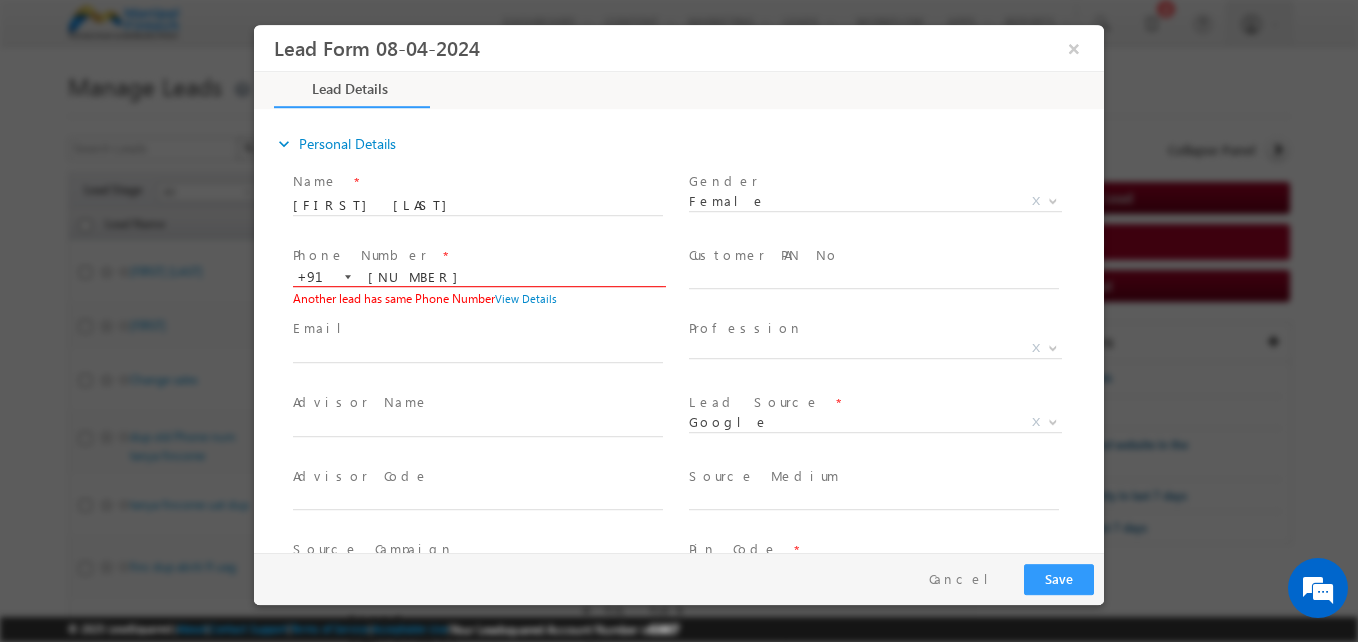 type on "9988112233" 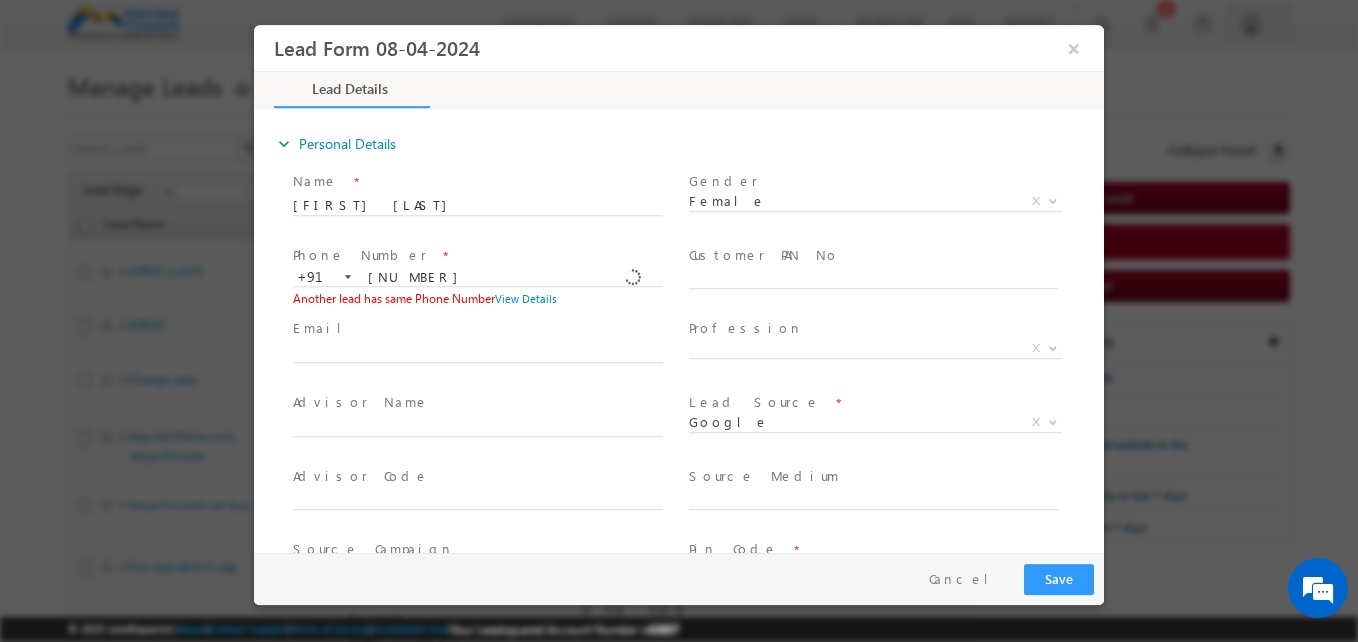 click on "Email
*" at bounding box center (487, 351) 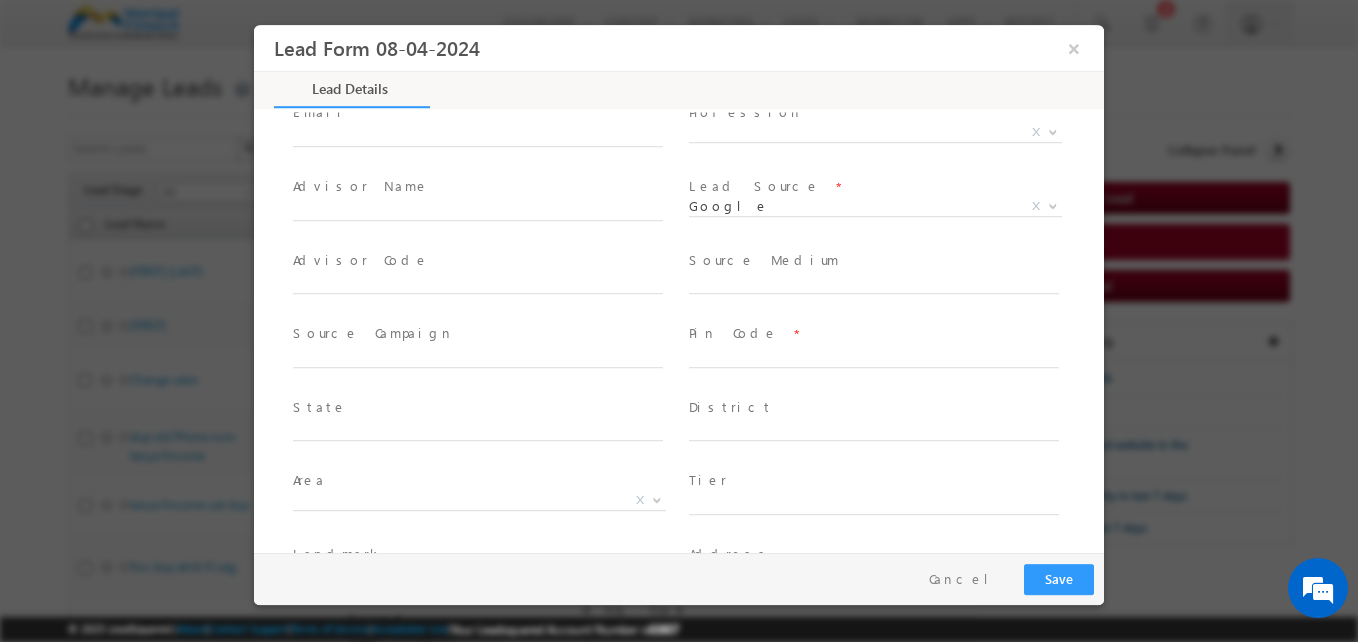 scroll, scrollTop: 226, scrollLeft: 0, axis: vertical 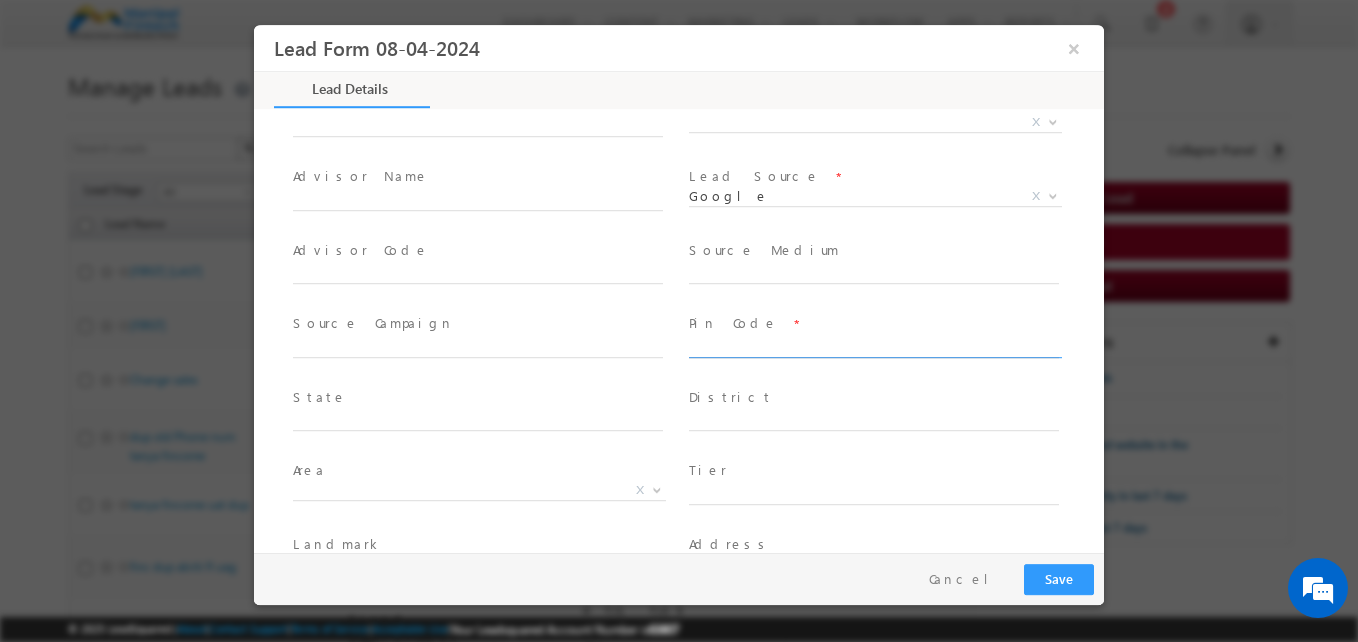 click at bounding box center (874, 348) 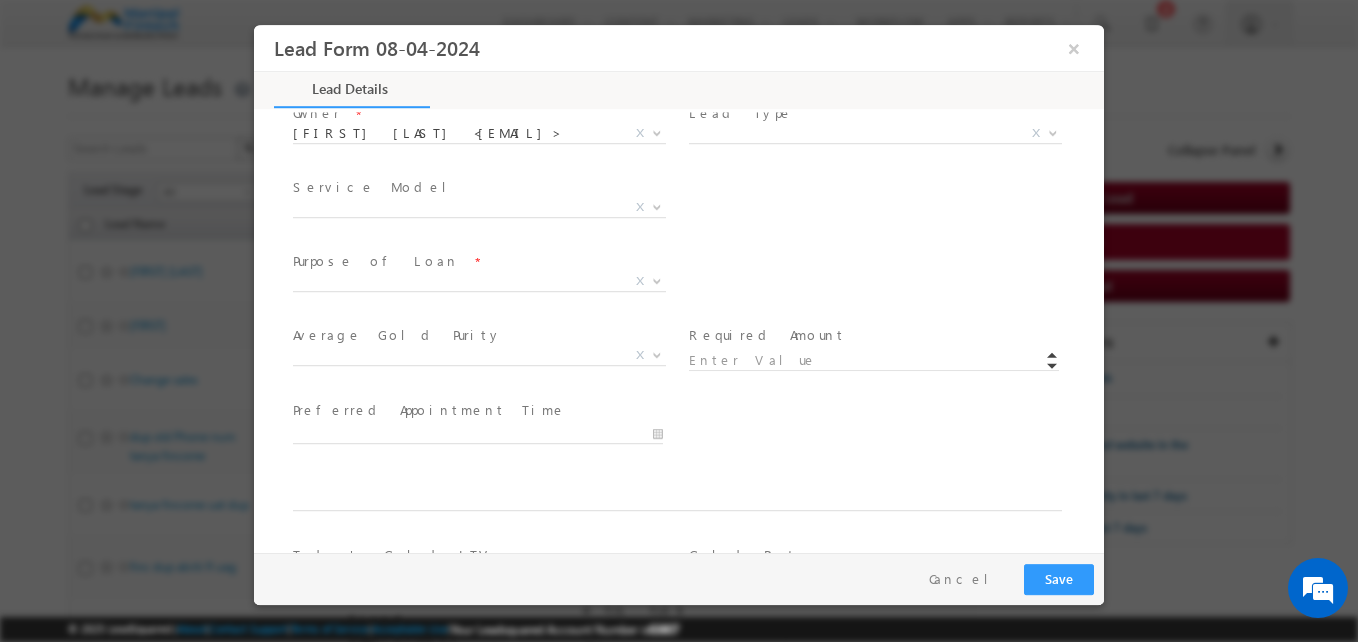 scroll, scrollTop: 735, scrollLeft: 0, axis: vertical 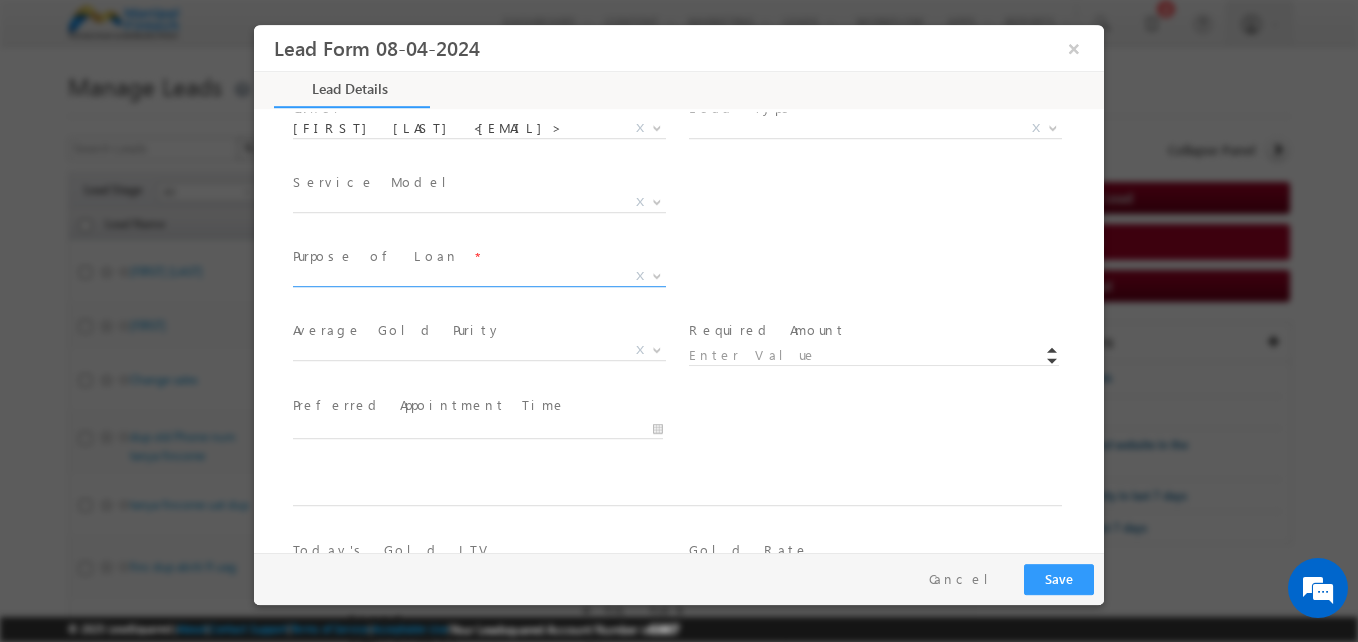 type on "122001" 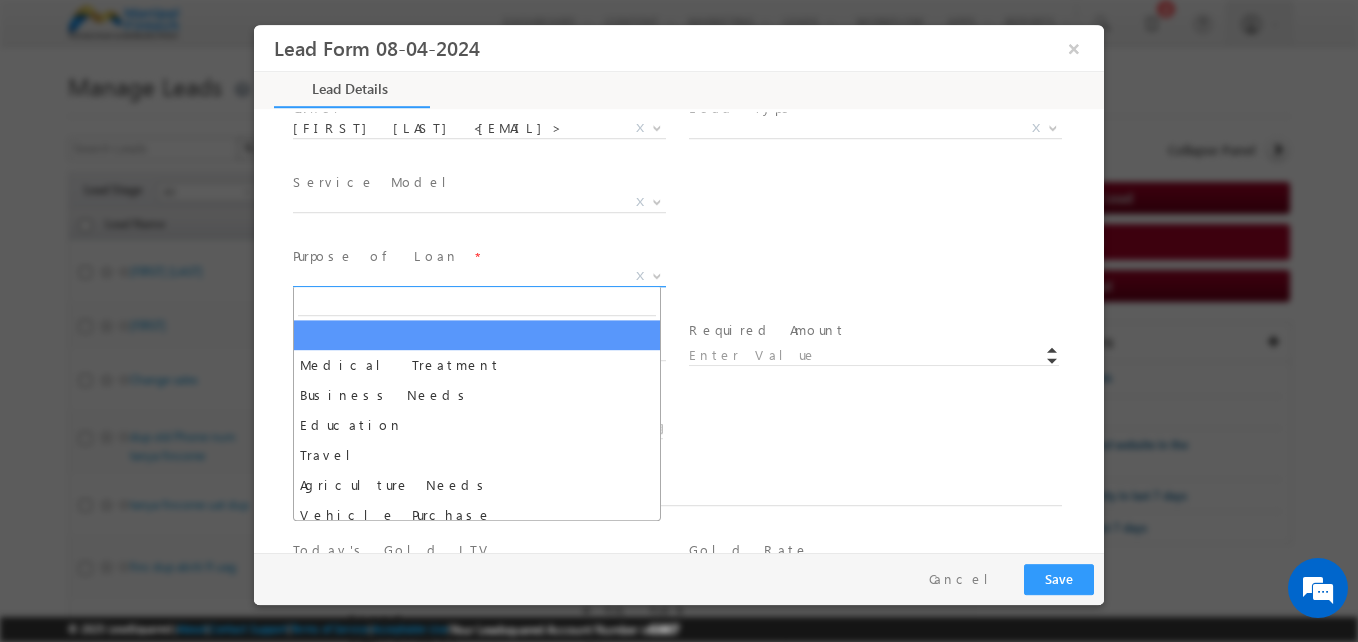 click on "X" at bounding box center [479, 277] 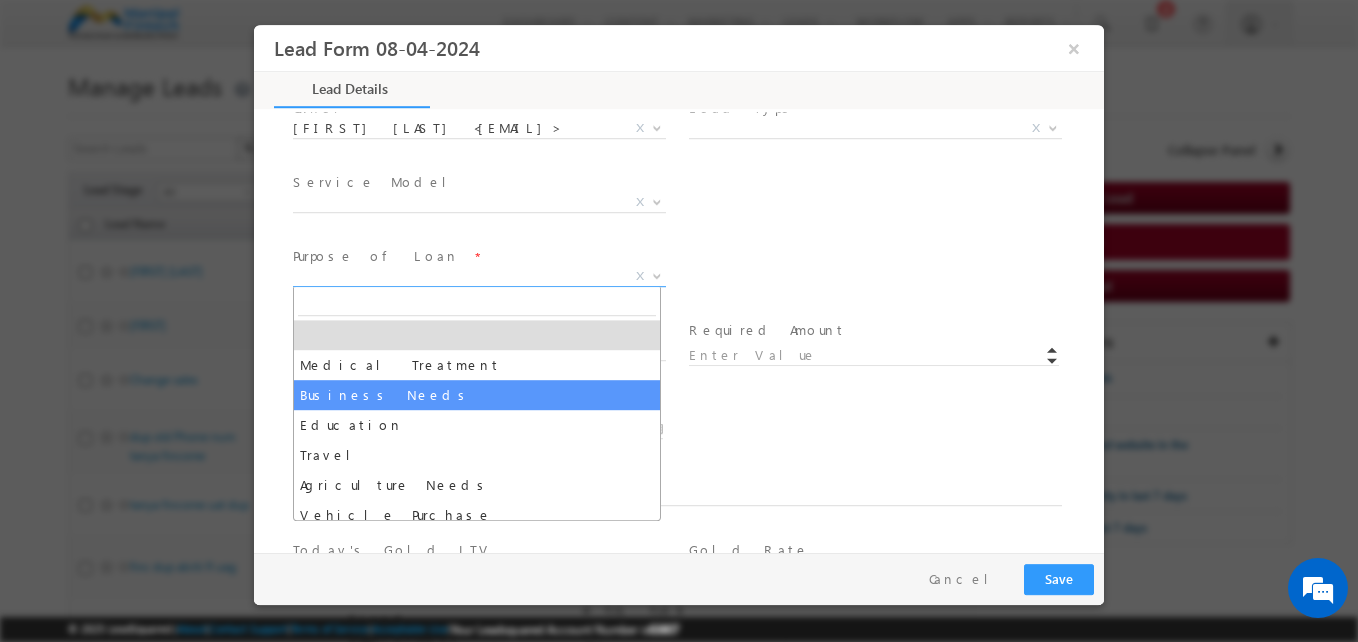 select on "Business Needs" 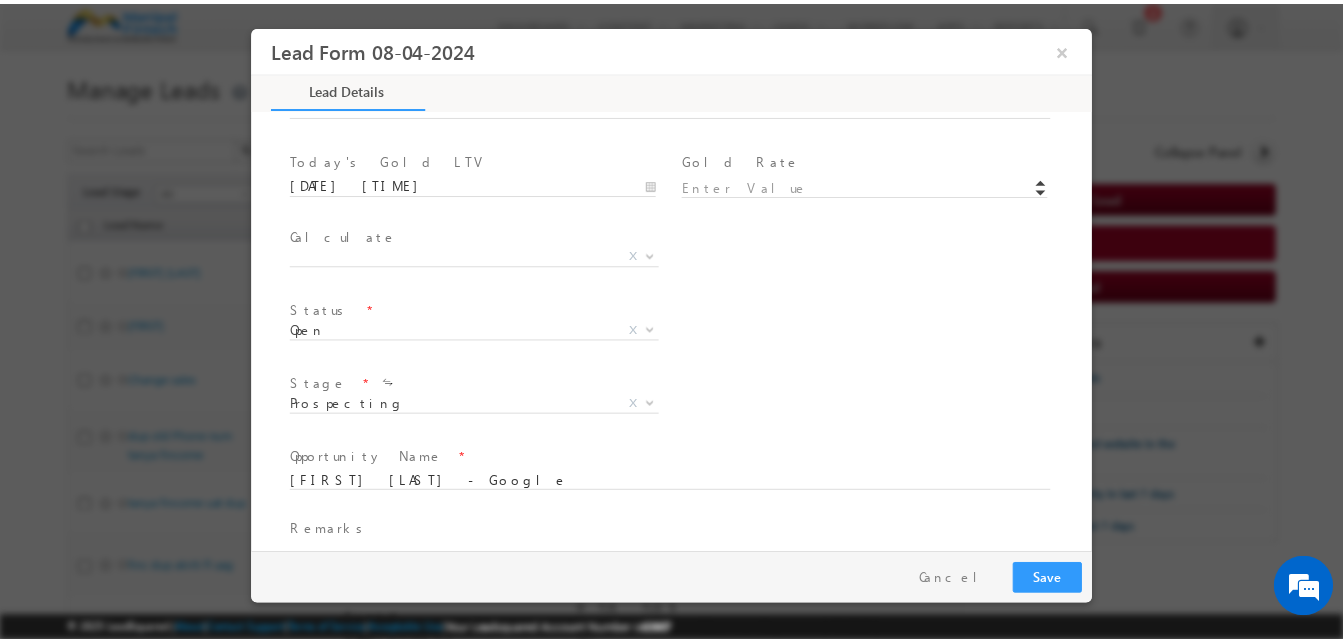 scroll, scrollTop: 1169, scrollLeft: 0, axis: vertical 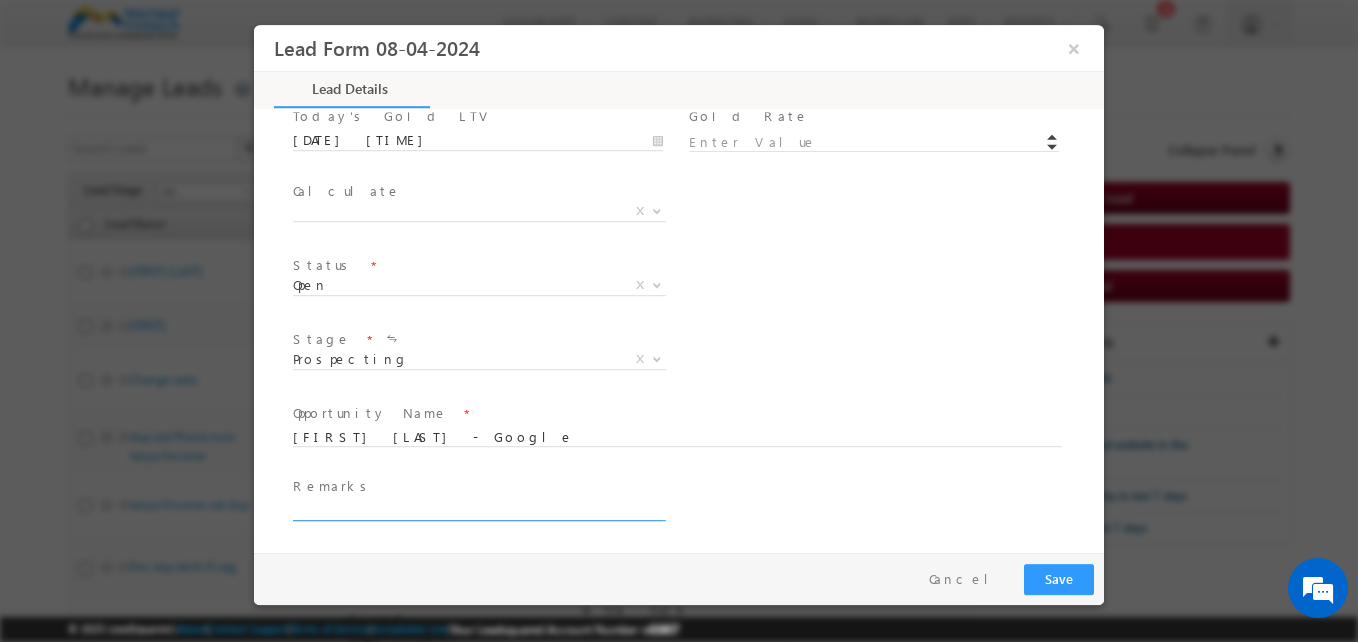 click at bounding box center [478, 511] 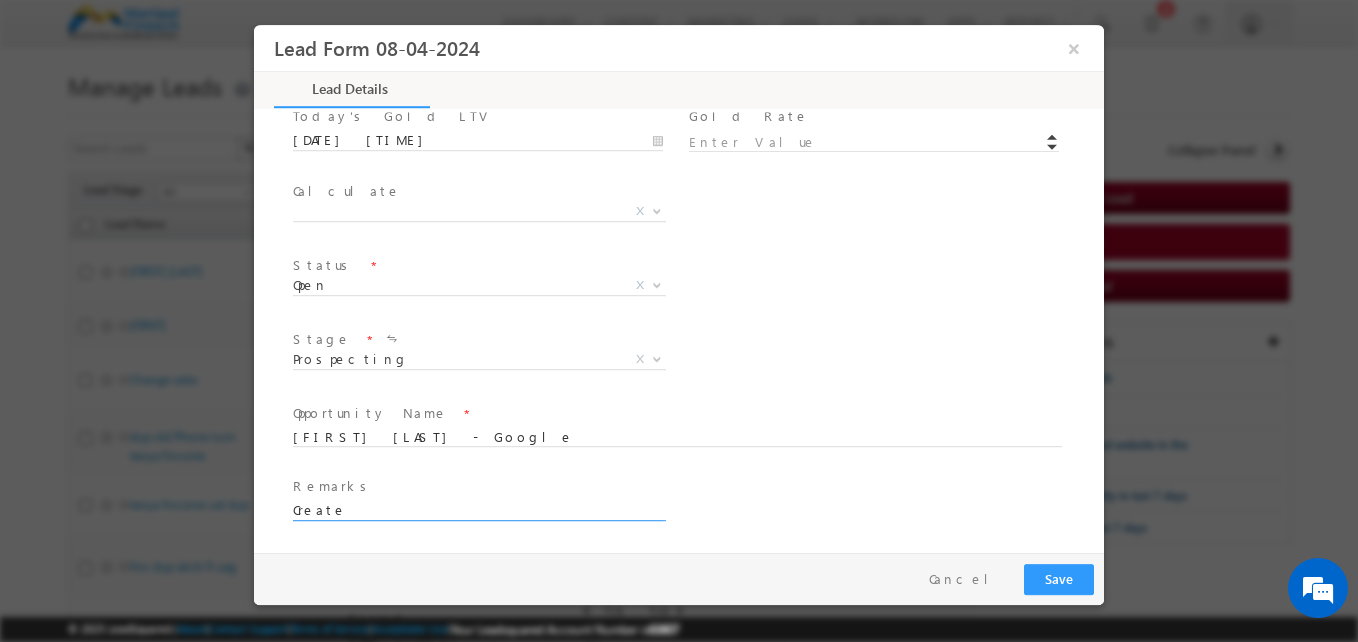 type on "Create" 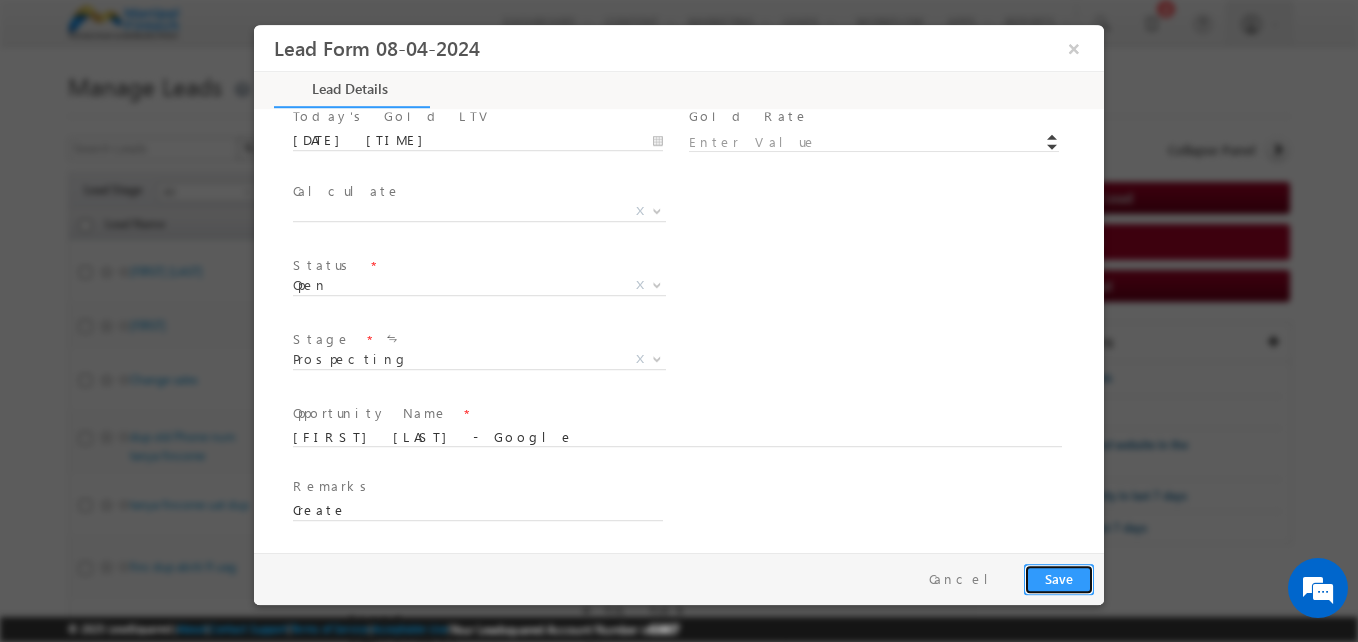 click on "Save" at bounding box center (1059, 579) 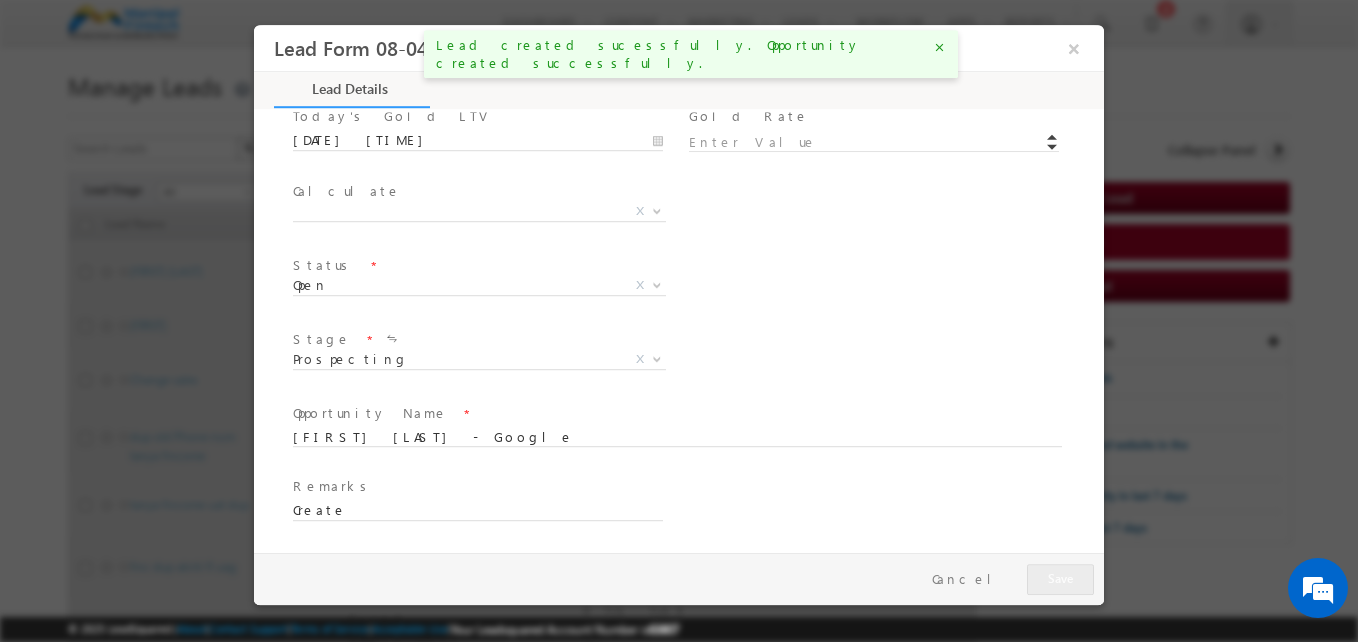 click on "close" at bounding box center (939, 47) 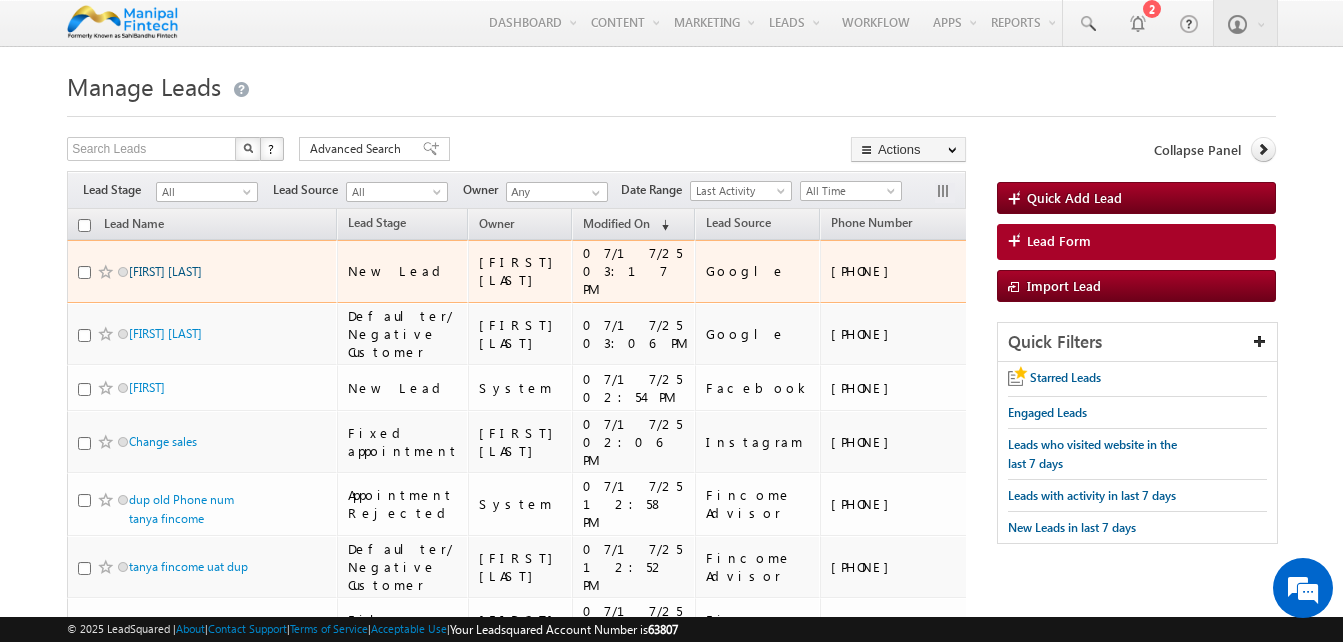 click on "[NAME] Lead" at bounding box center [165, 271] 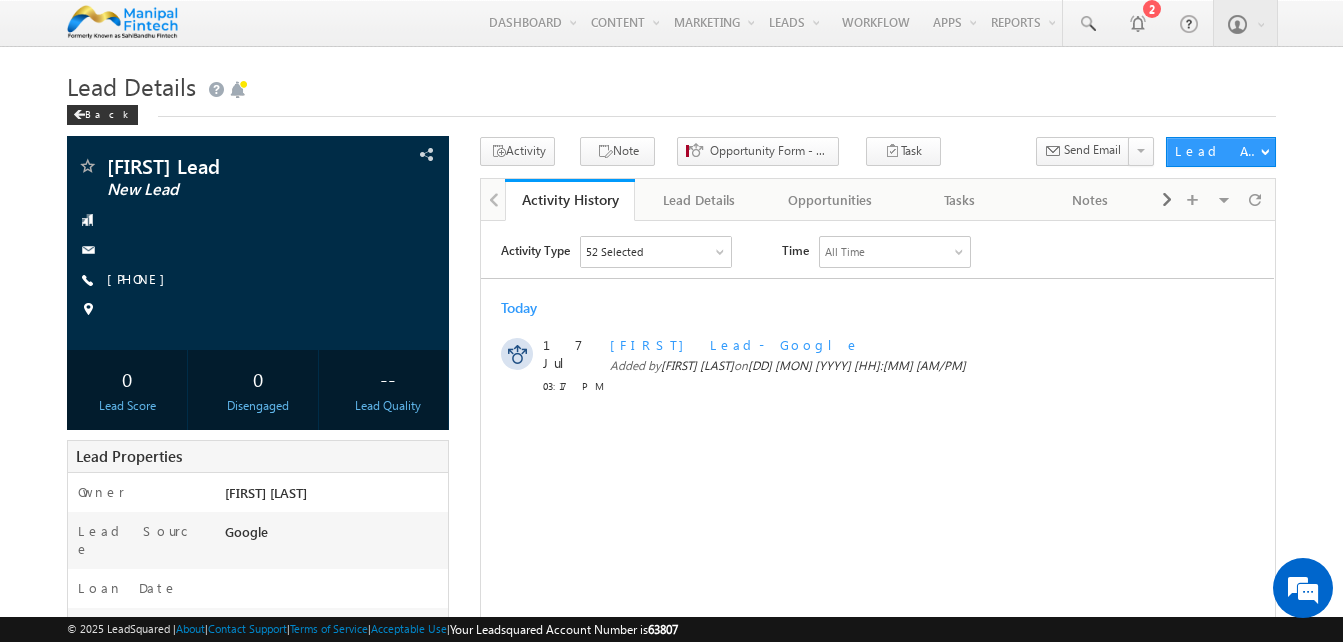 scroll, scrollTop: 0, scrollLeft: 0, axis: both 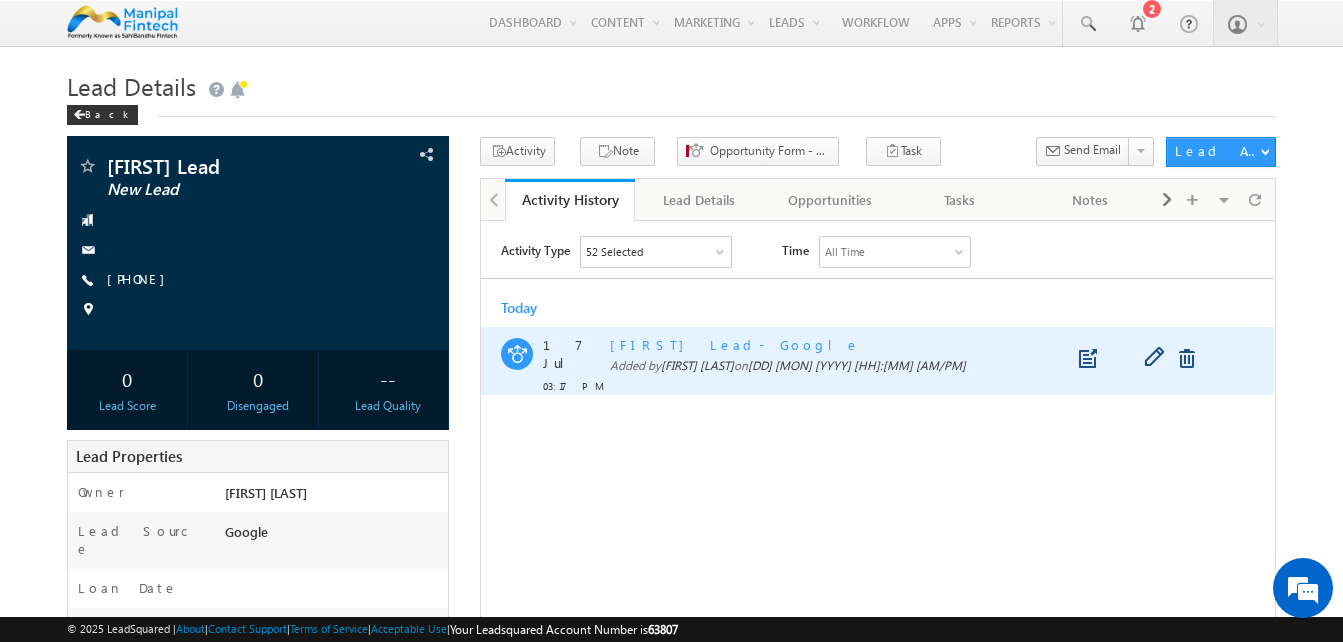 click on "[FIRST] Lead- Google" at bounding box center (735, 343) 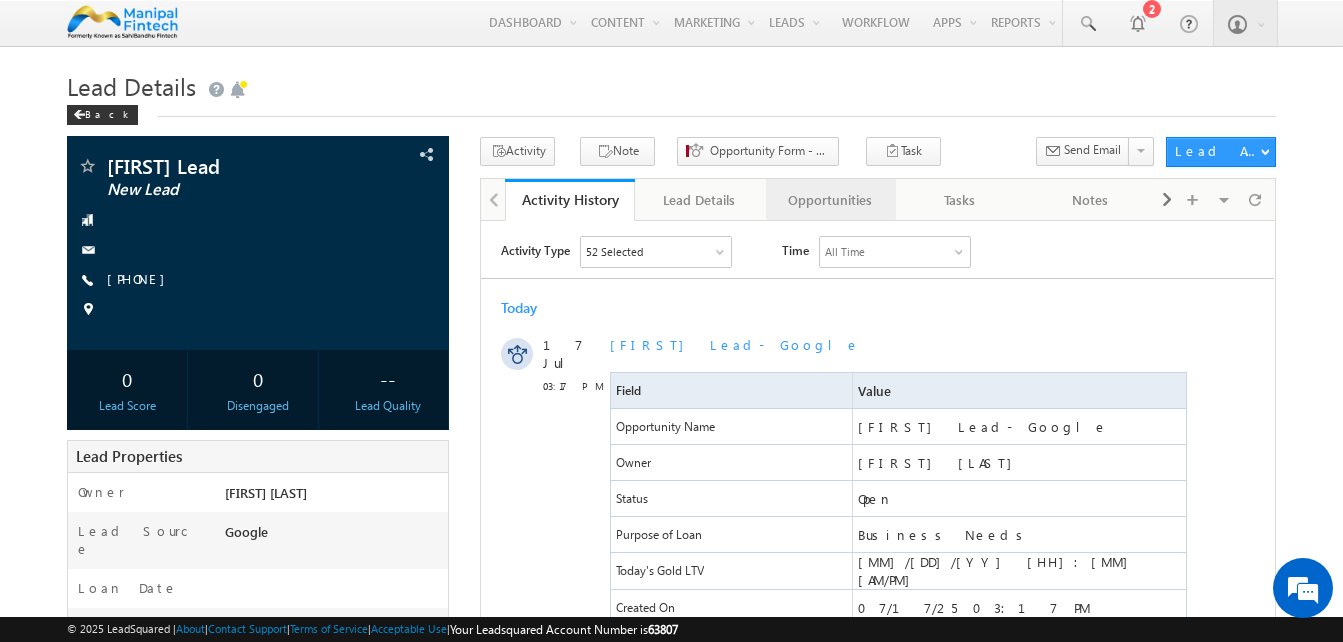 click on "Opportunities" at bounding box center (830, 200) 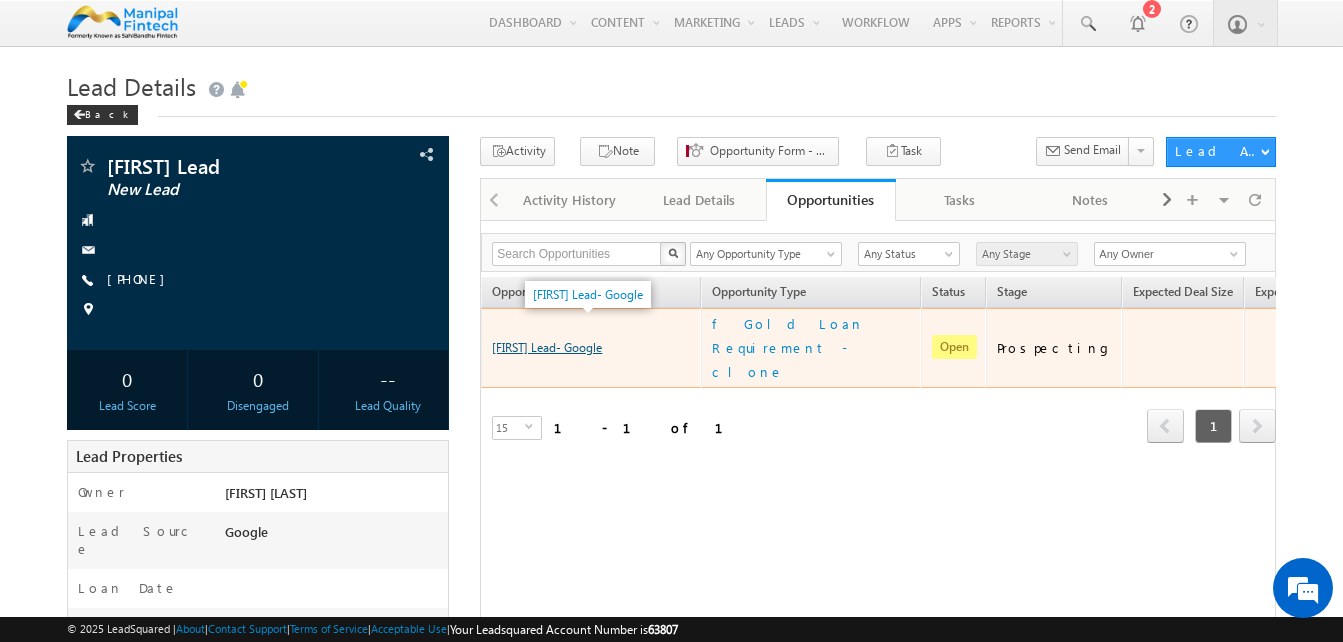 click on "[FIRST] Lead- Google" at bounding box center [547, 347] 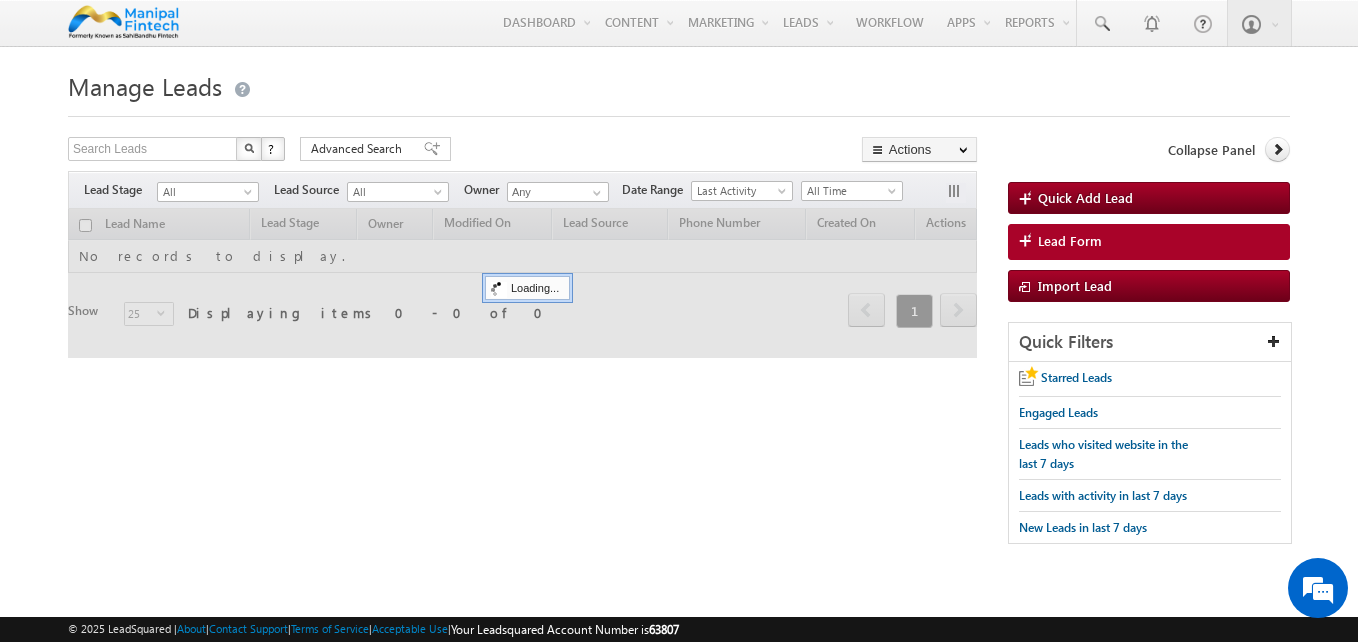 scroll, scrollTop: 0, scrollLeft: 0, axis: both 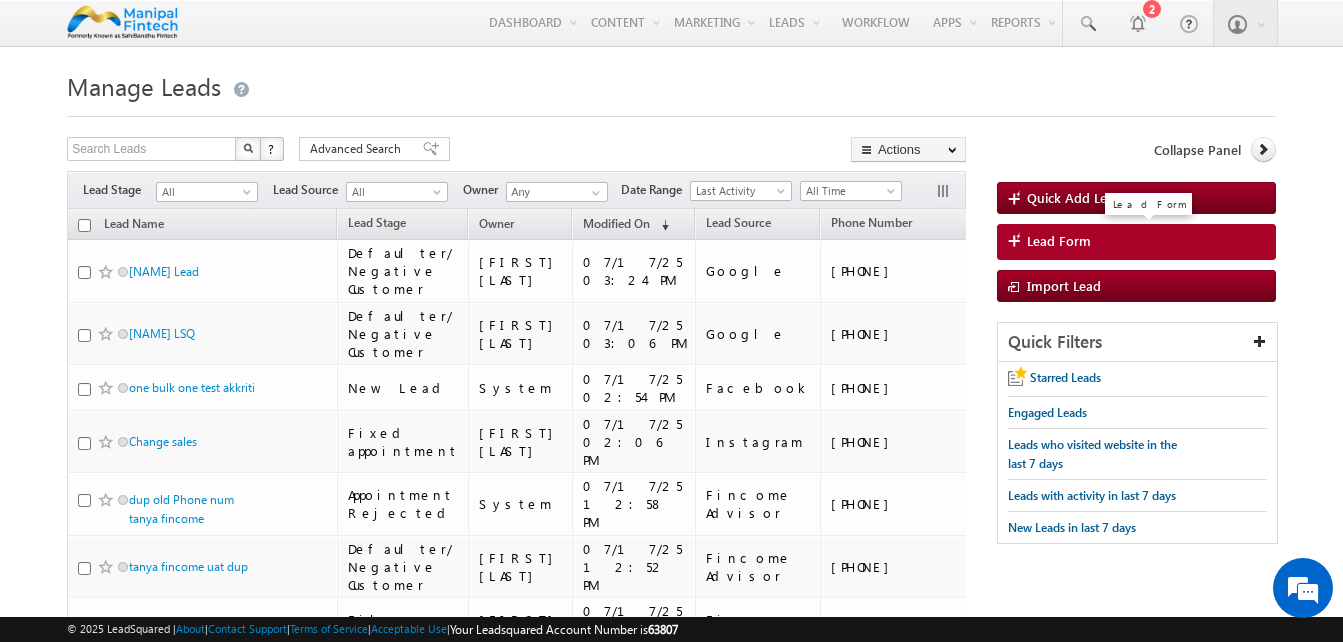 click on "Lead Form" at bounding box center (1136, 242) 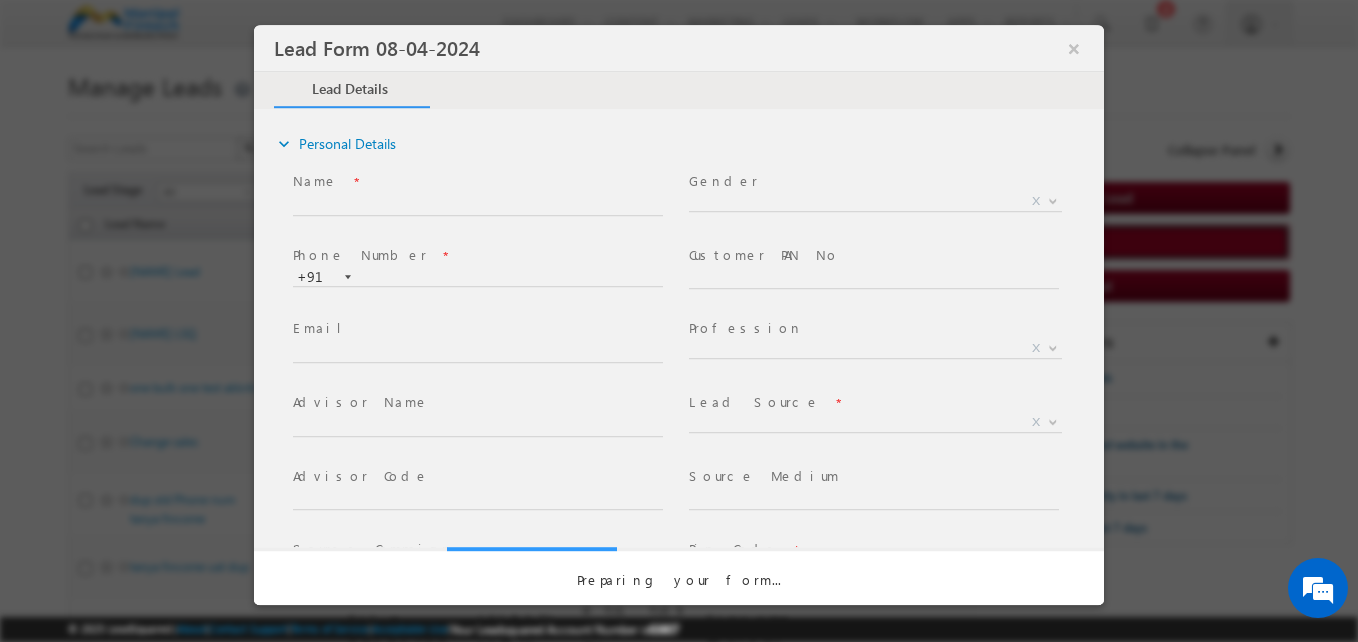 select on "Open" 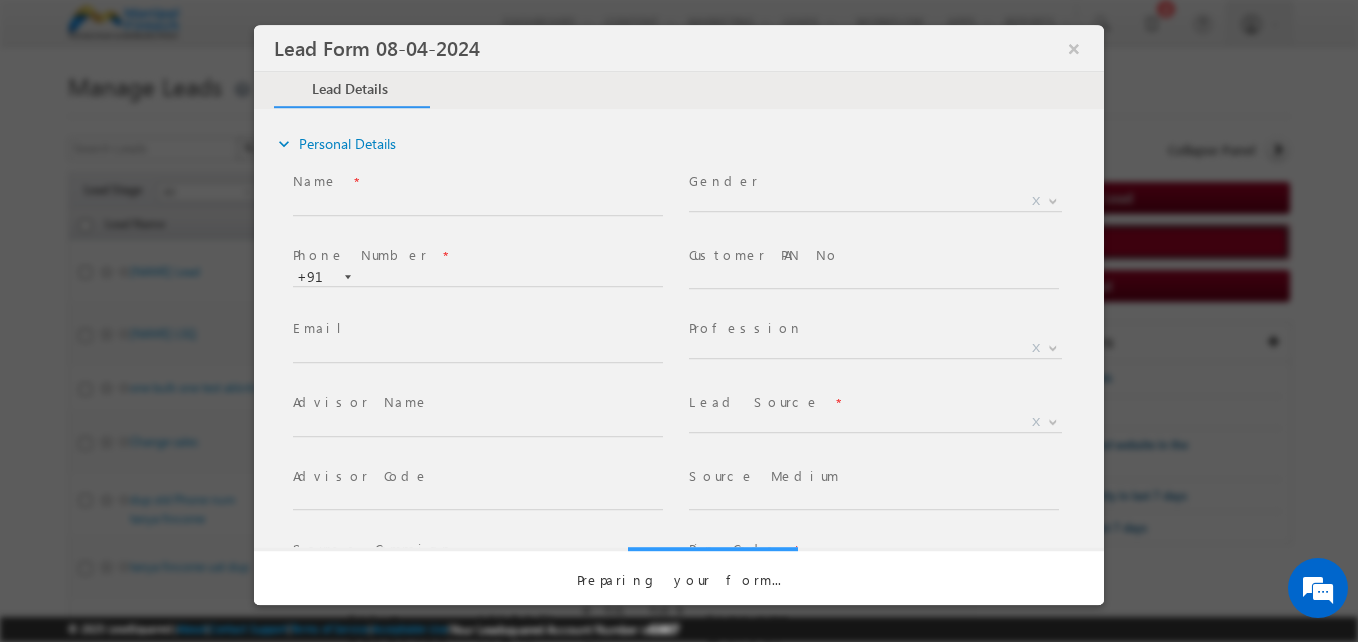 scroll, scrollTop: 0, scrollLeft: 0, axis: both 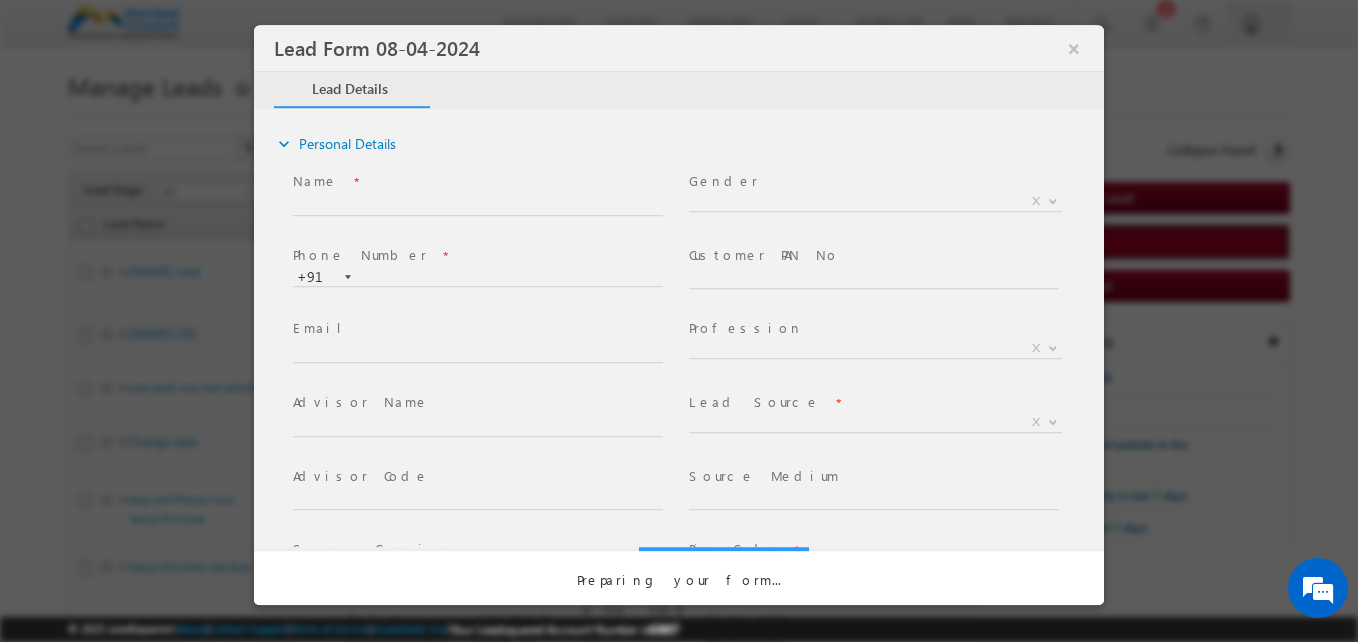 select on "Prospecting" 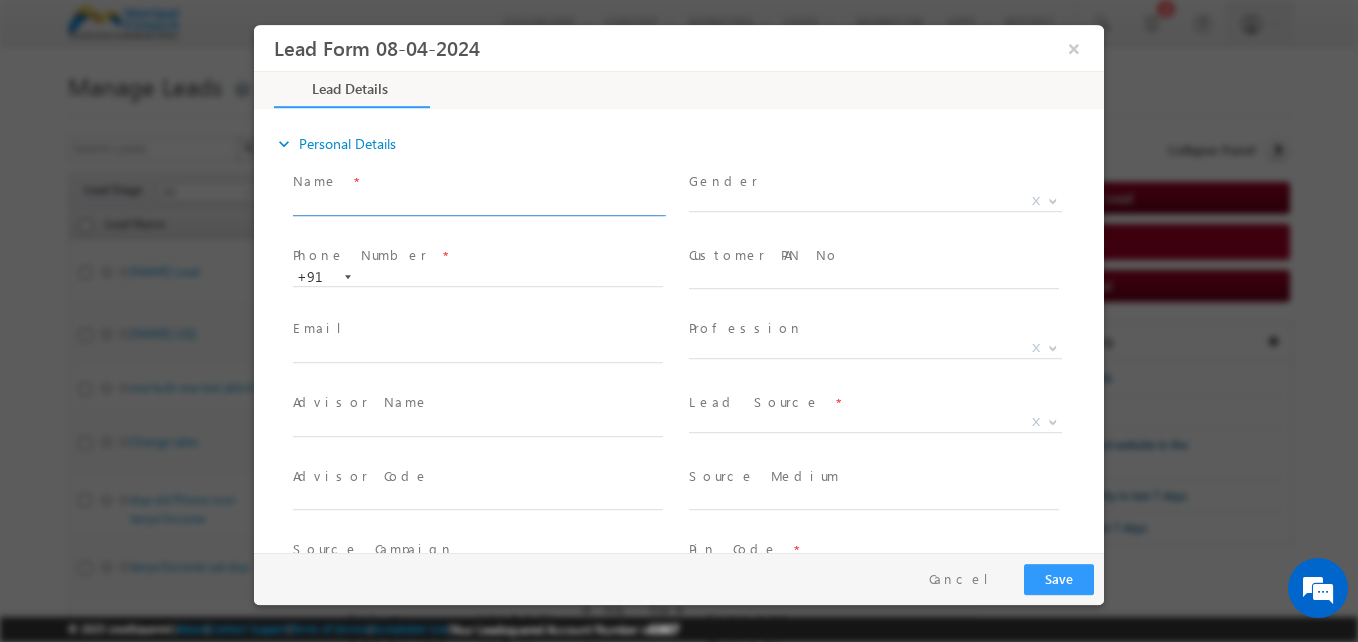 click at bounding box center [478, 206] 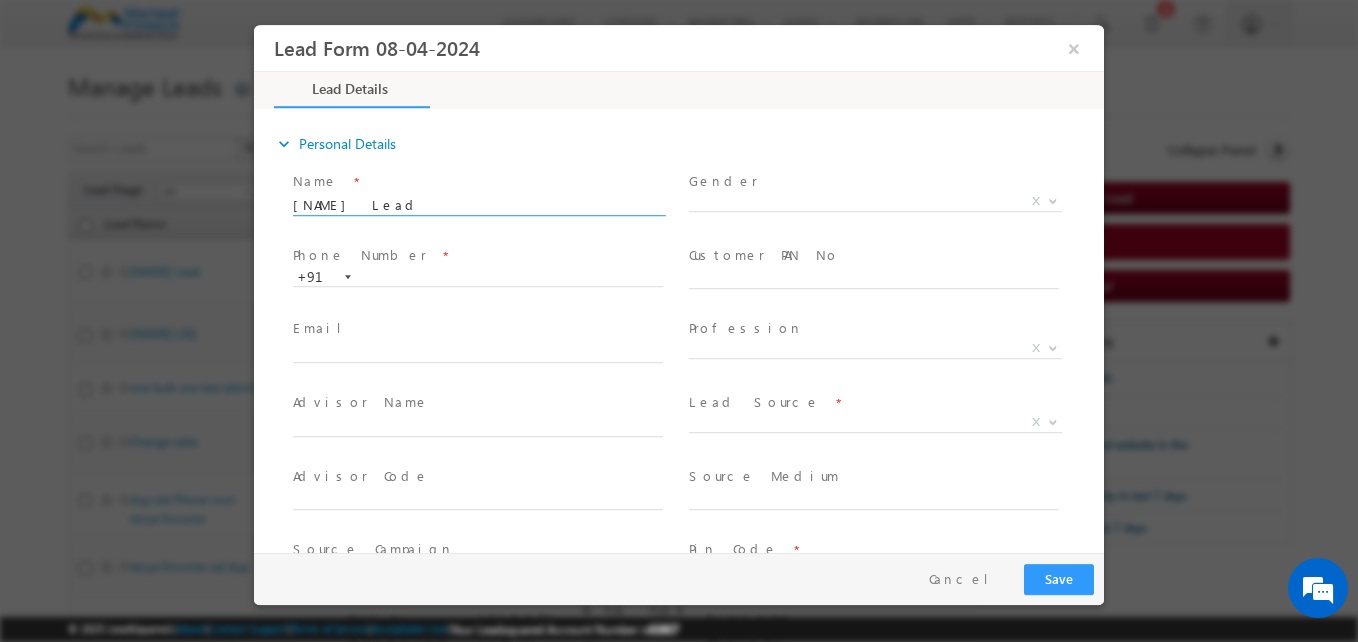 type on "[PHONE]" 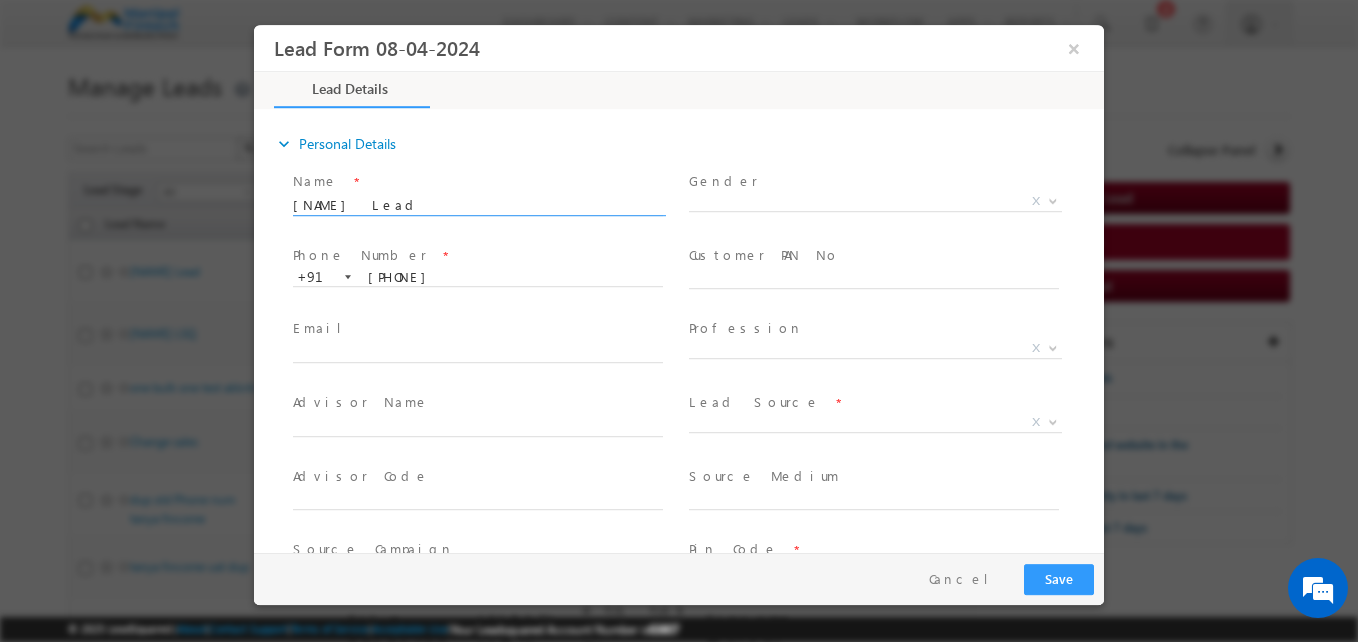 type on "122001" 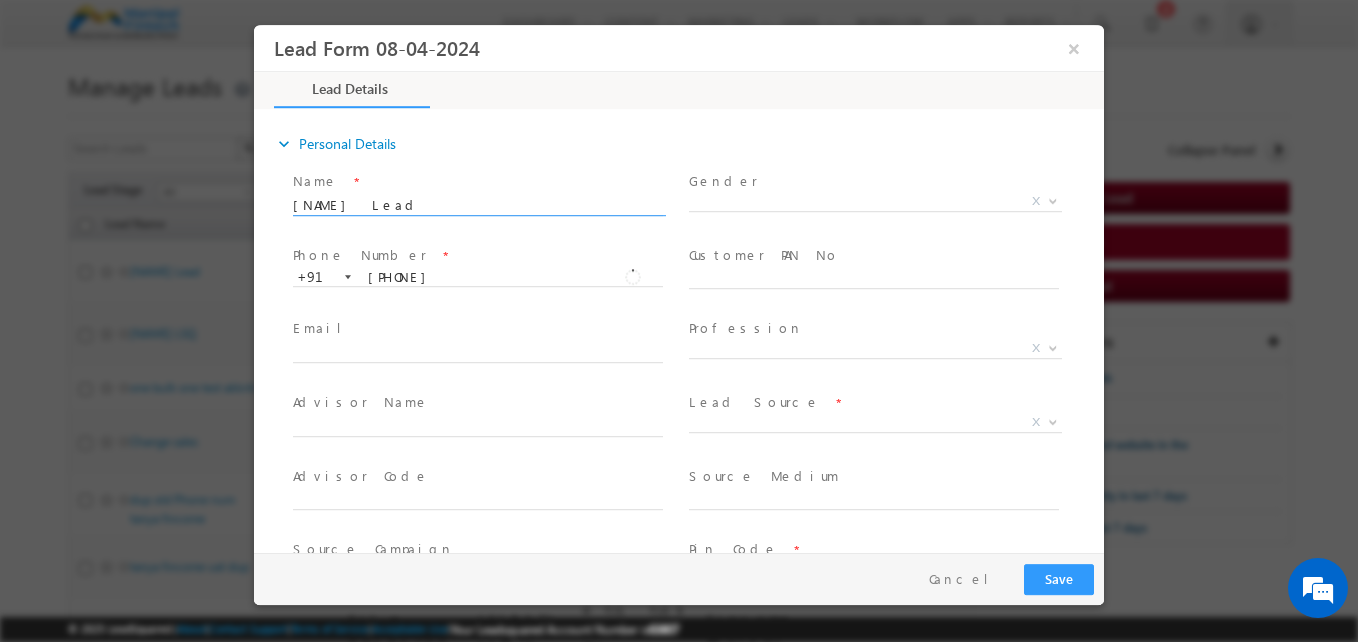 type on "[MM]/[DD]/[YY] [H]:[MM] [AM/PM]" 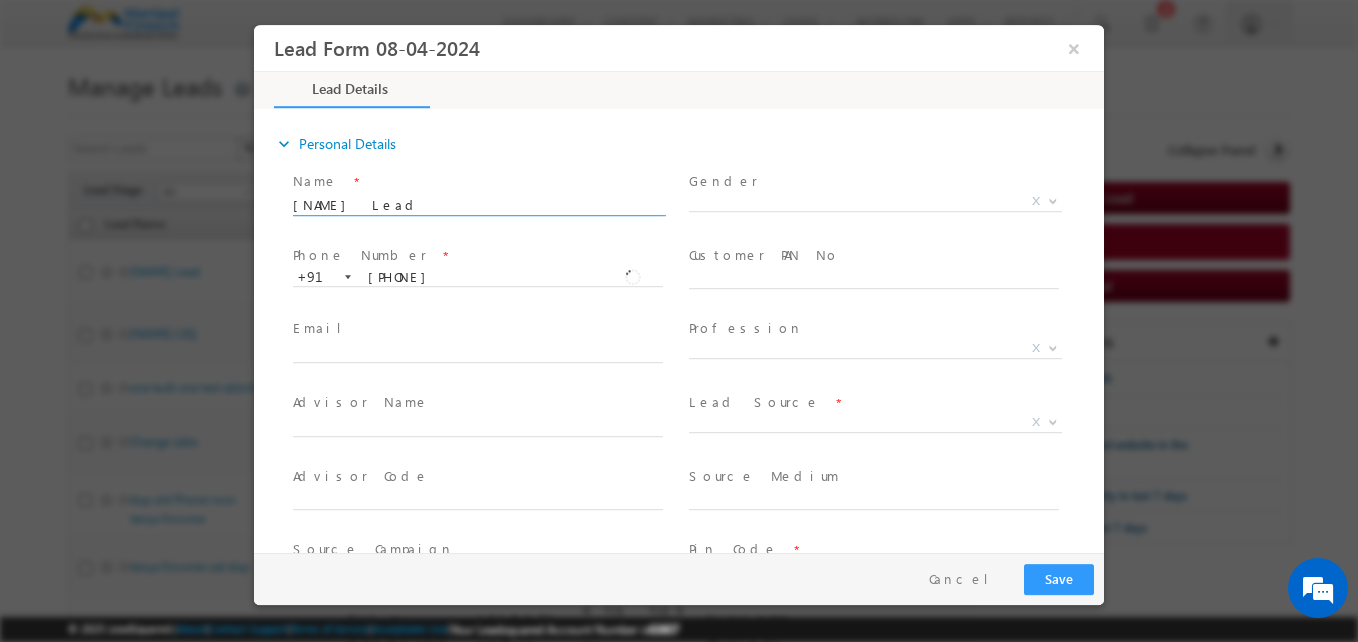 scroll, scrollTop: 1049, scrollLeft: 0, axis: vertical 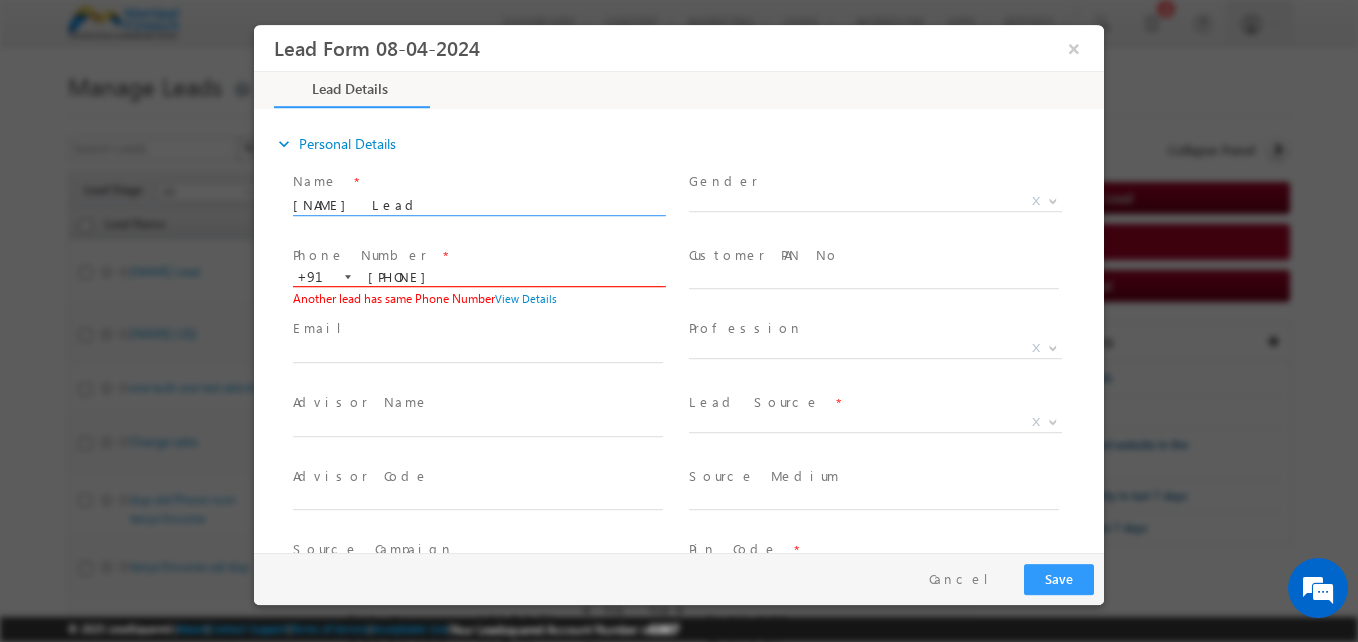 click on "9988112233" at bounding box center (478, 278) 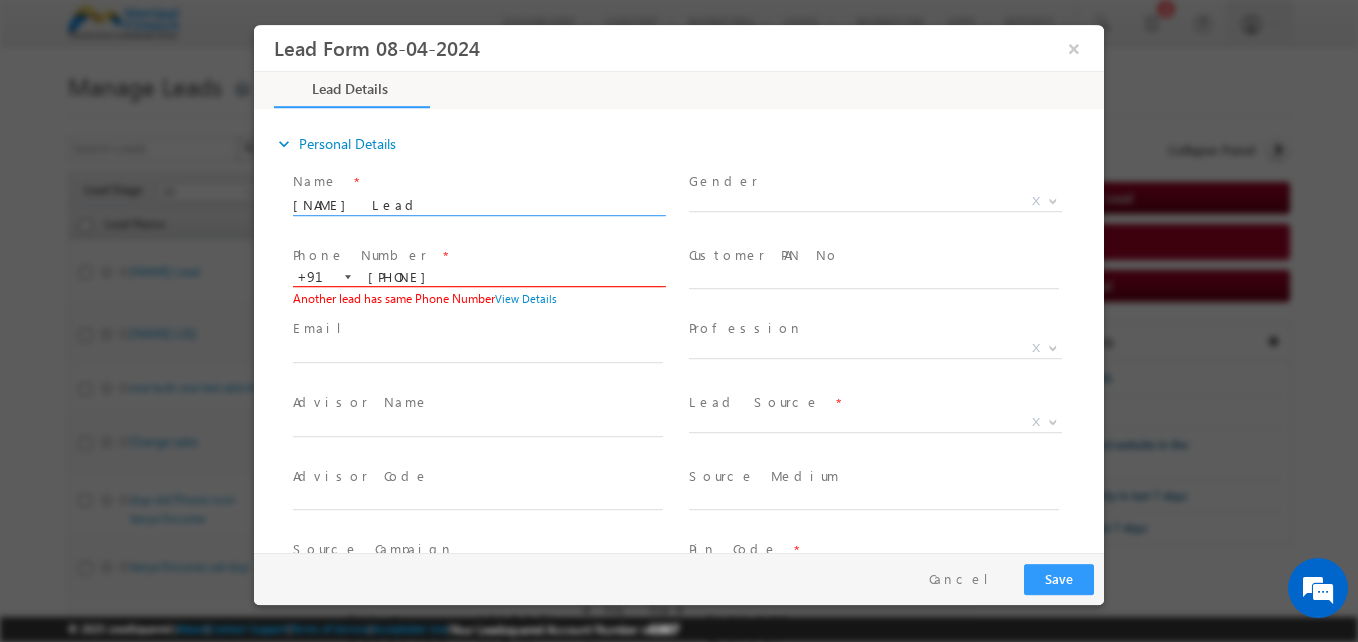 scroll, scrollTop: 0, scrollLeft: 0, axis: both 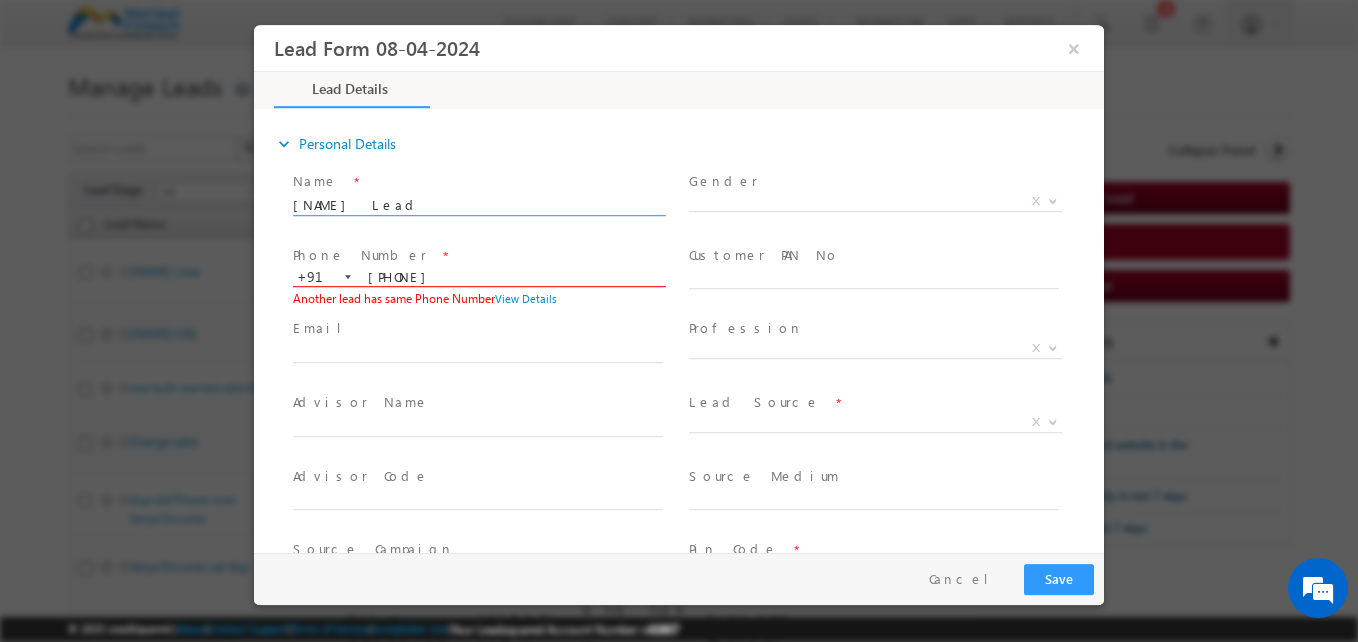 type on "9988112231" 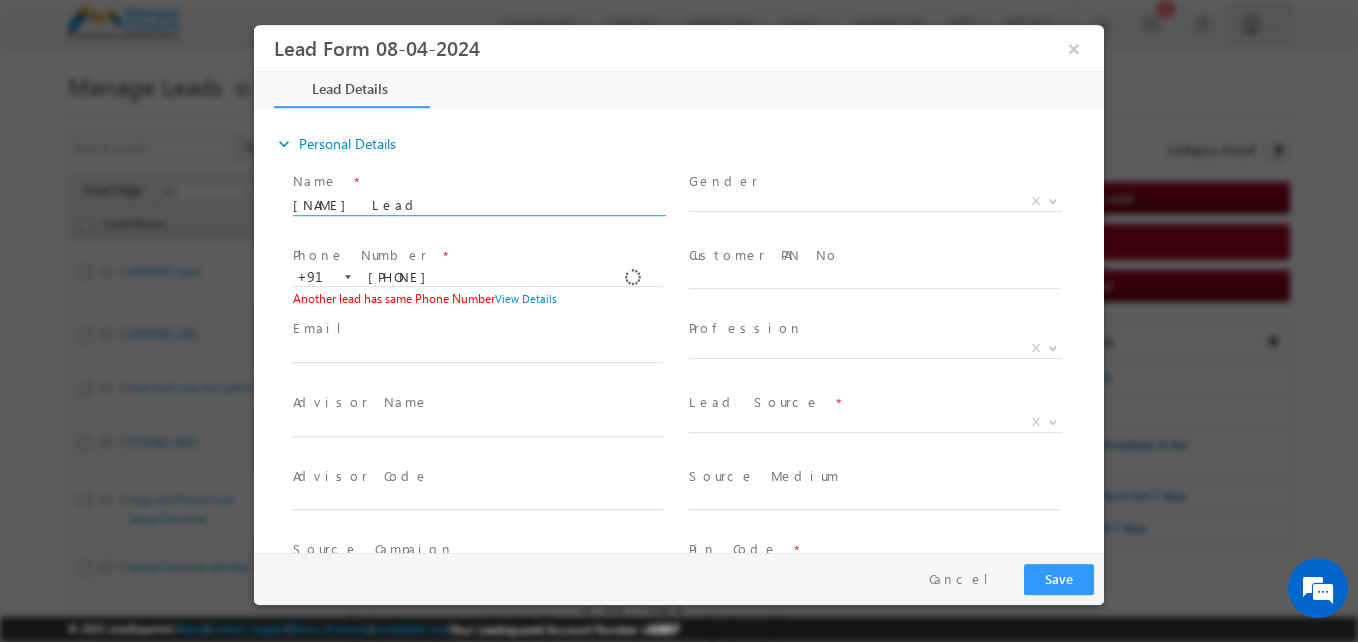 click on "Email
*" at bounding box center (477, 329) 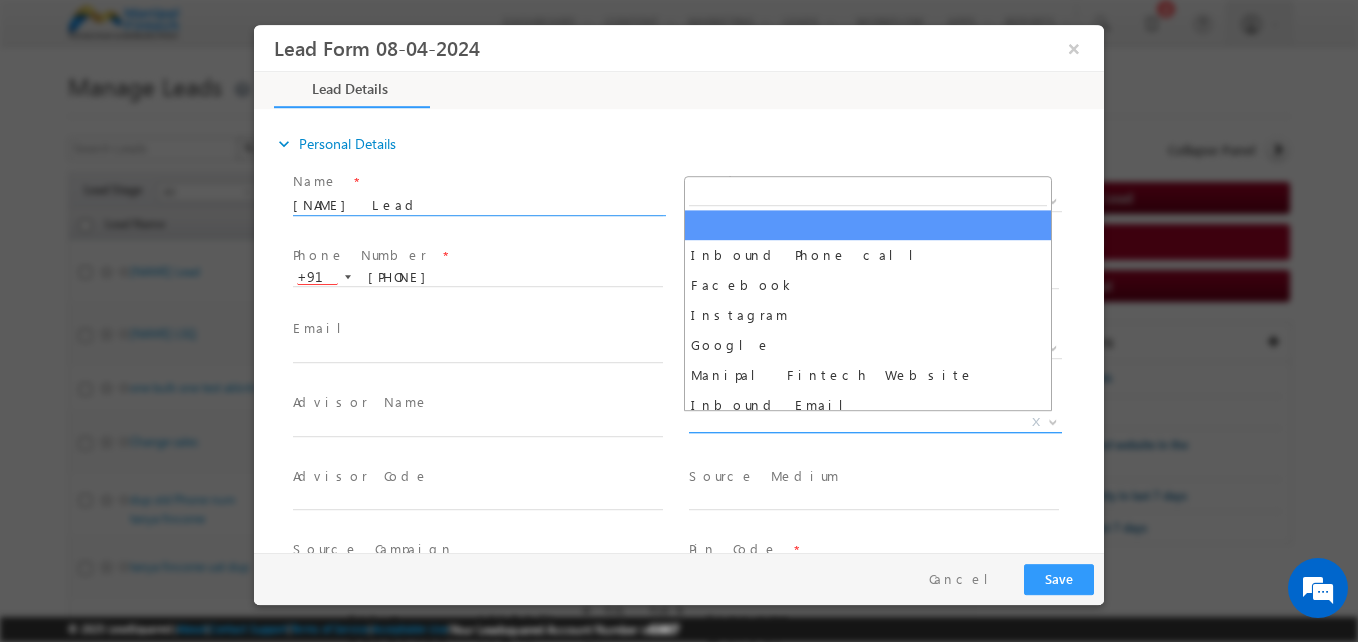 click on "X" at bounding box center [875, 423] 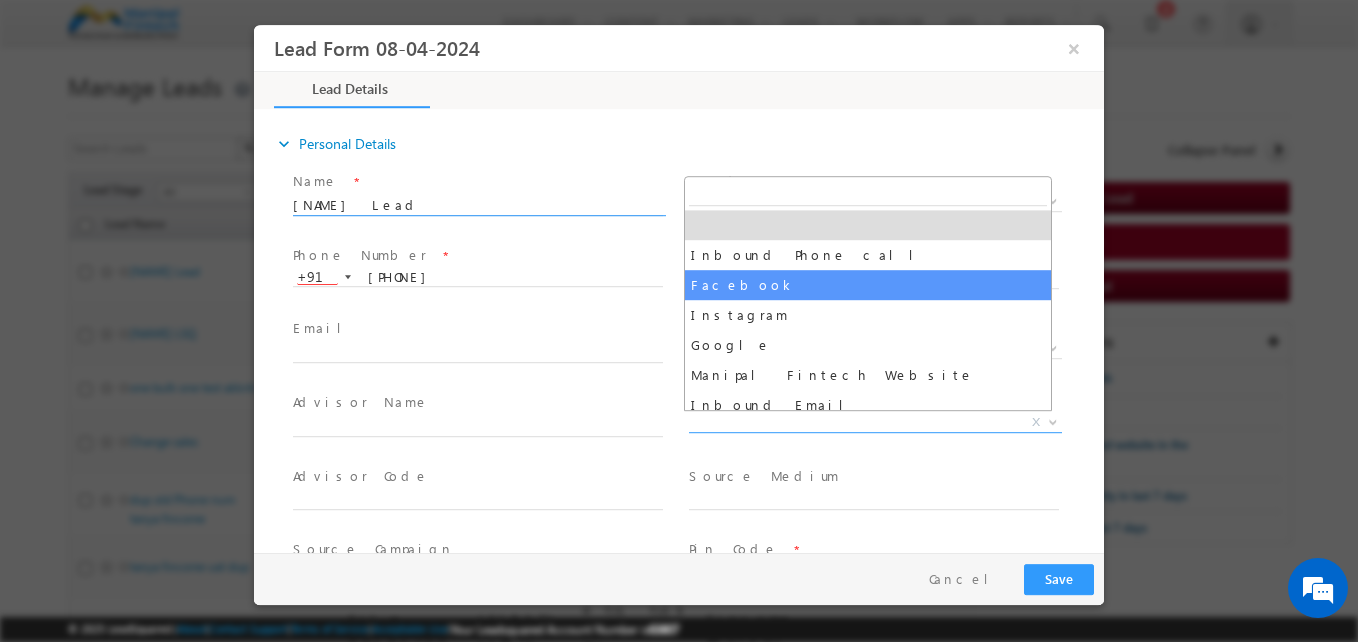 select on "Facebook" 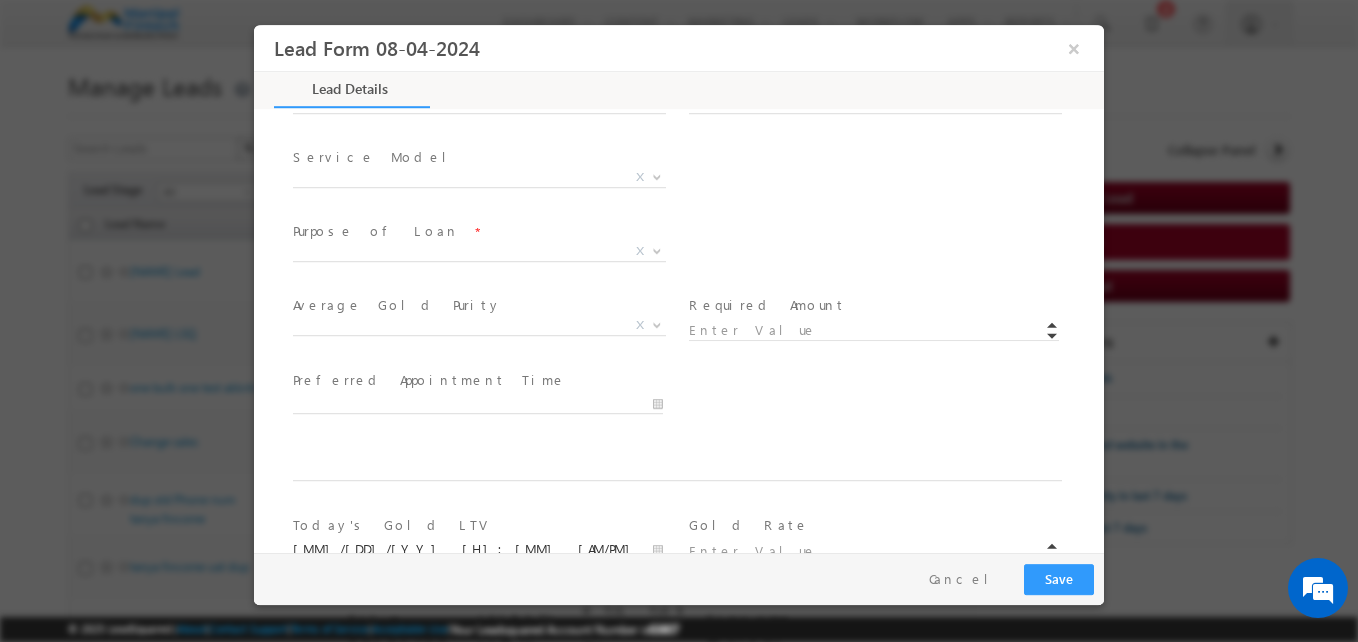 scroll, scrollTop: 763, scrollLeft: 0, axis: vertical 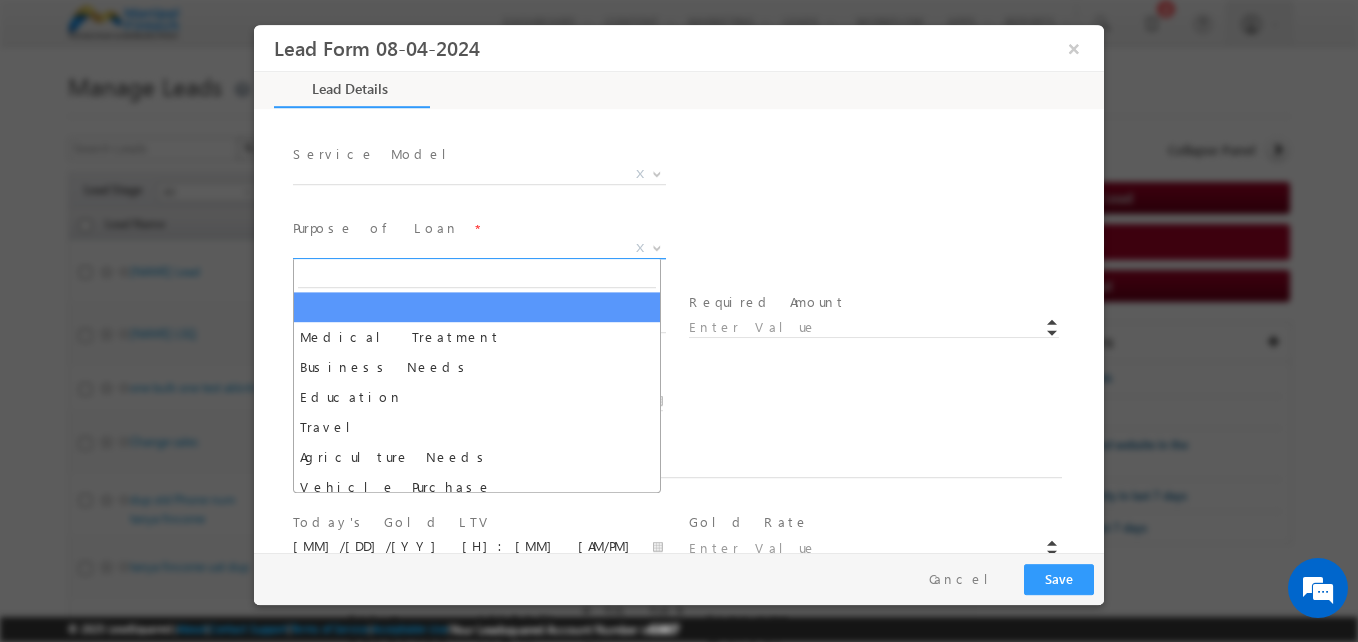 click on "X" at bounding box center (479, 249) 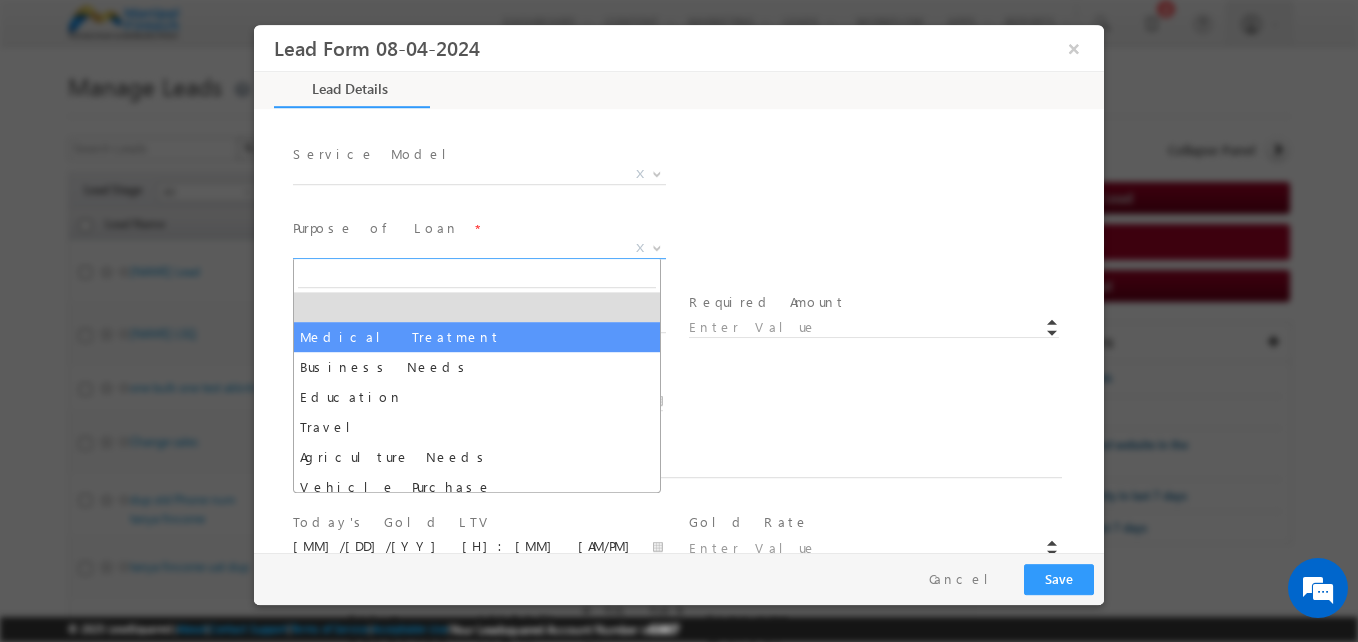 select on "Medical Treatment" 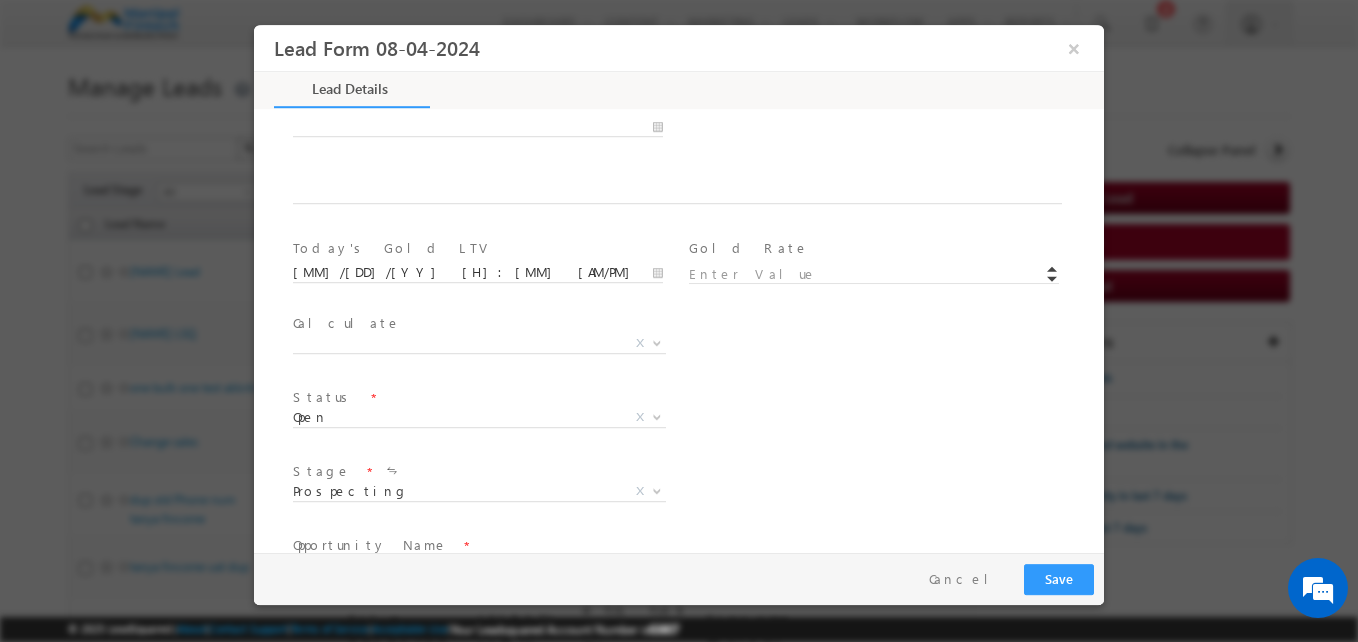 scroll, scrollTop: 1136, scrollLeft: 0, axis: vertical 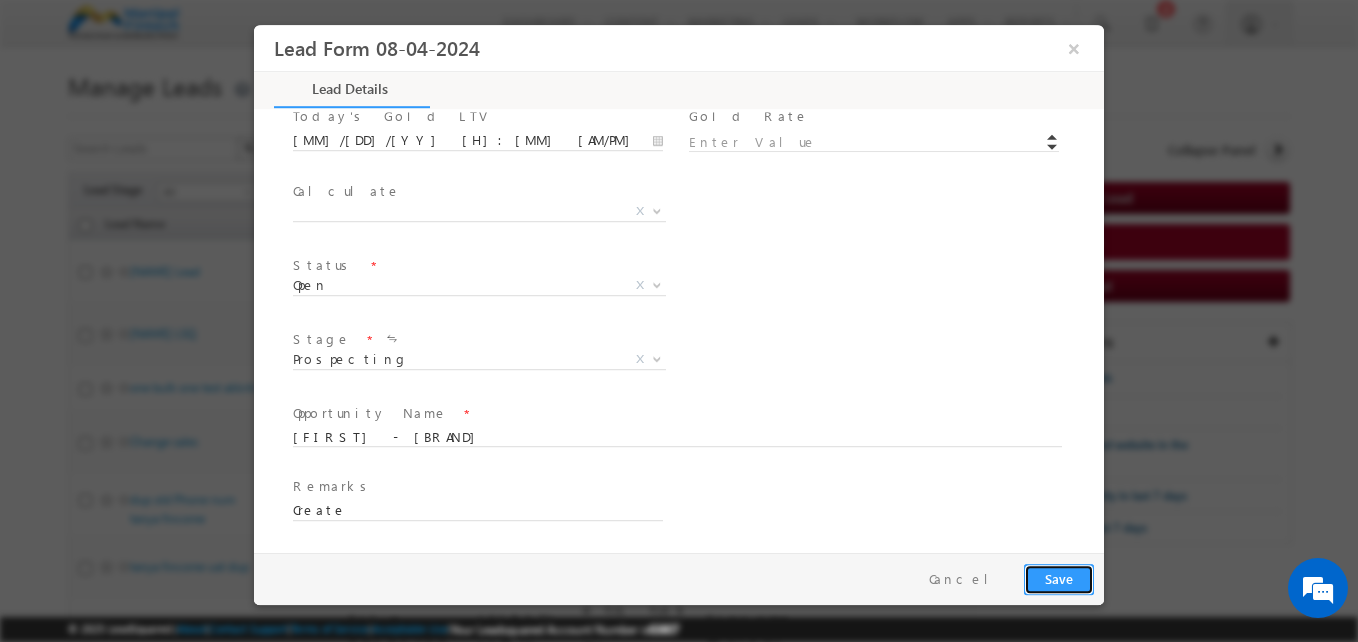 click on "Save" at bounding box center [1059, 579] 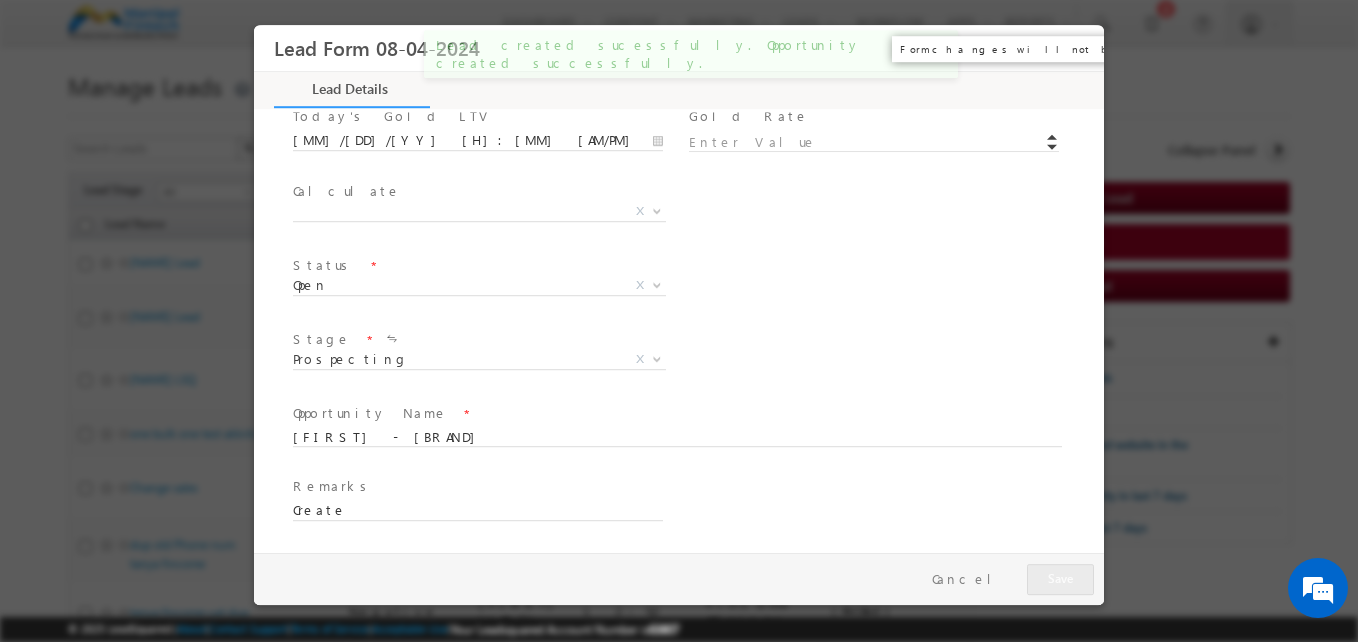 click on "×" at bounding box center (1074, 48) 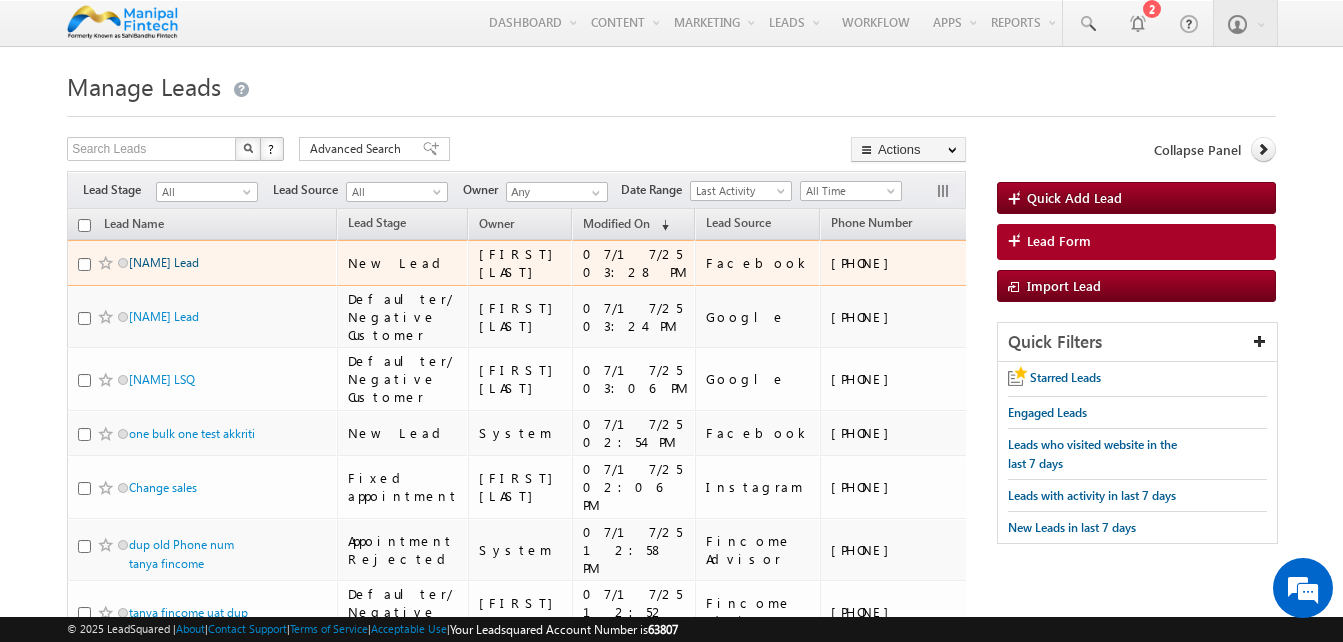 click on "[NAME] Lead" at bounding box center [164, 262] 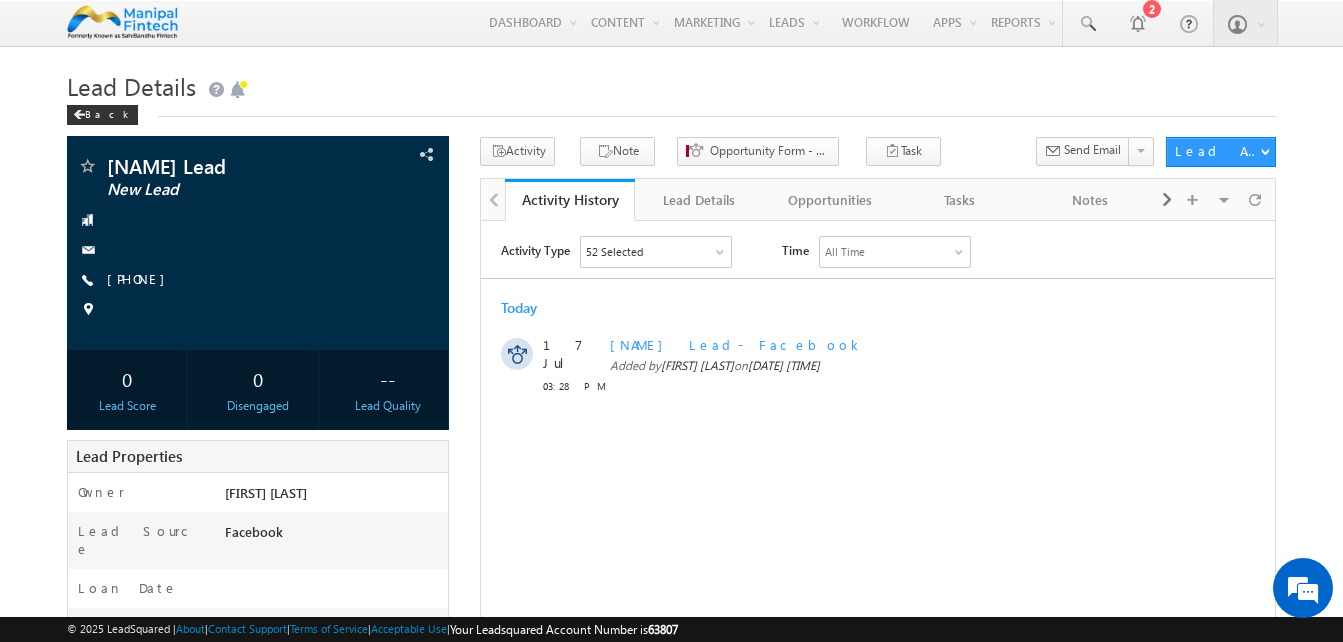 scroll, scrollTop: 0, scrollLeft: 0, axis: both 